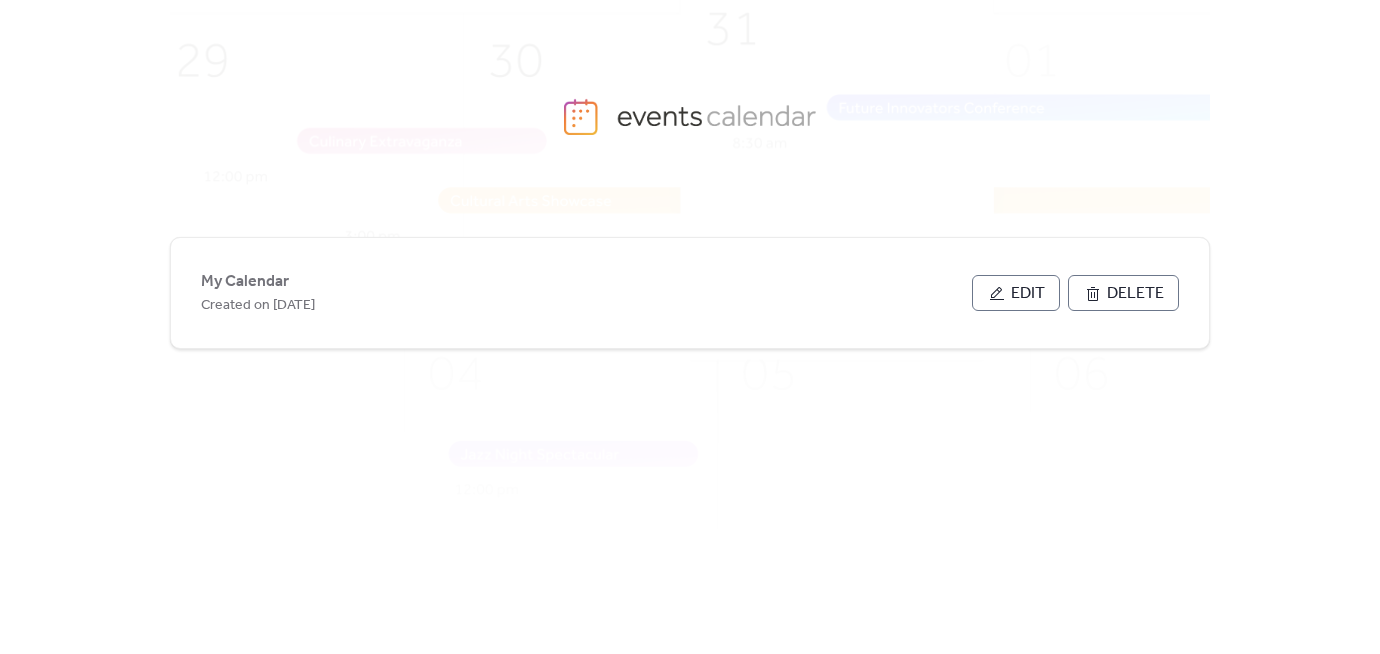 scroll, scrollTop: 0, scrollLeft: 0, axis: both 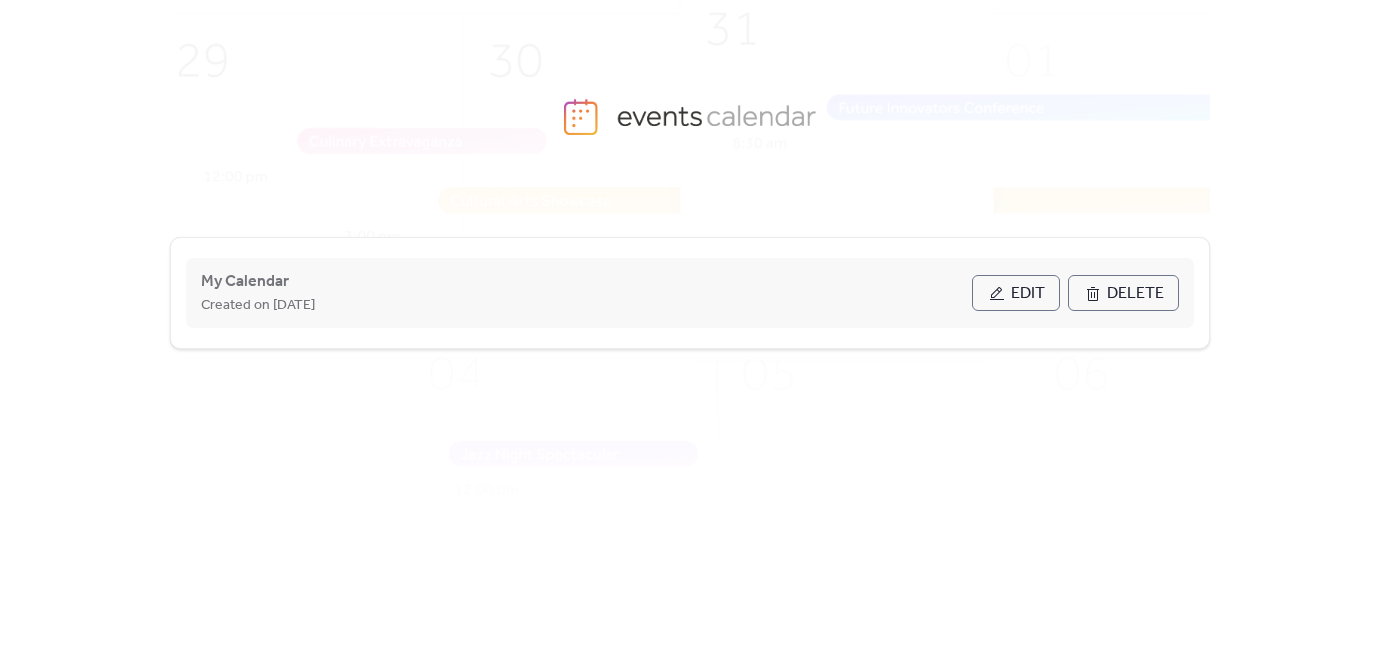 click on "Edit" at bounding box center [1016, 293] 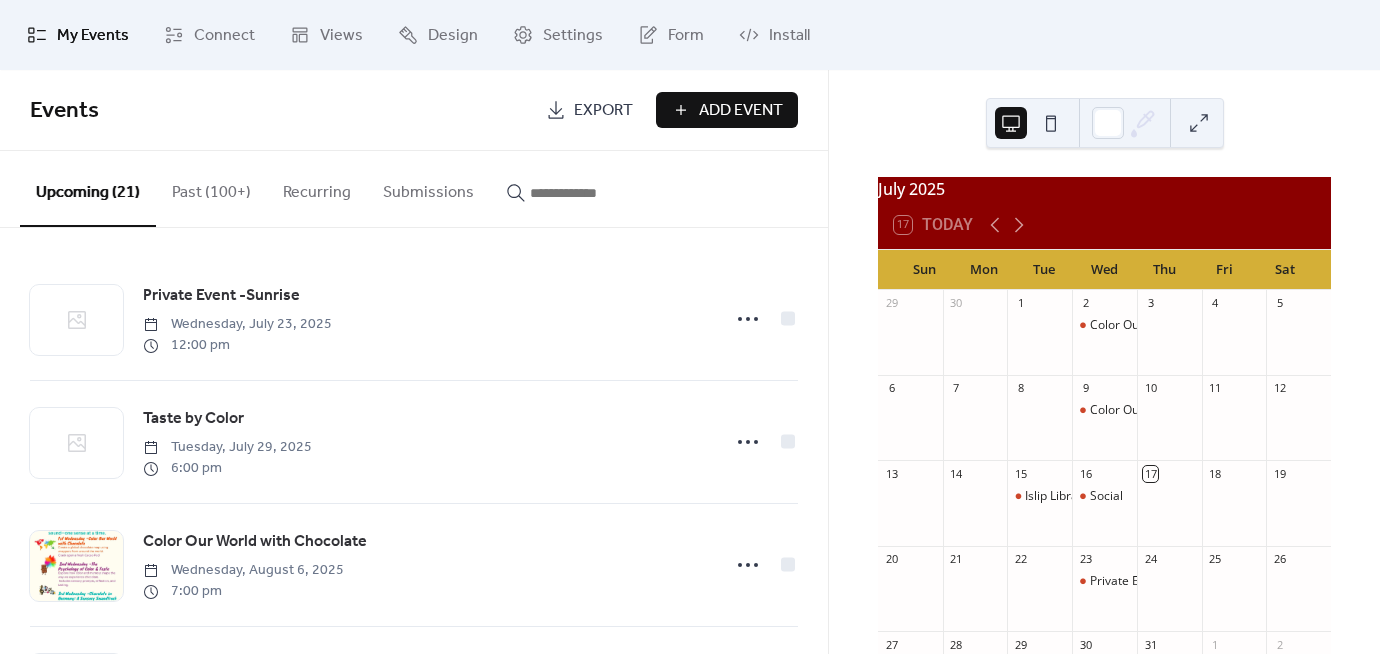click on "Add Event" at bounding box center [741, 111] 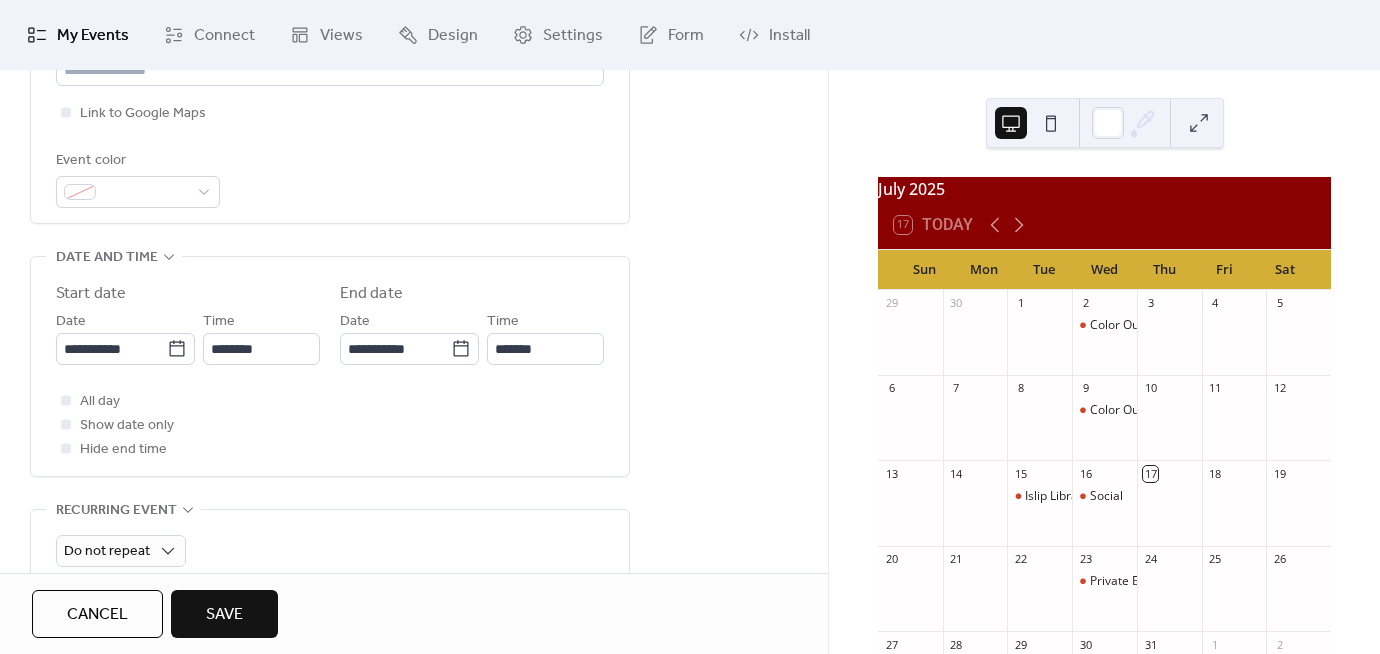scroll, scrollTop: 516, scrollLeft: 0, axis: vertical 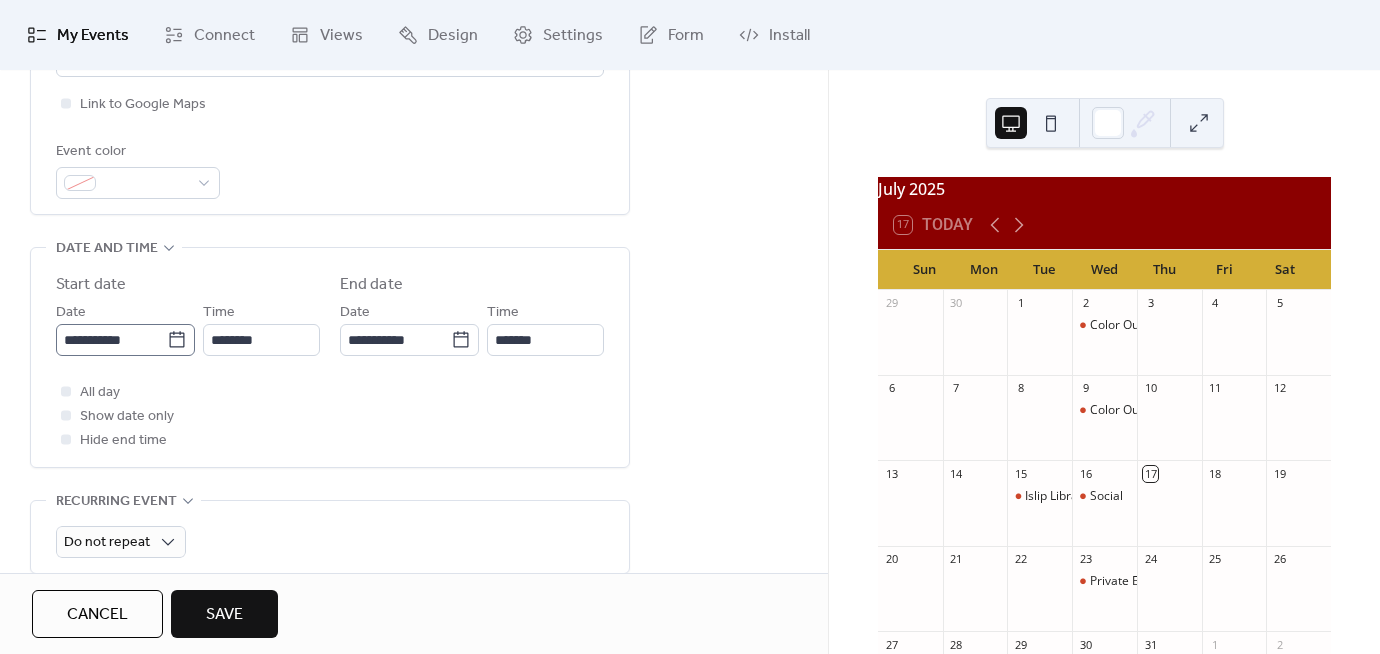 type on "**********" 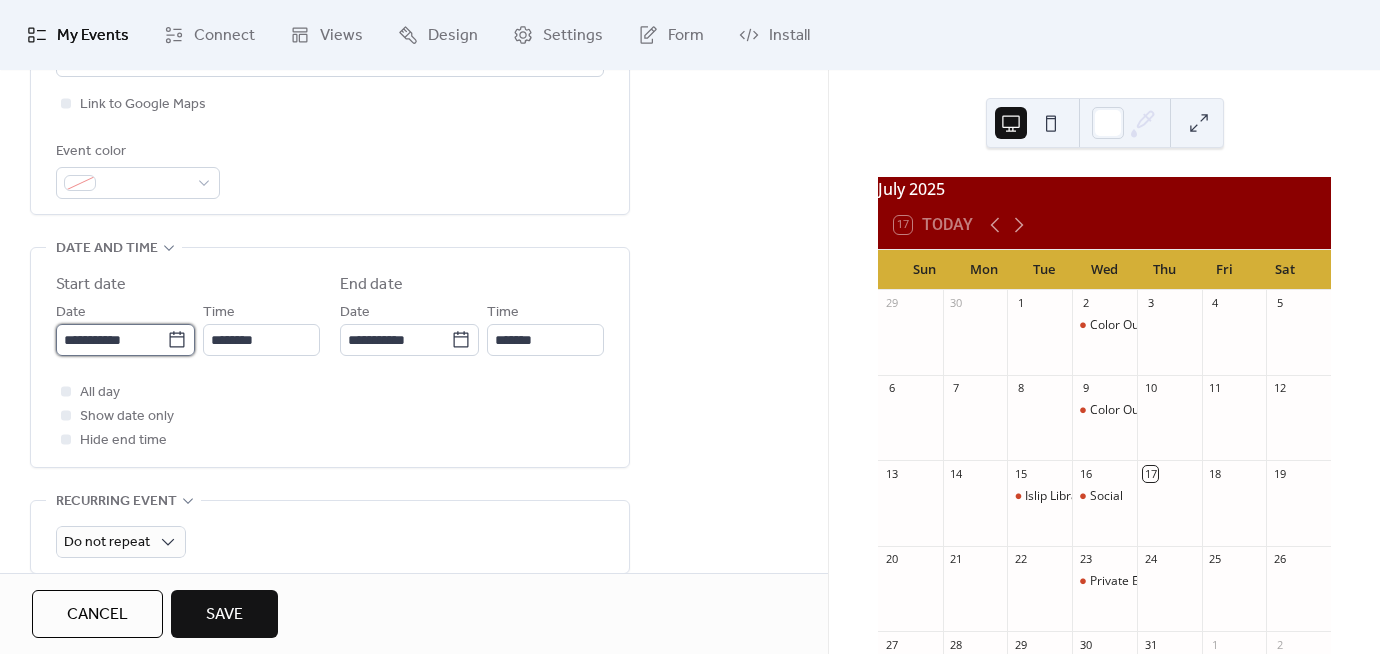 click on "**********" at bounding box center [111, 340] 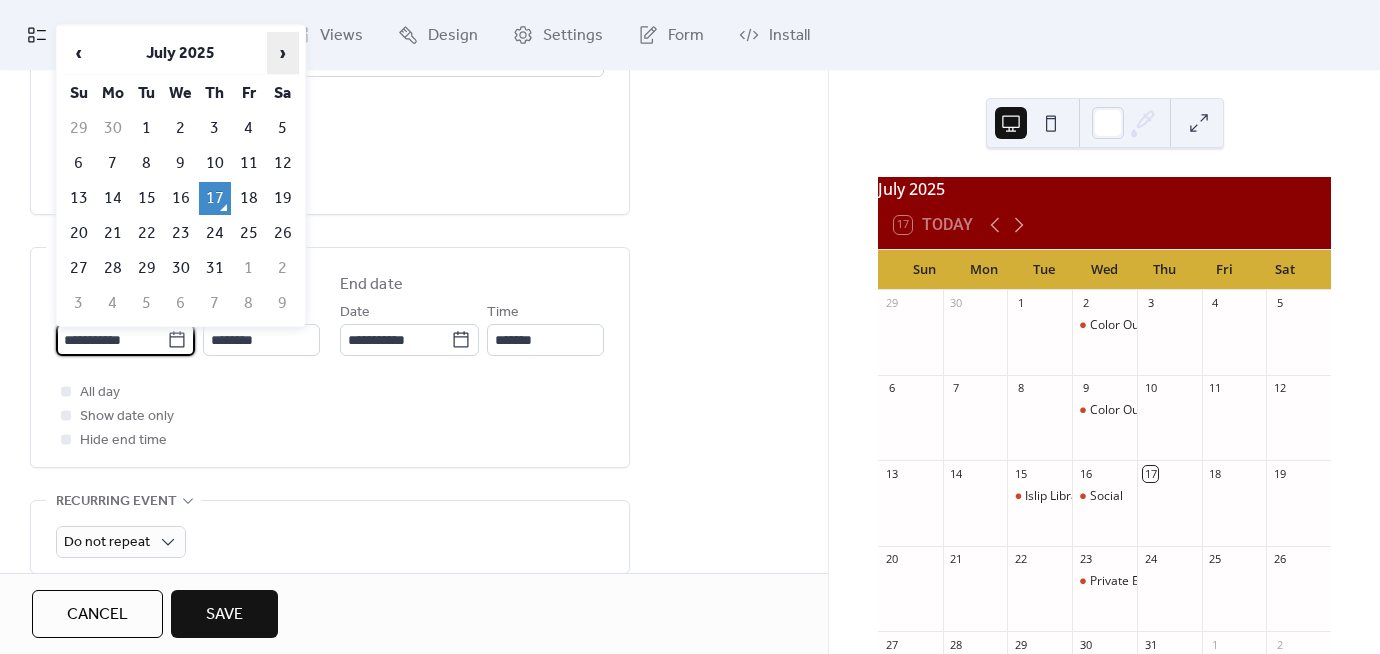 click on "›" at bounding box center (283, 53) 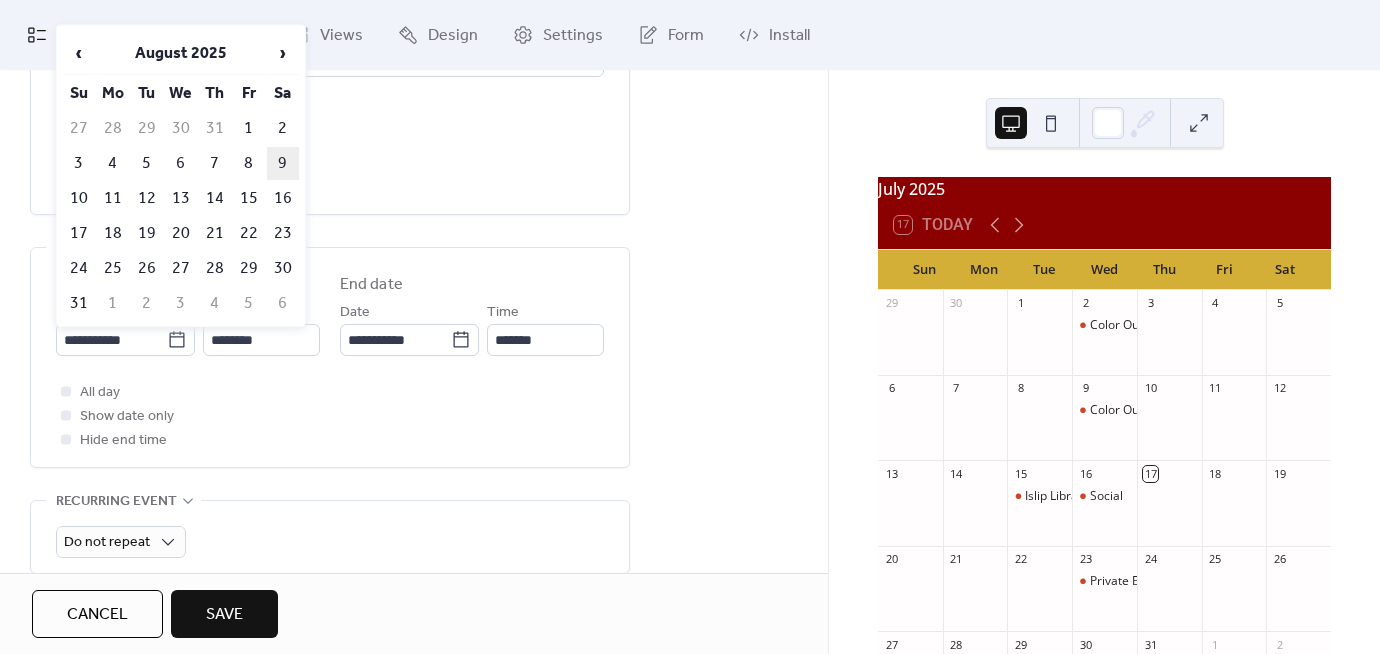 click on "9" at bounding box center [283, 163] 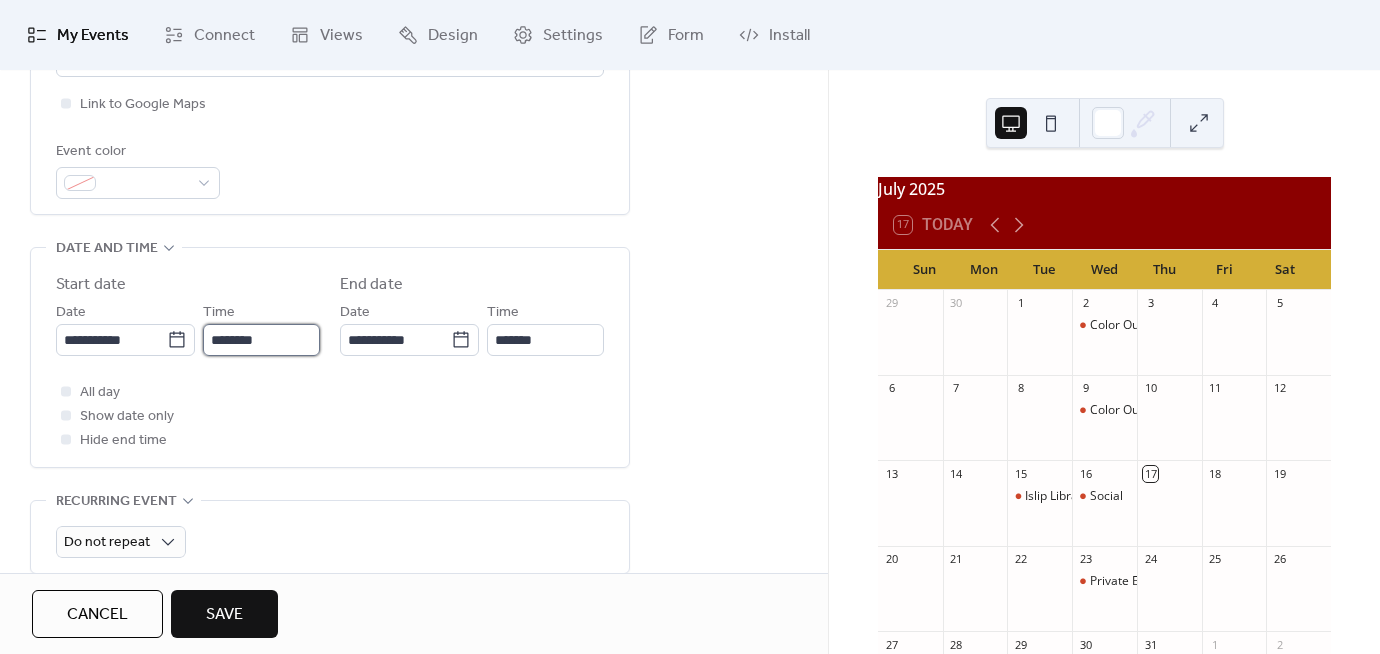click on "********" at bounding box center (261, 340) 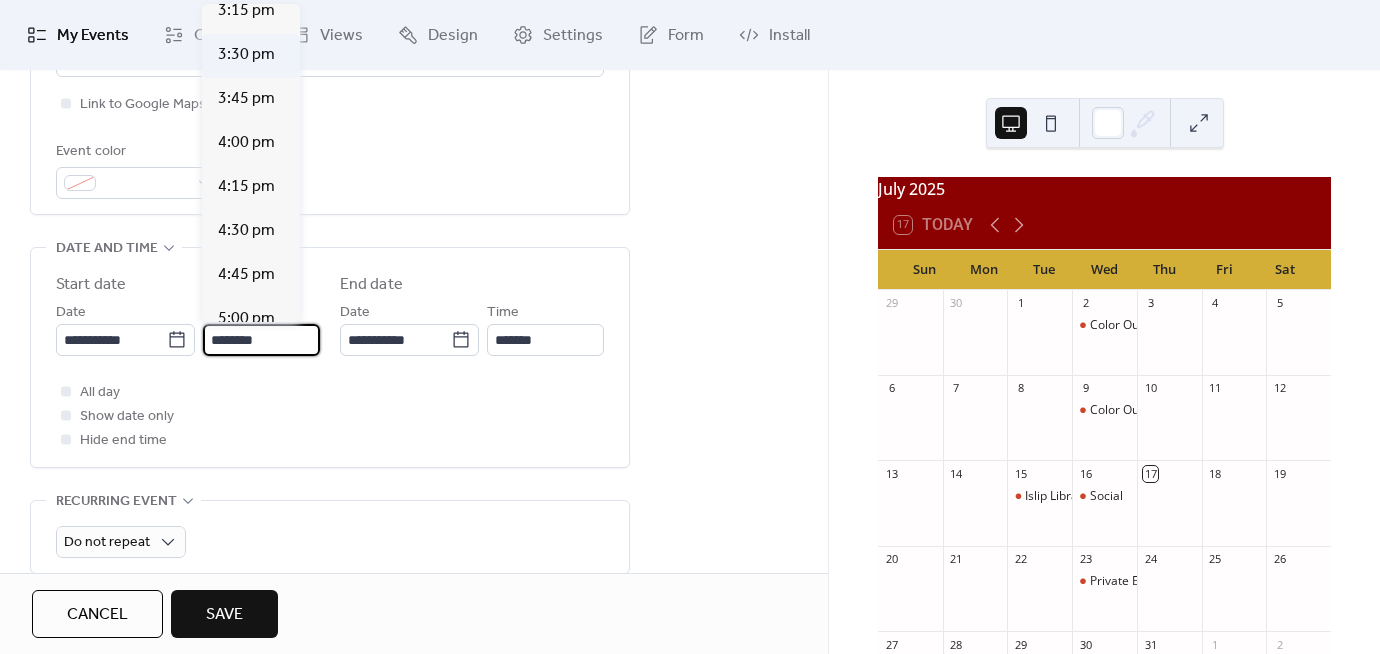 scroll, scrollTop: 2696, scrollLeft: 0, axis: vertical 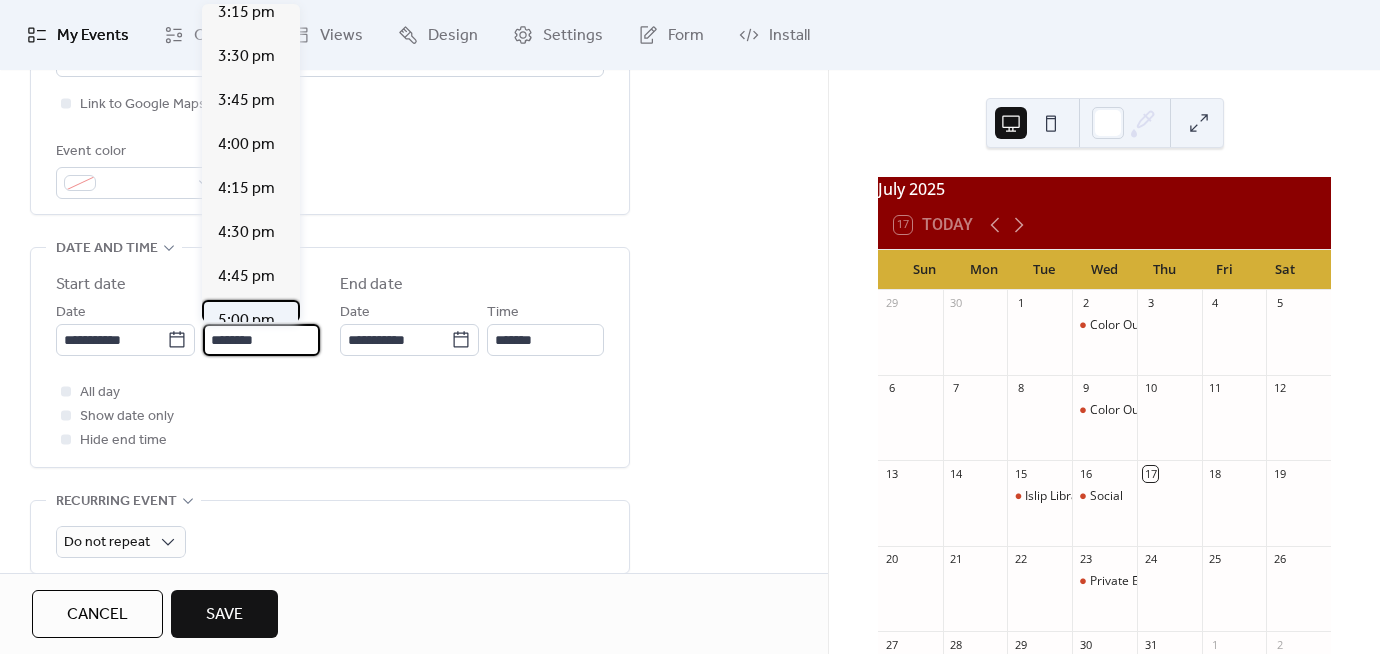click on "5:00 pm" at bounding box center [246, 321] 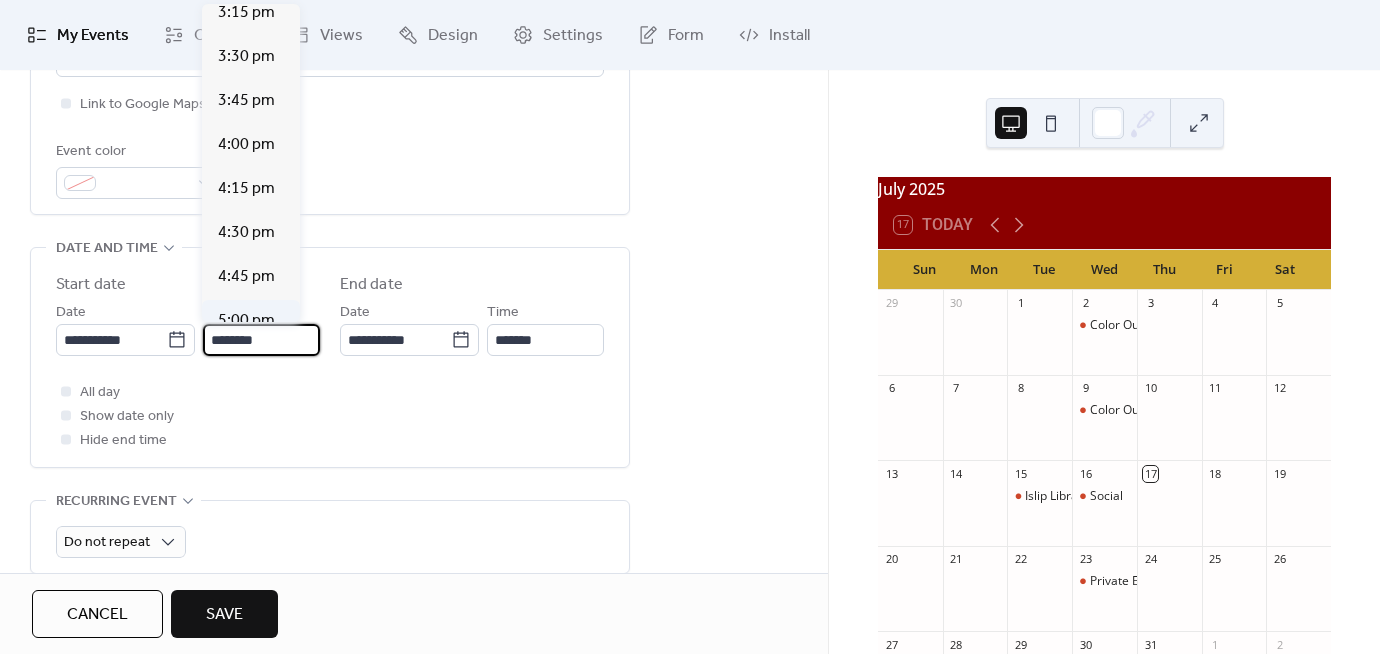 type on "*******" 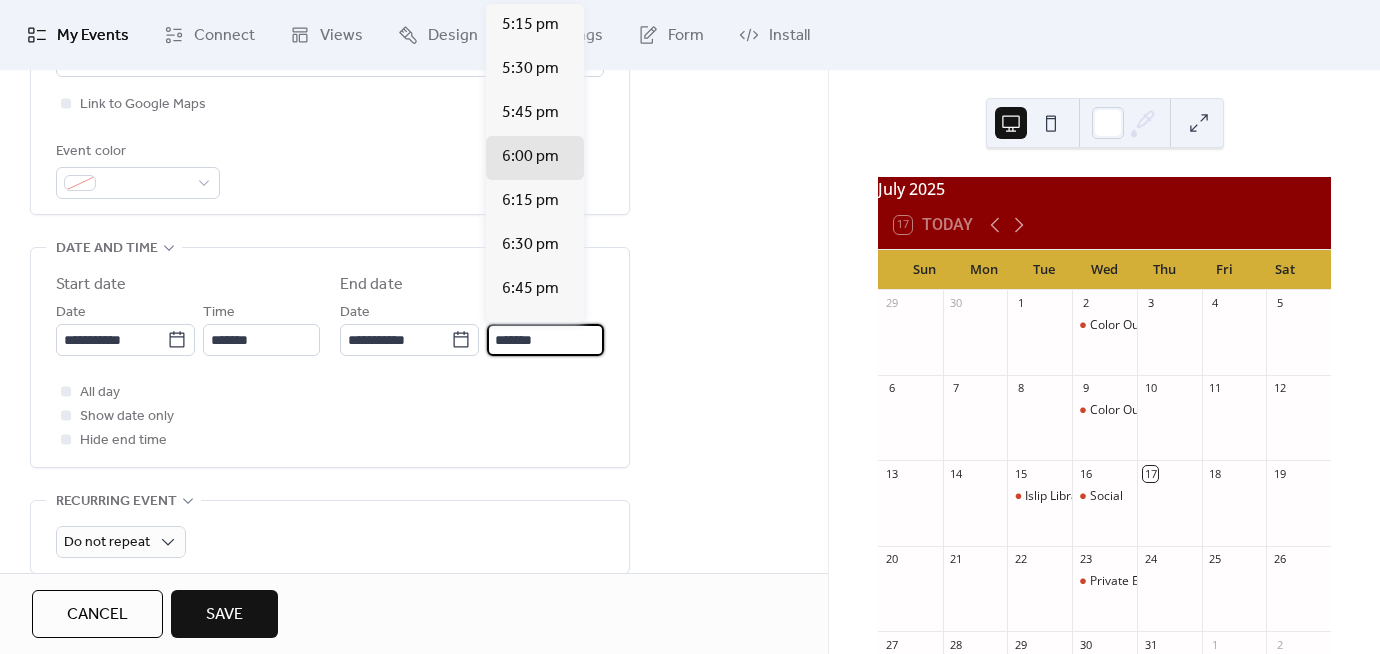 click on "*******" at bounding box center [545, 340] 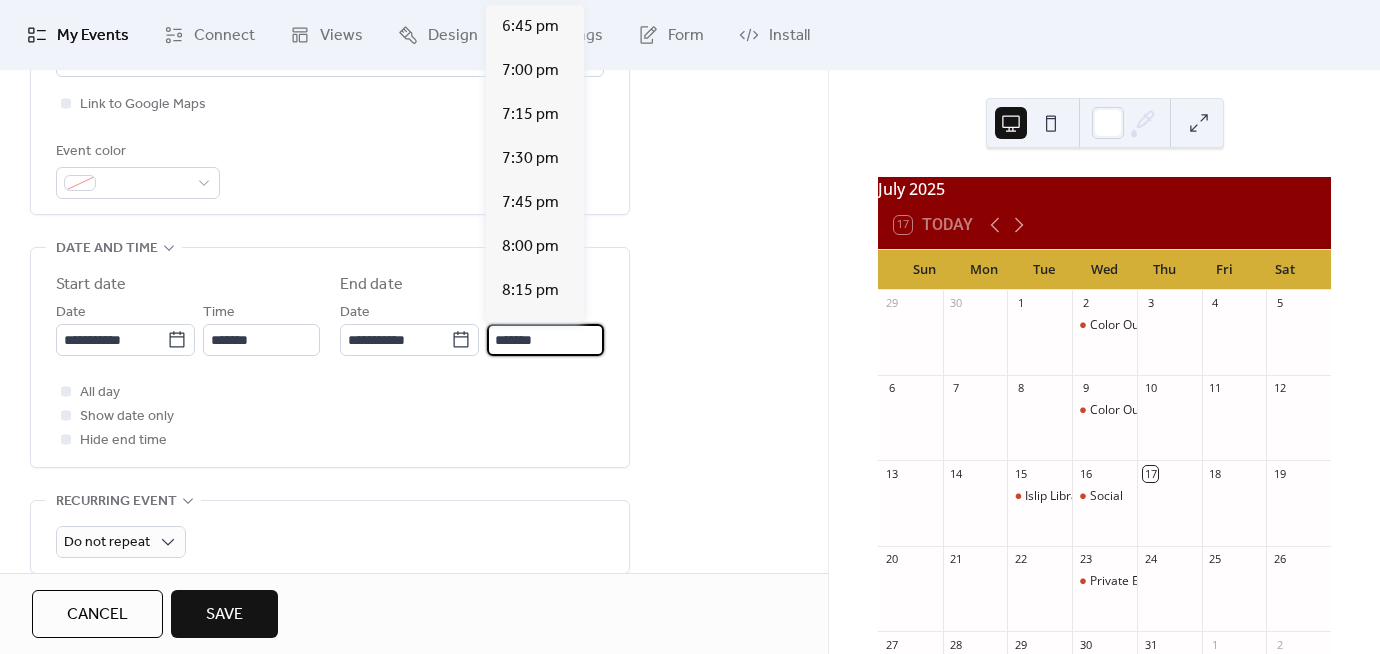 scroll, scrollTop: 263, scrollLeft: 0, axis: vertical 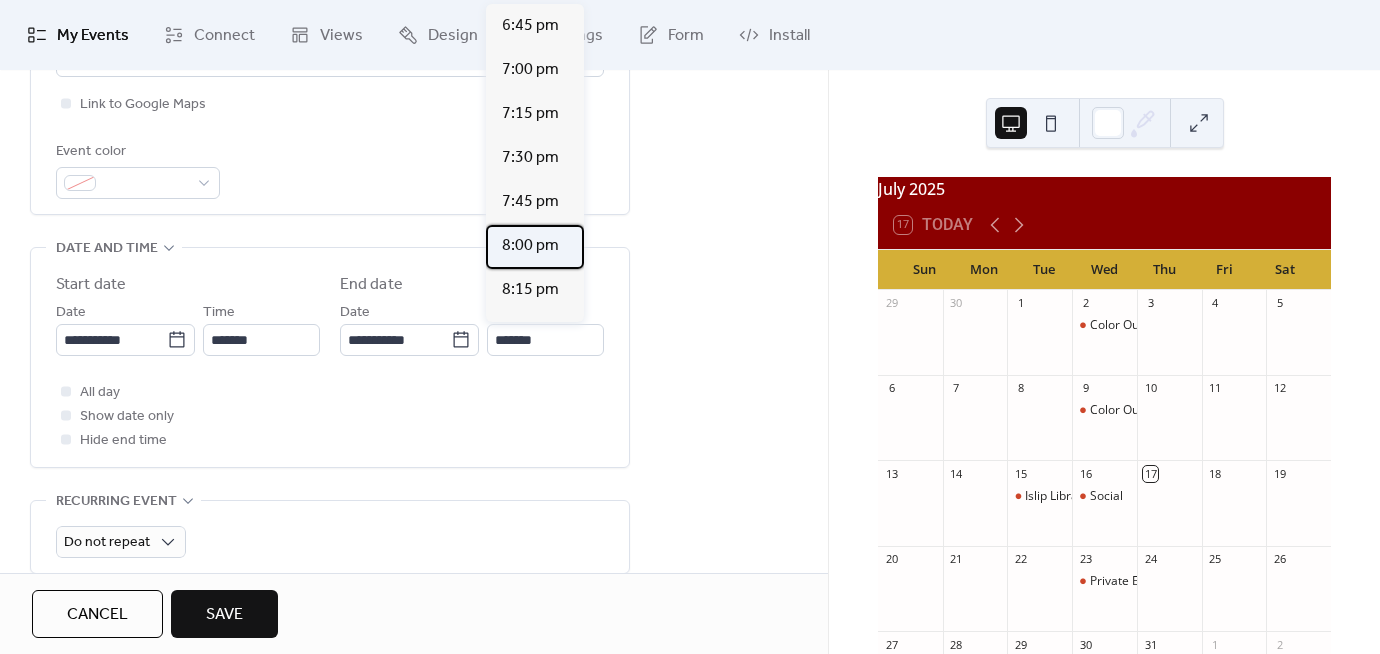 click on "8:00 pm" at bounding box center (530, 246) 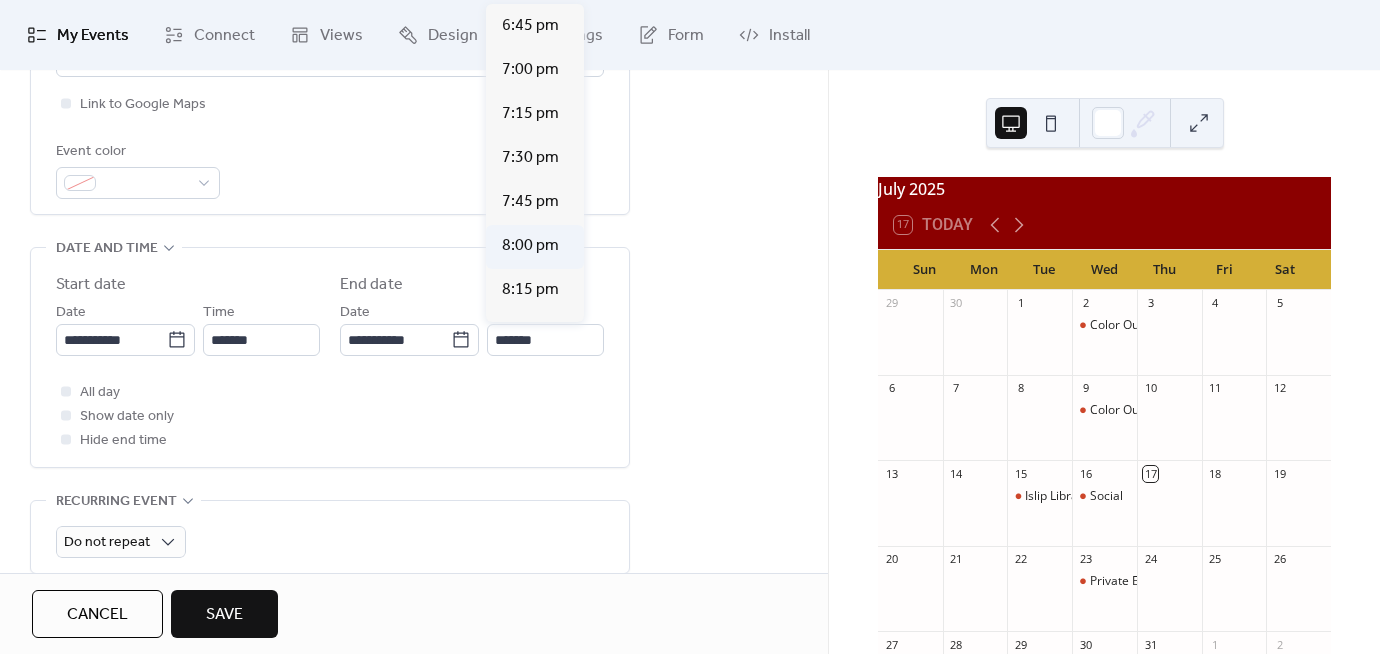 type on "*******" 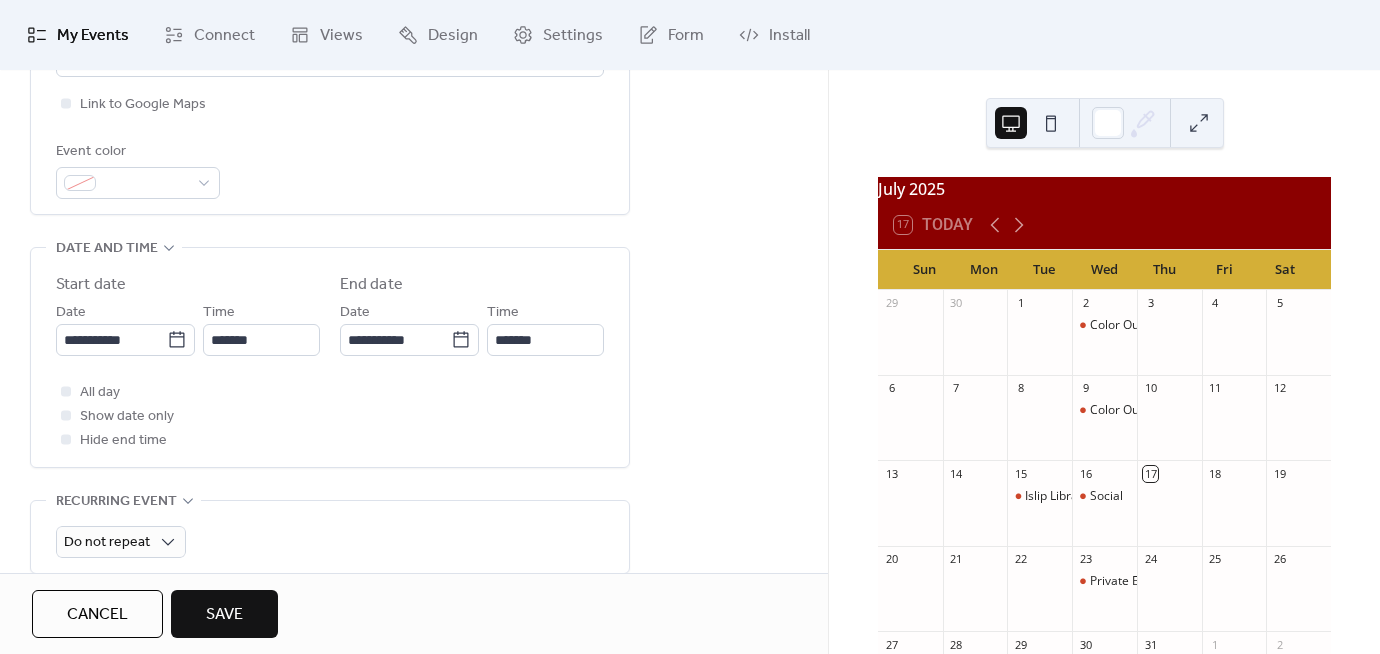click on "Save" at bounding box center (224, 615) 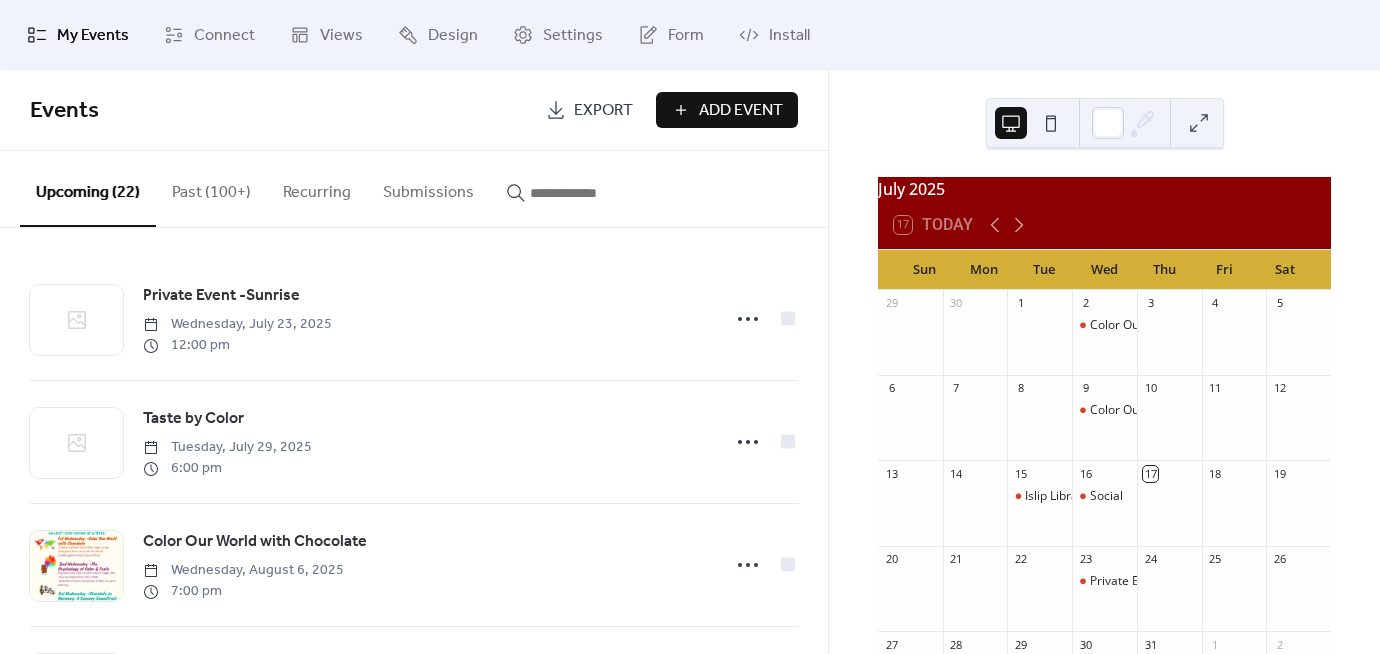 click on "Add Event" at bounding box center [741, 111] 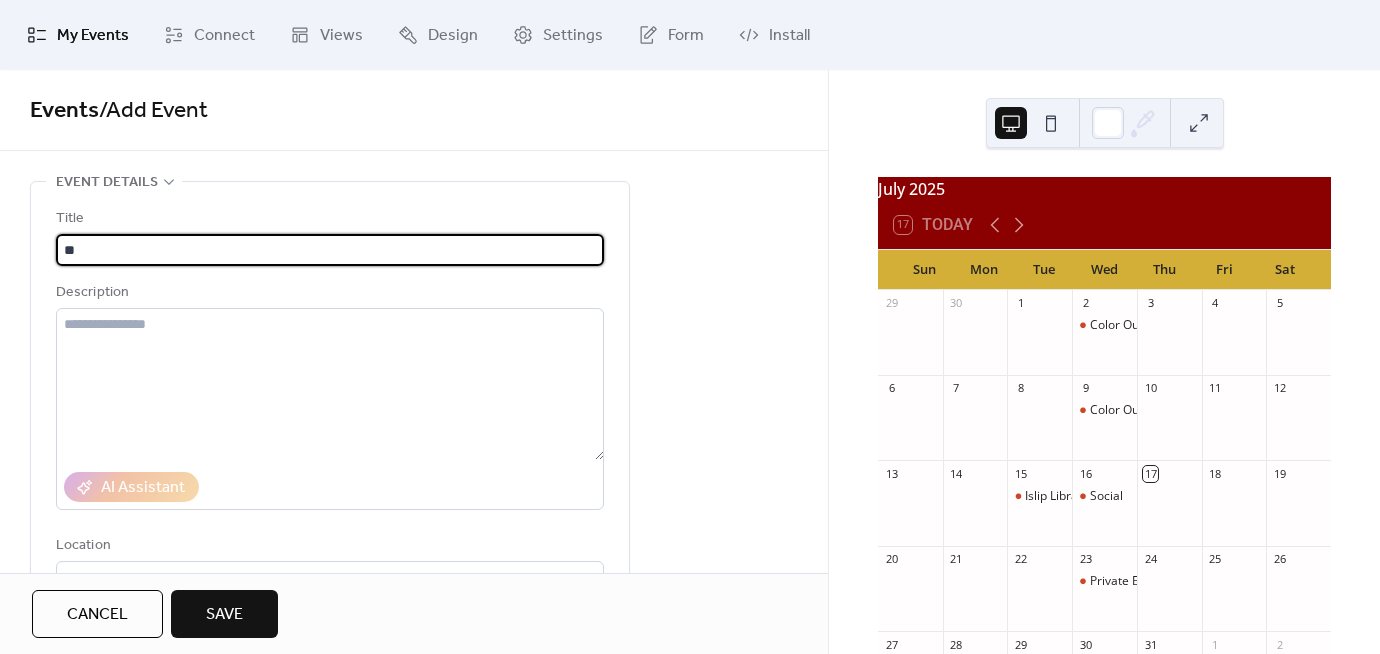 type on "*" 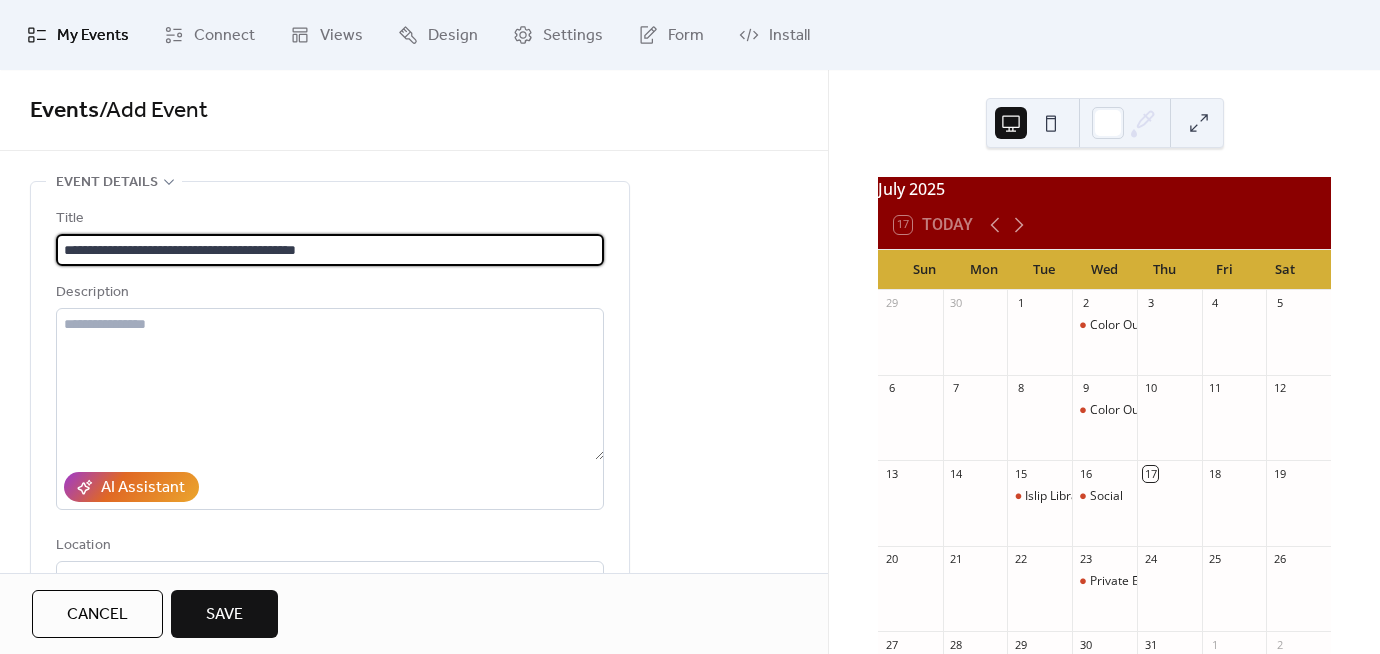 click on "**********" at bounding box center [330, 250] 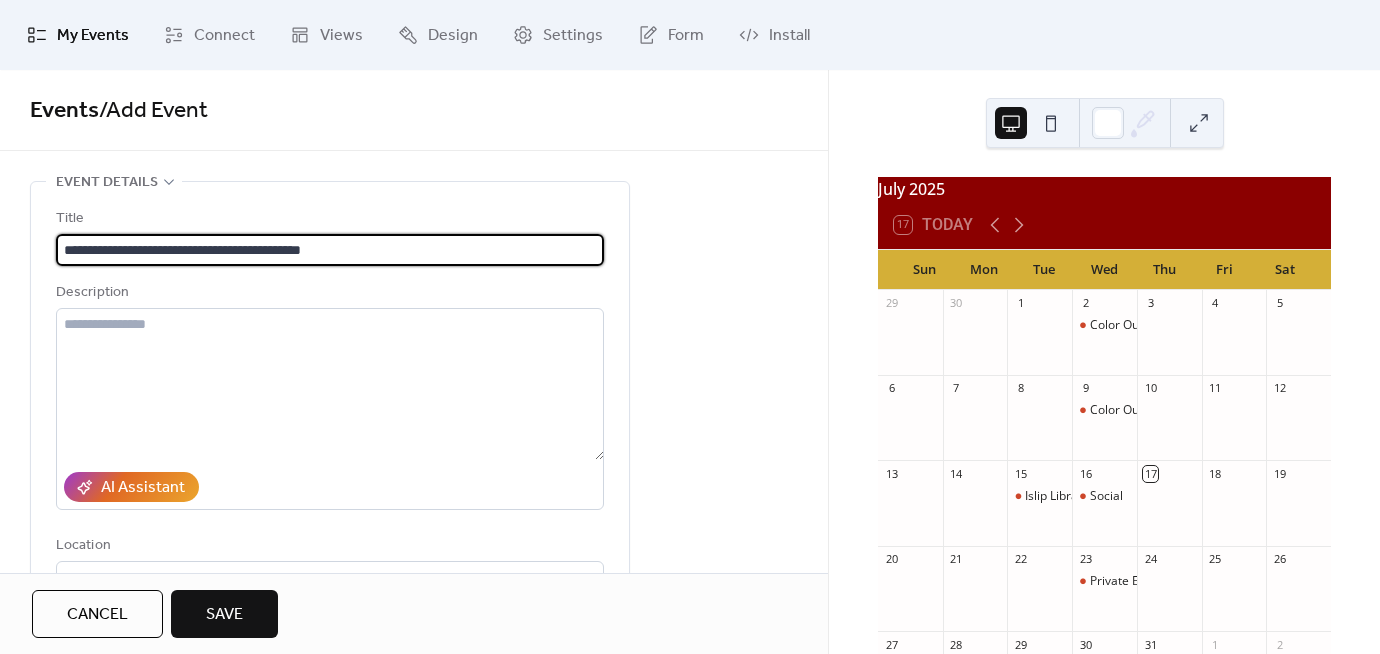 scroll, scrollTop: 1, scrollLeft: 0, axis: vertical 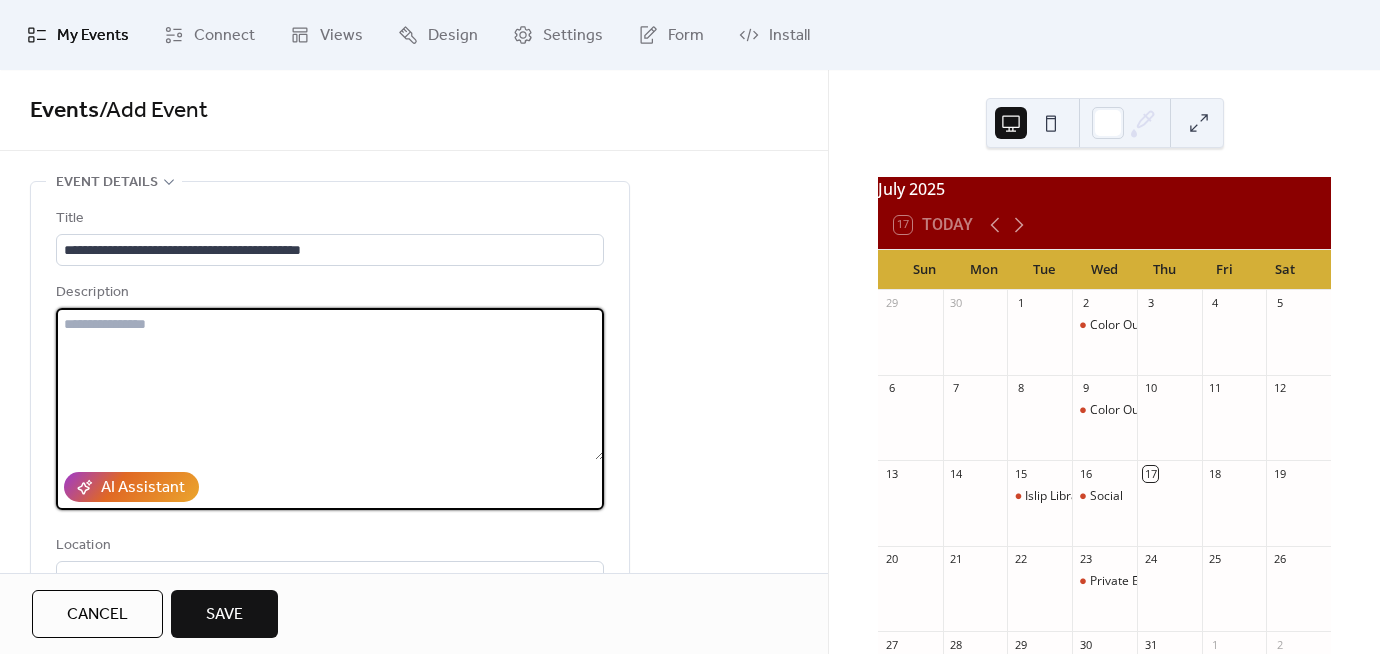click at bounding box center (330, 384) 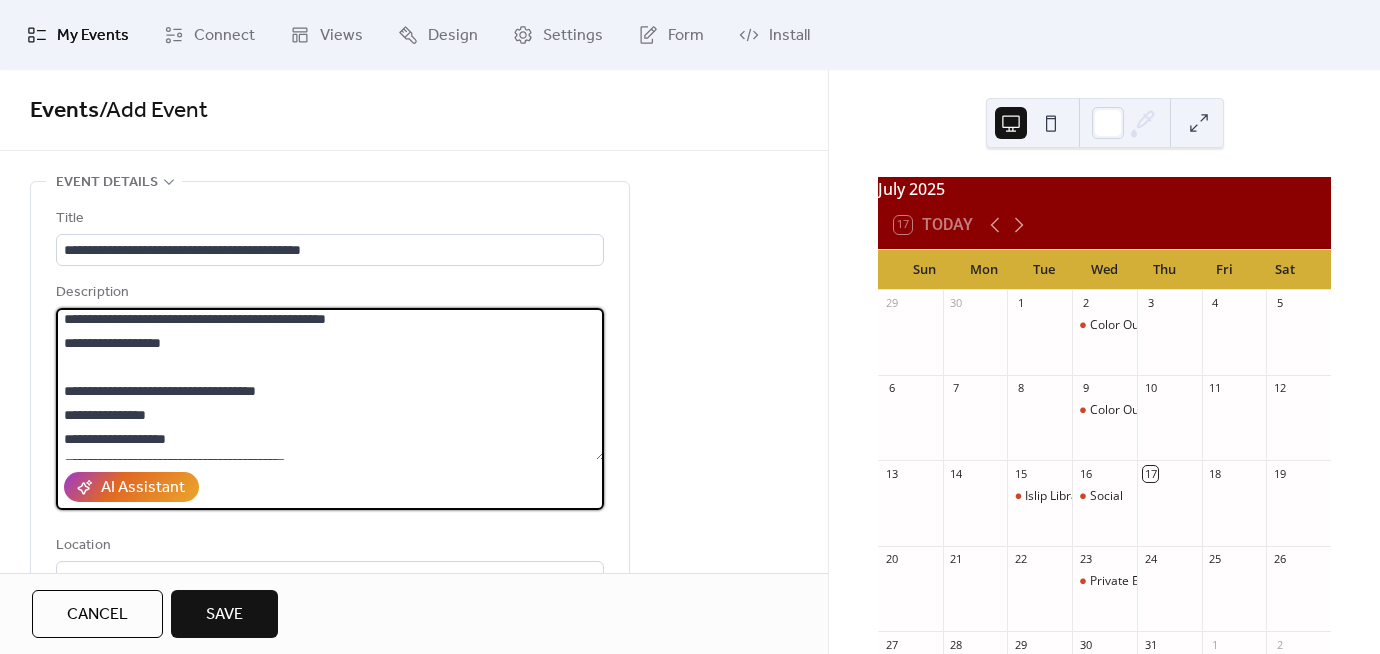 scroll, scrollTop: 0, scrollLeft: 0, axis: both 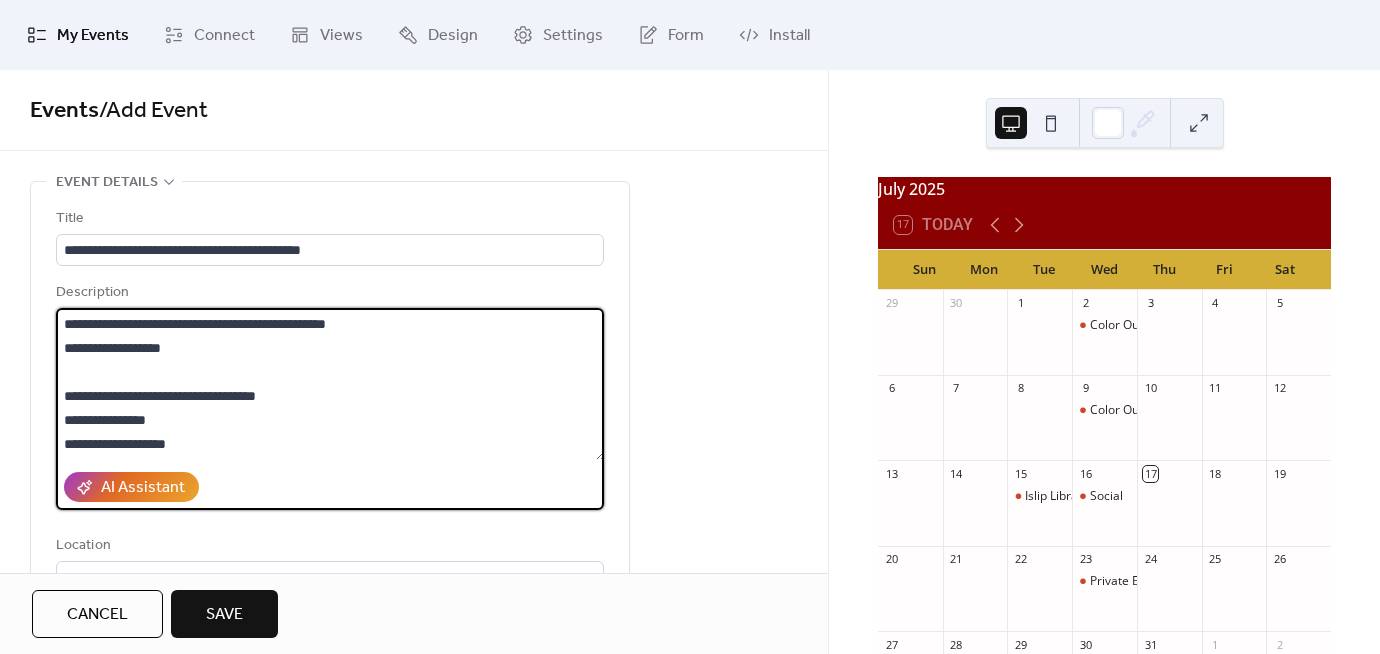 drag, startPoint x: 228, startPoint y: 320, endPoint x: 276, endPoint y: 347, distance: 55.072678 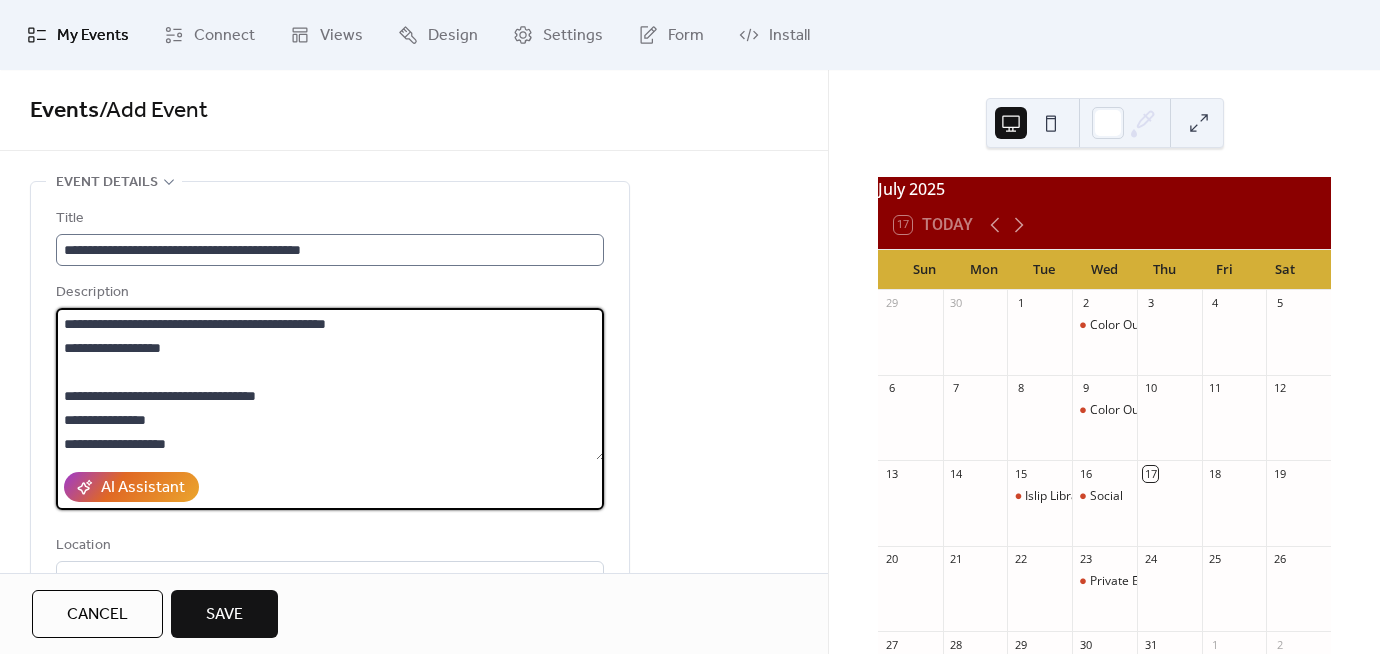 type on "**********" 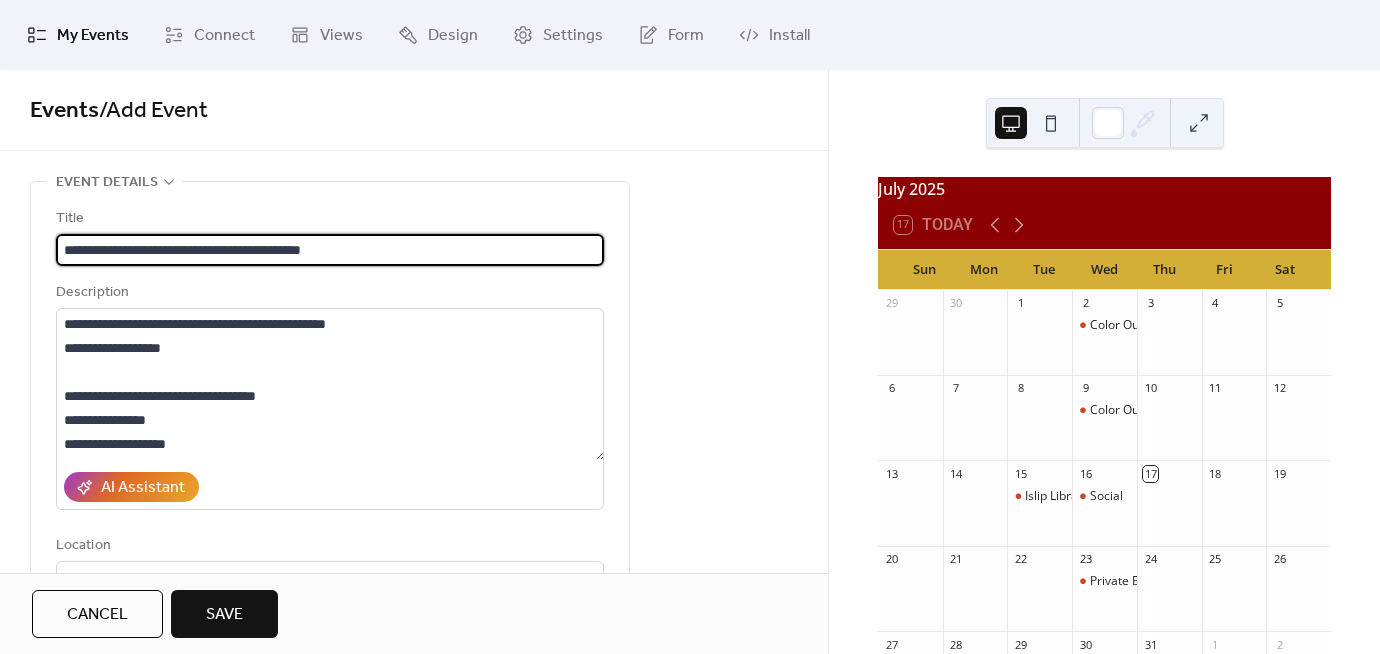 drag, startPoint x: 387, startPoint y: 249, endPoint x: 60, endPoint y: 243, distance: 327.05505 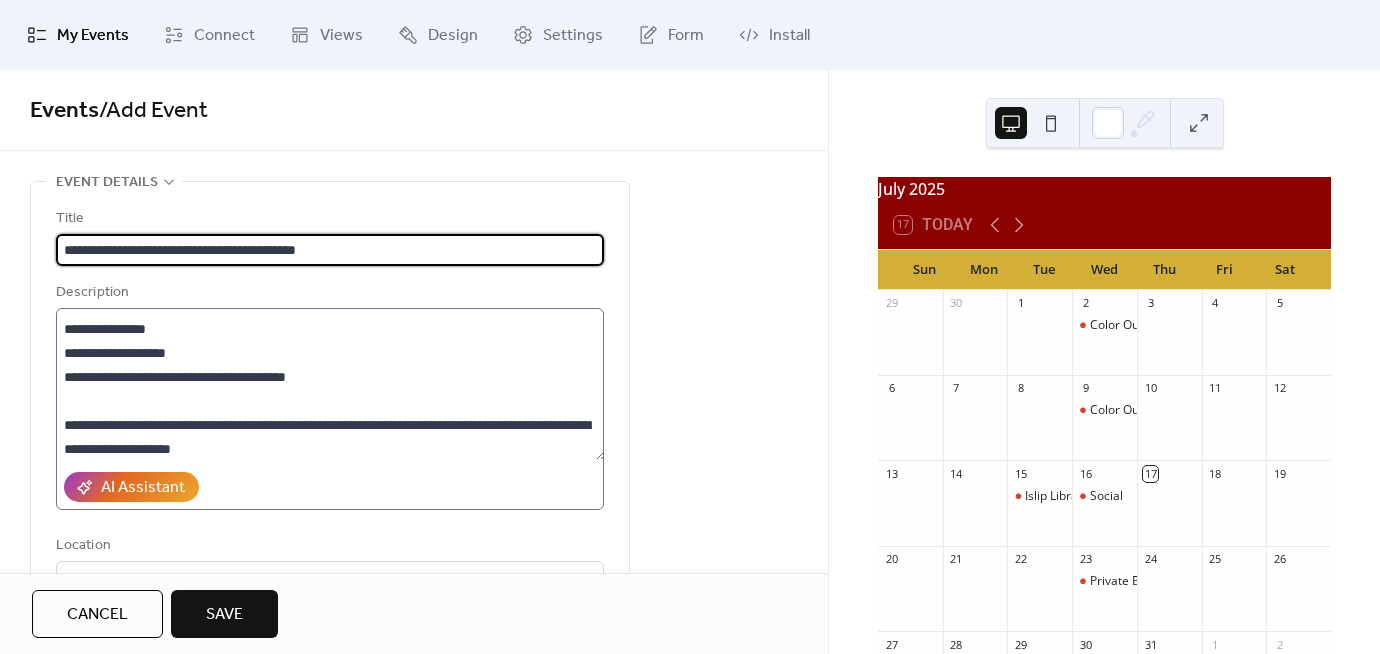 scroll, scrollTop: 95, scrollLeft: 0, axis: vertical 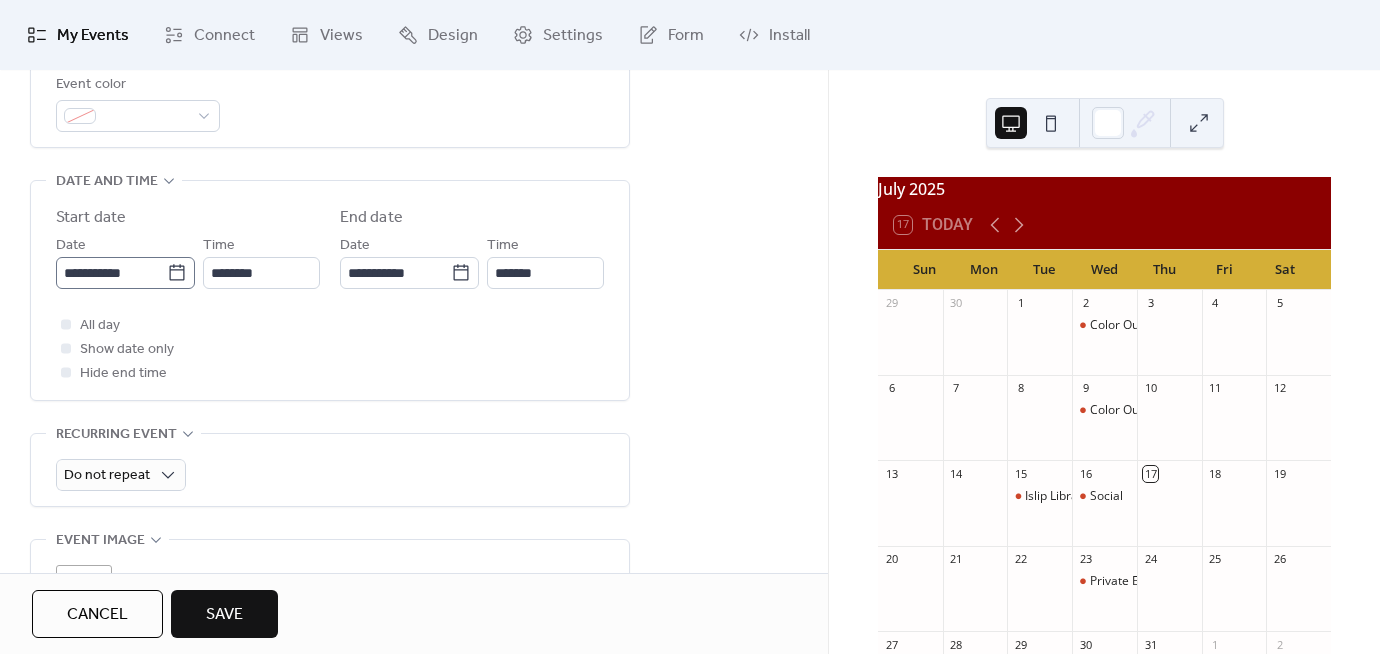 type on "**********" 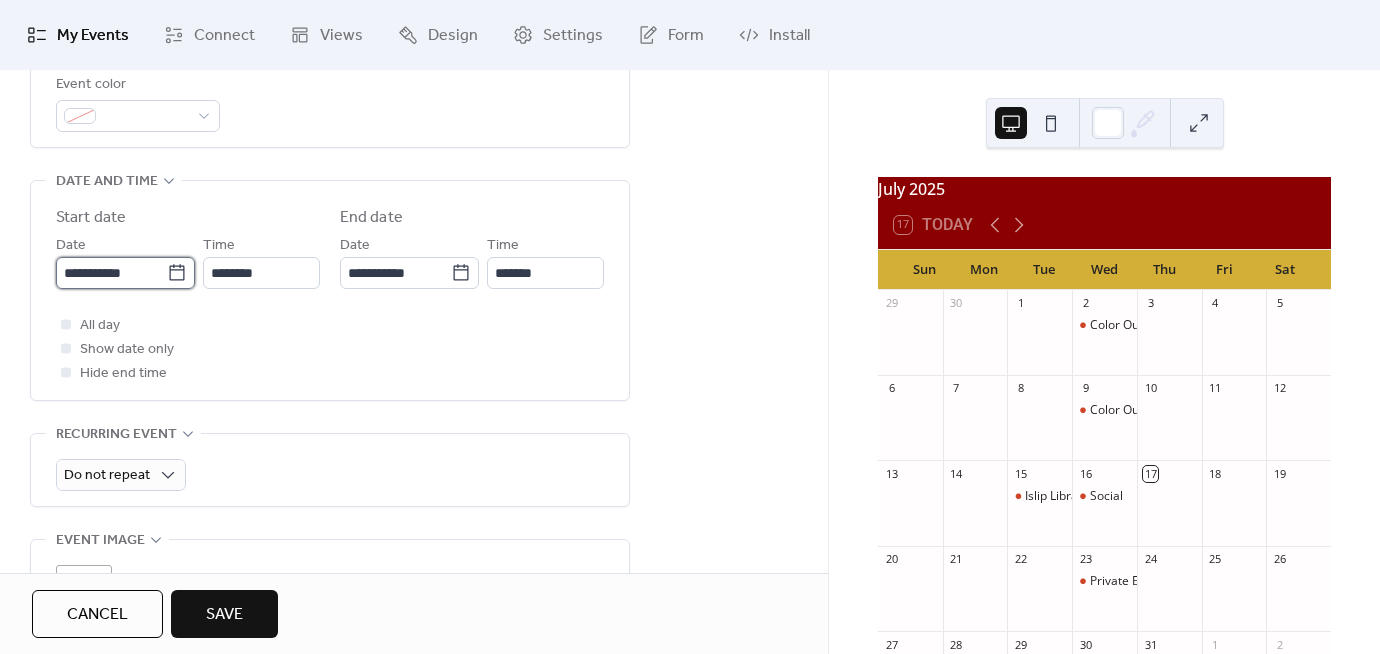 click on "**********" at bounding box center [111, 273] 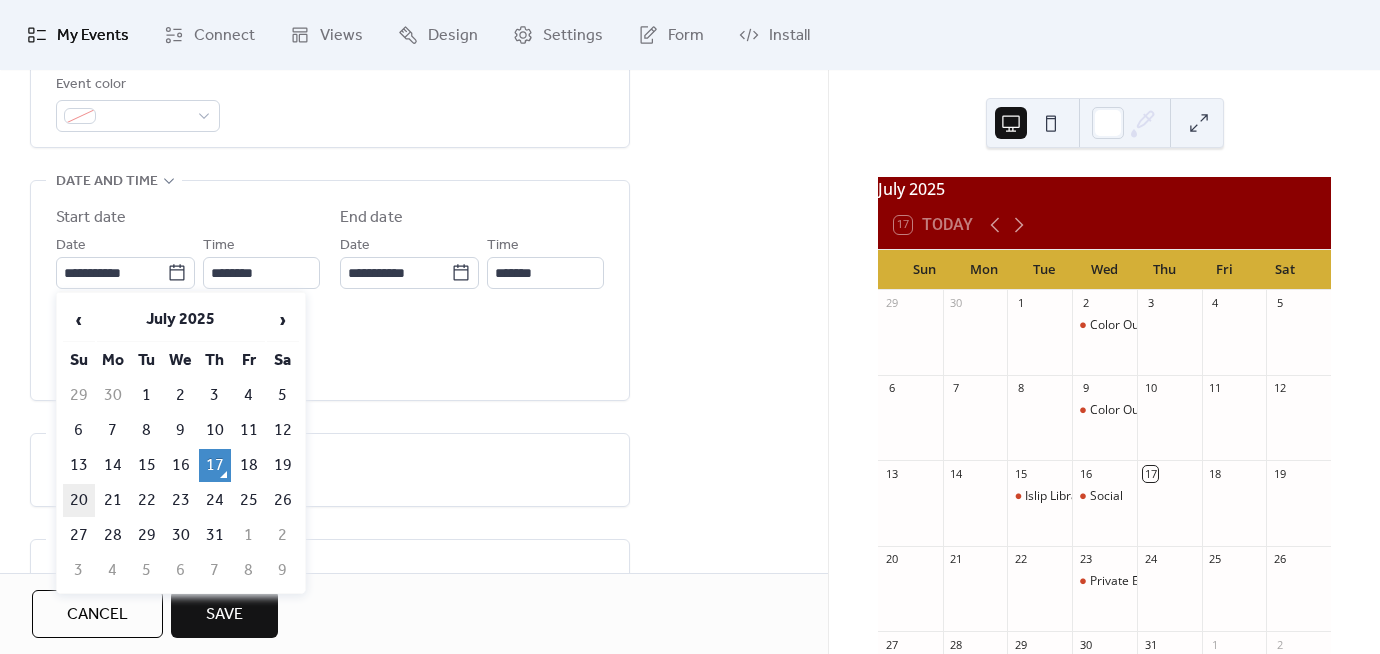 click on "20" at bounding box center (79, 500) 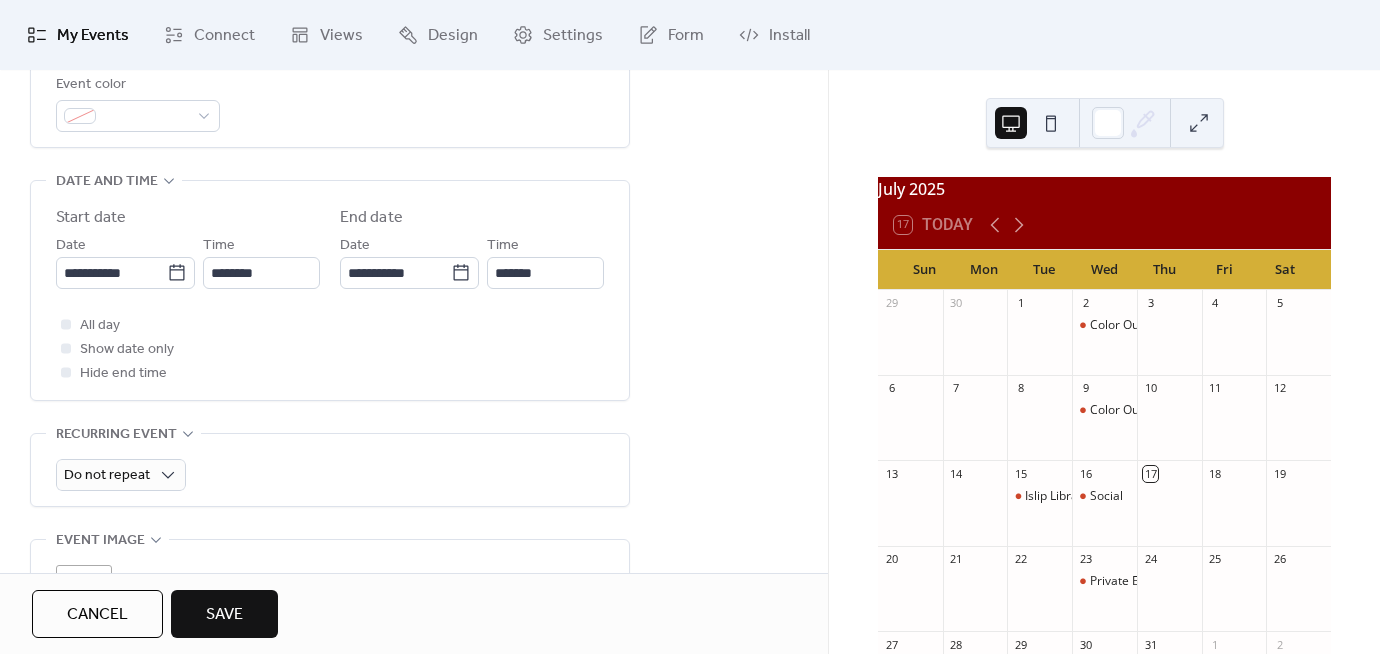 click on "Save" at bounding box center (224, 615) 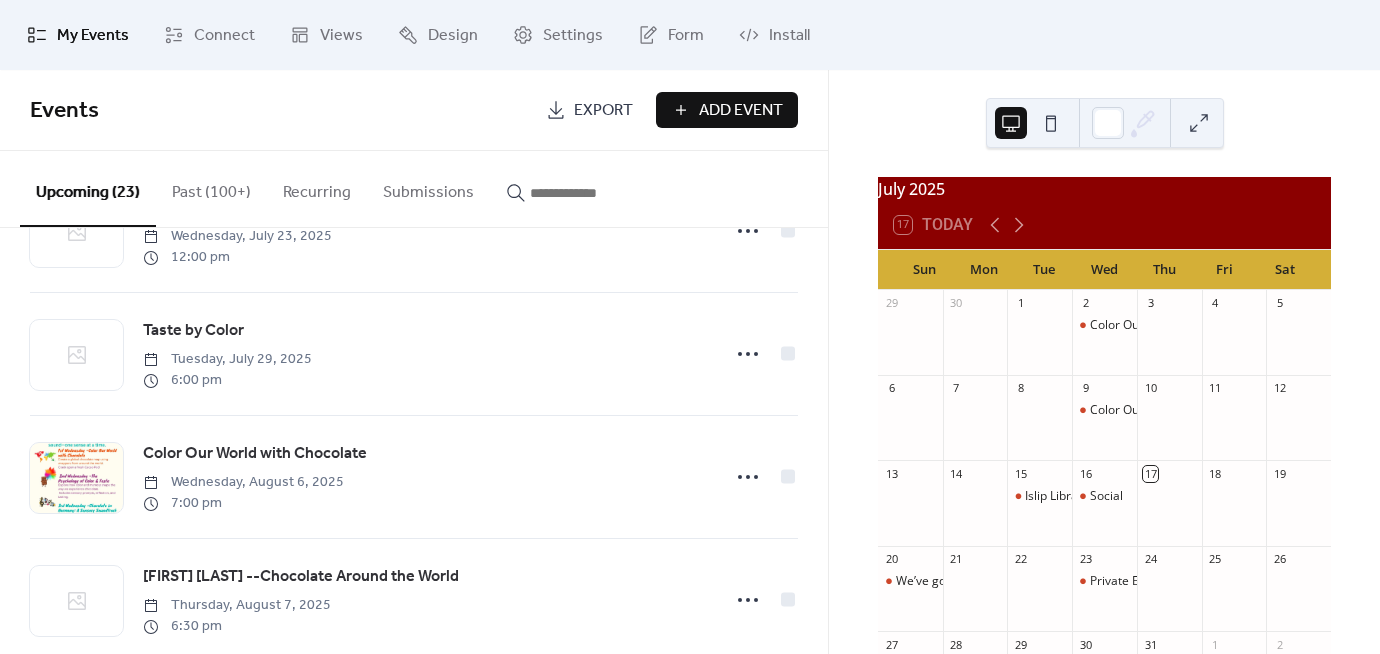 scroll, scrollTop: 0, scrollLeft: 0, axis: both 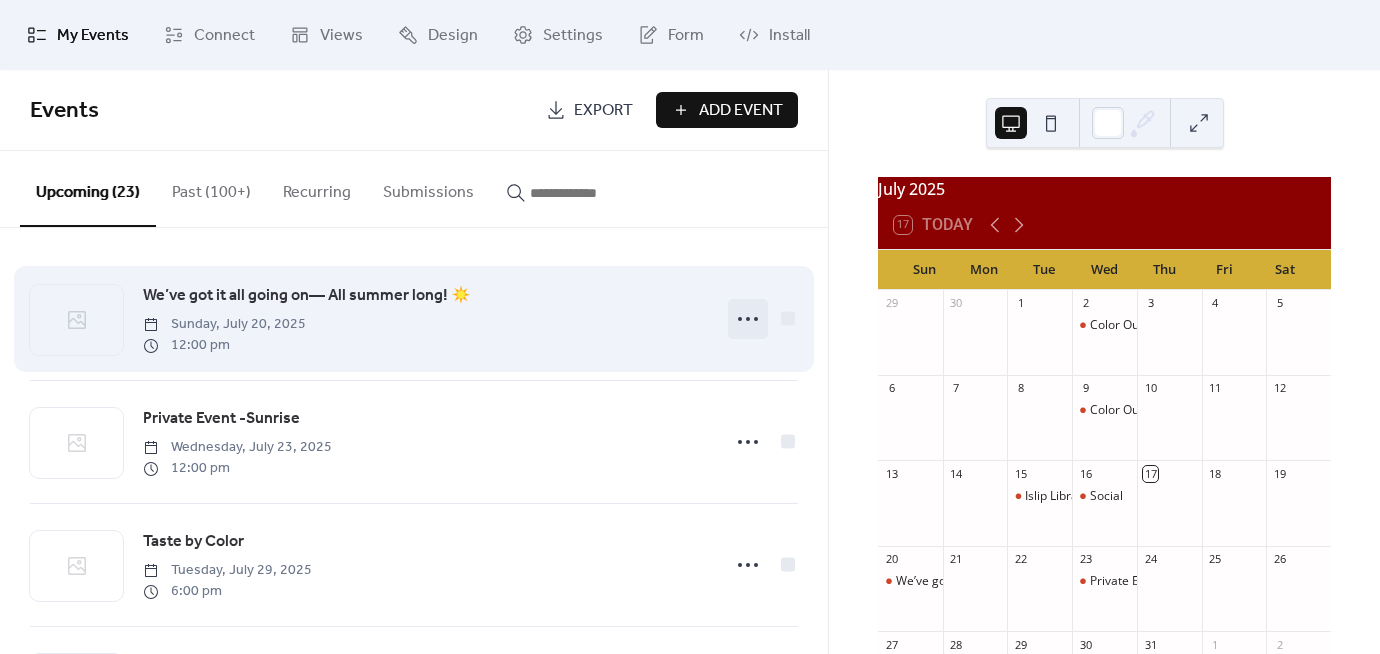 click 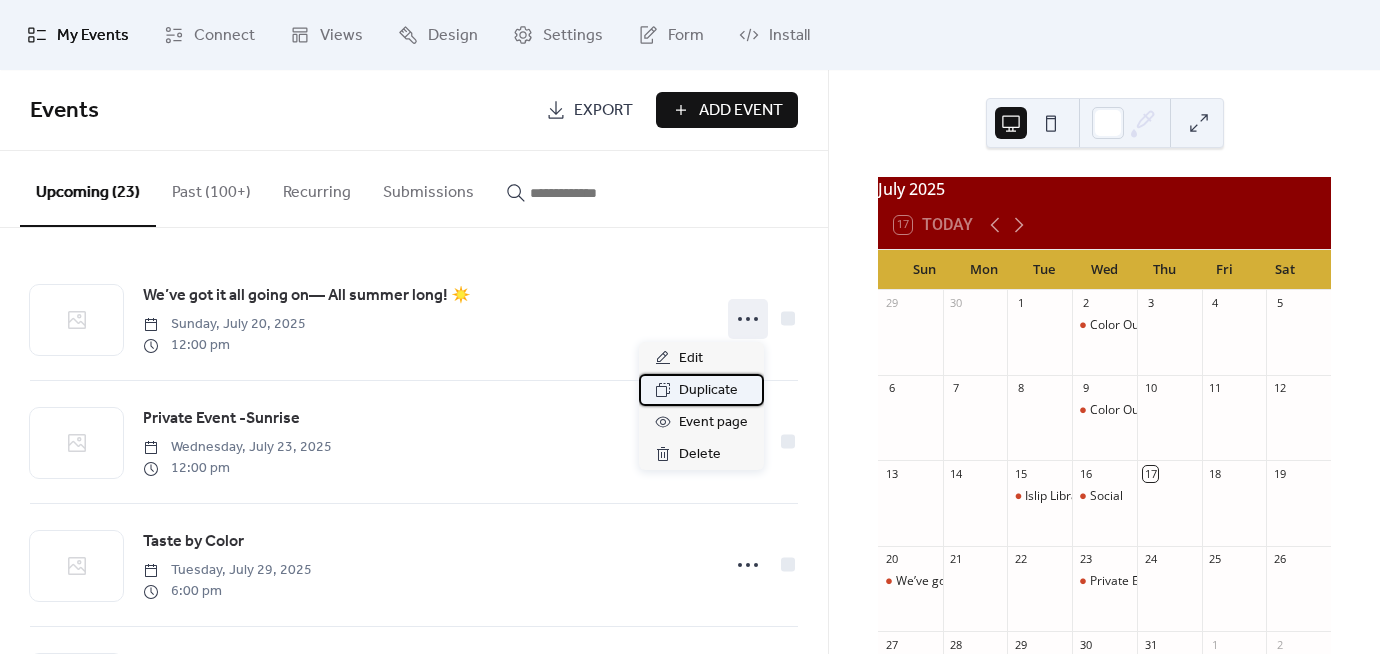 click on "Duplicate" at bounding box center [708, 391] 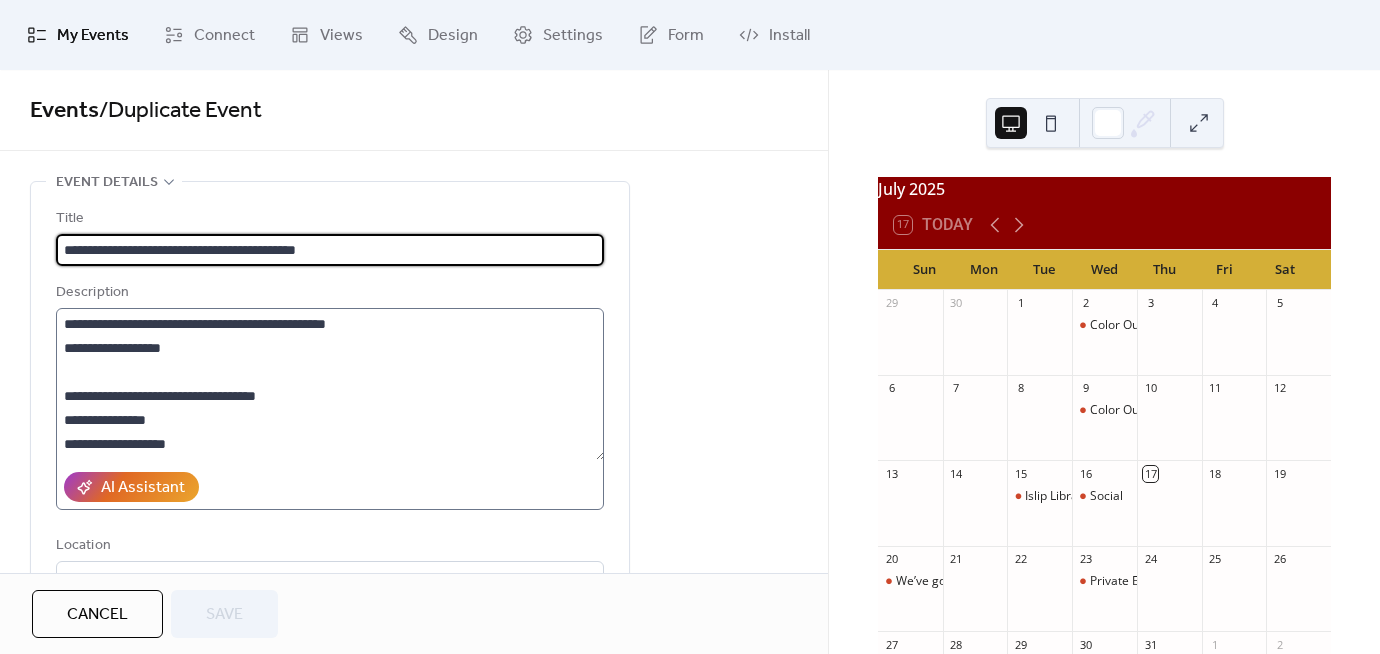 scroll, scrollTop: 95, scrollLeft: 0, axis: vertical 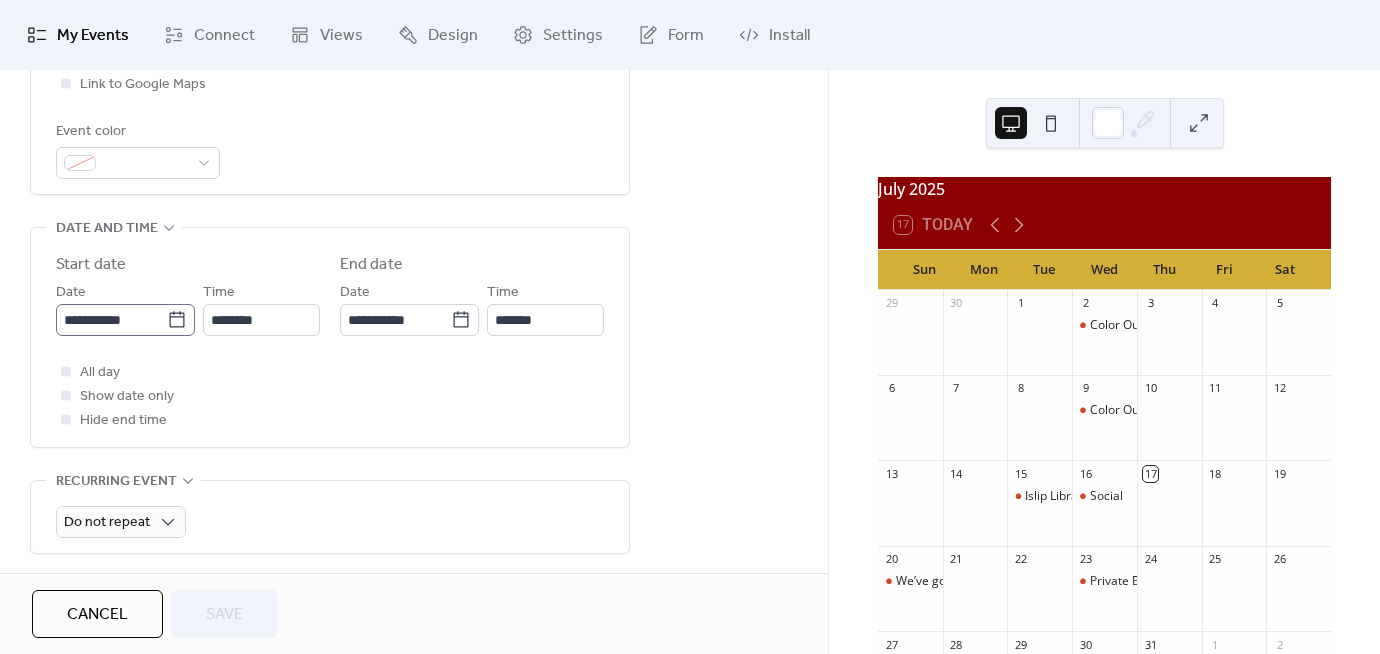 click 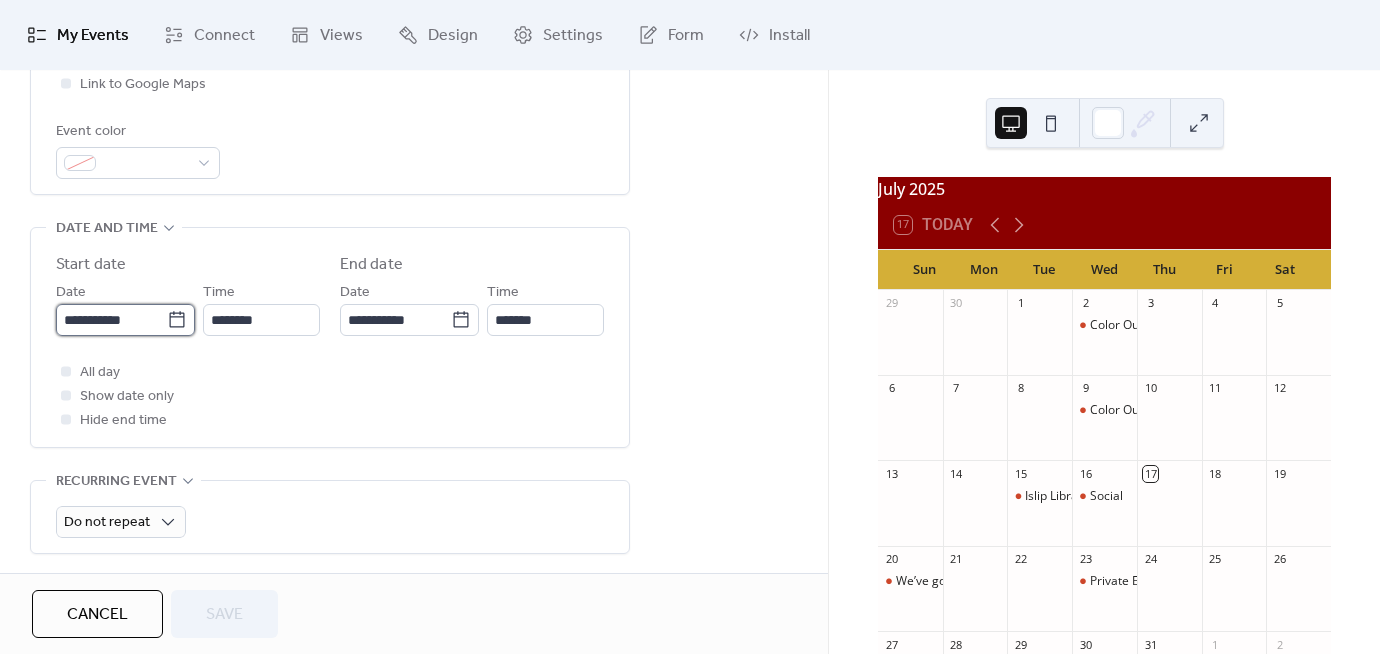 click on "**********" at bounding box center [111, 320] 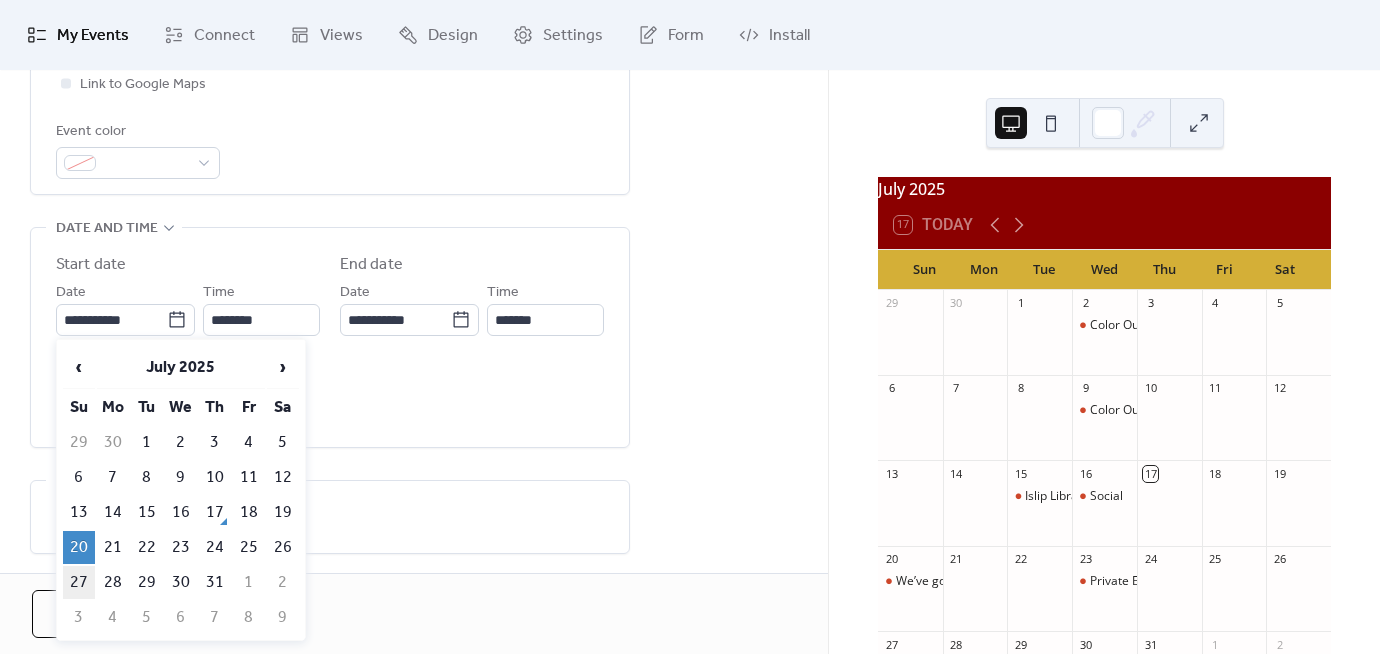 click on "27" at bounding box center (79, 582) 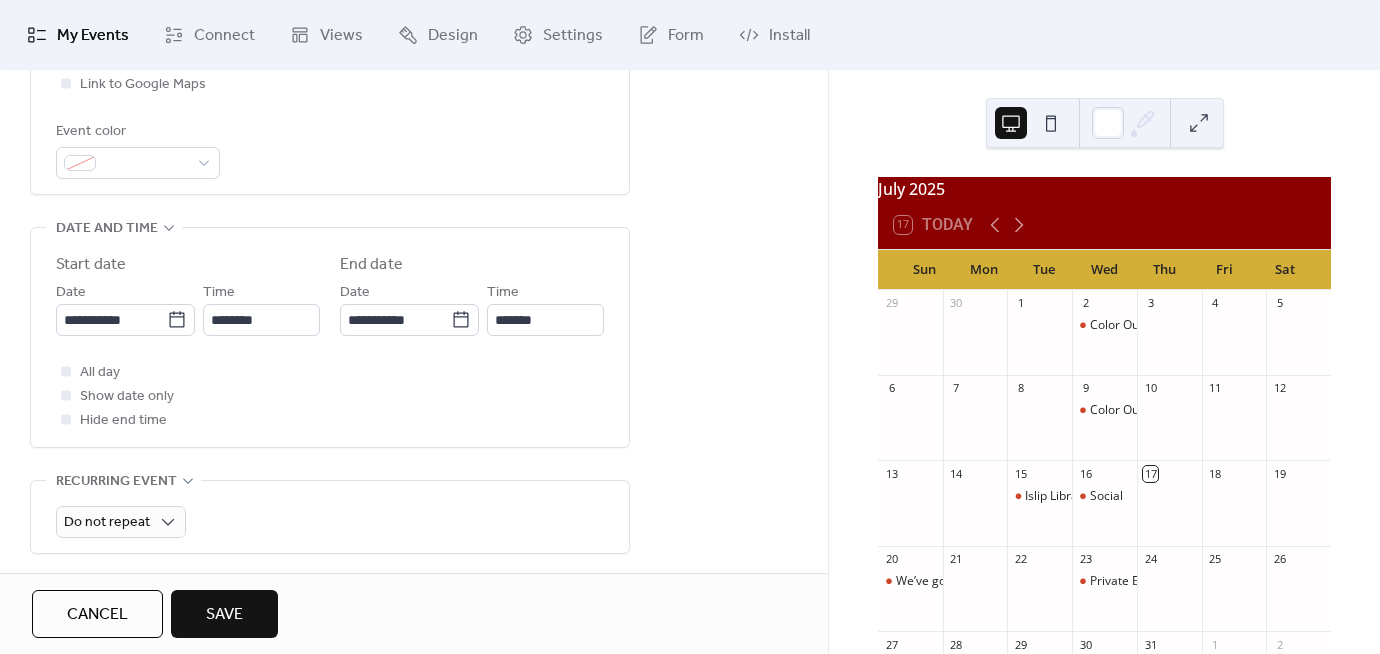 click on "Save" at bounding box center (224, 615) 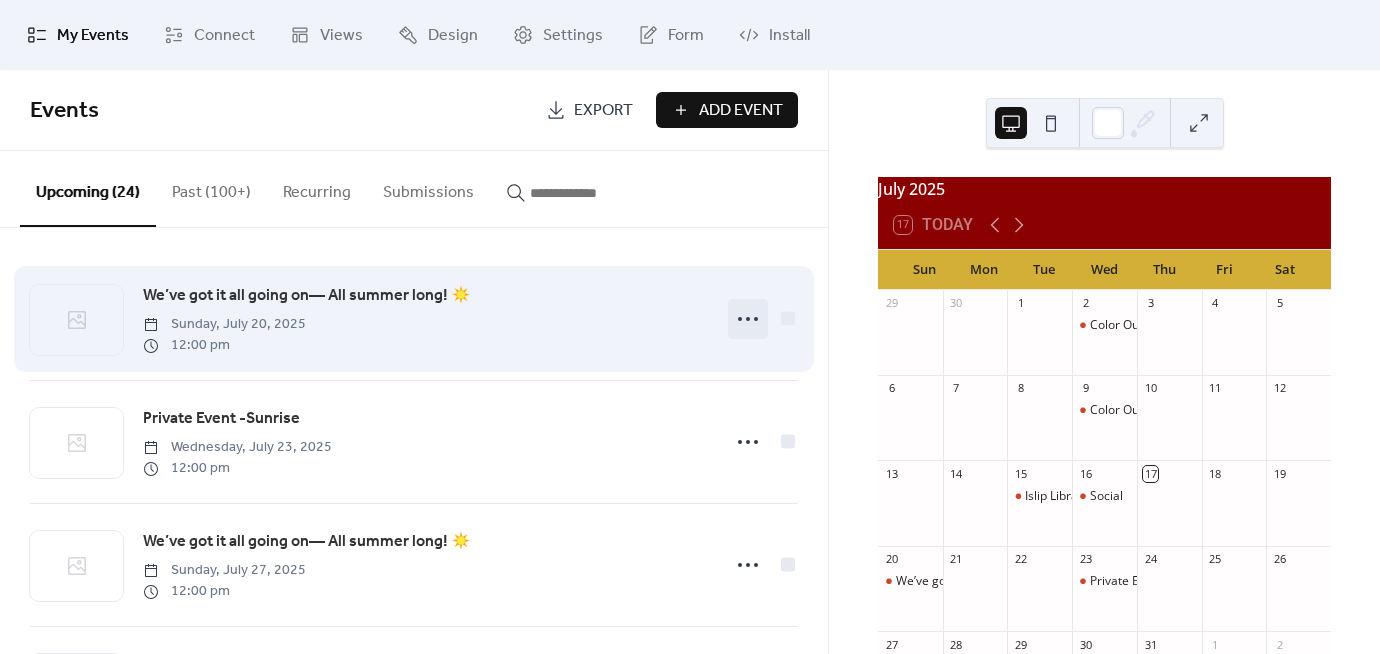 click 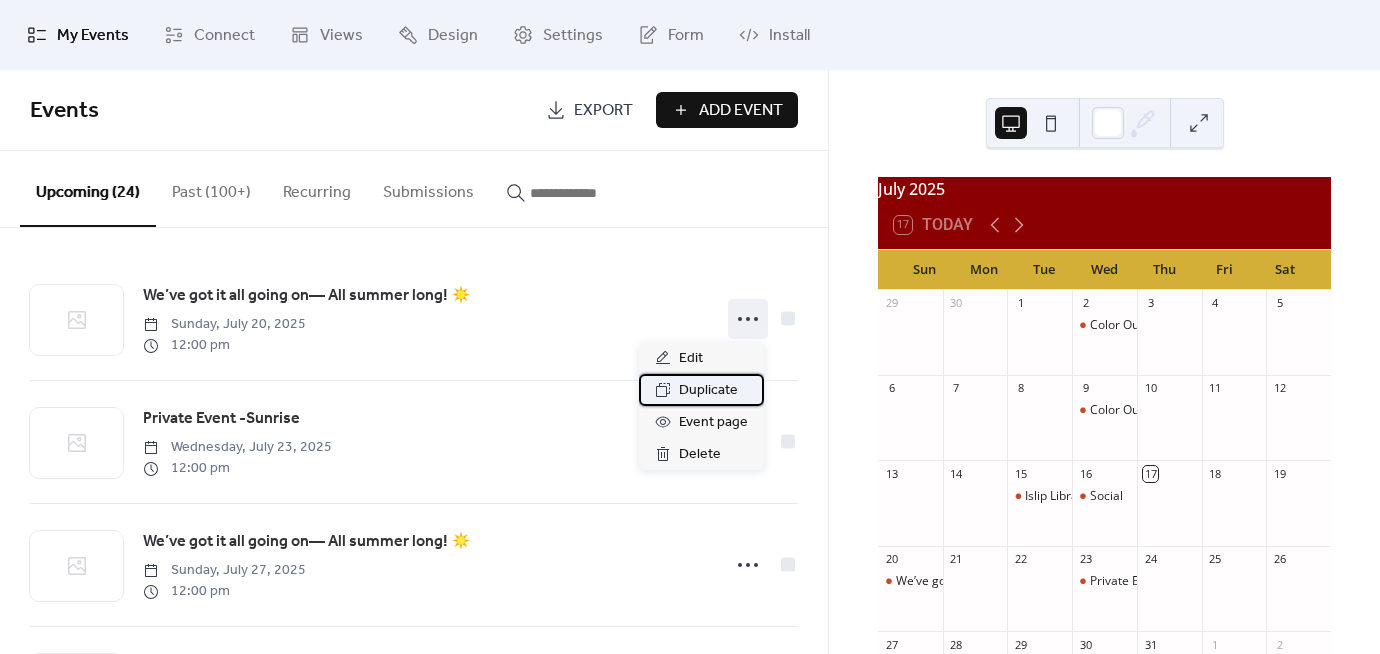 click on "Duplicate" at bounding box center (708, 391) 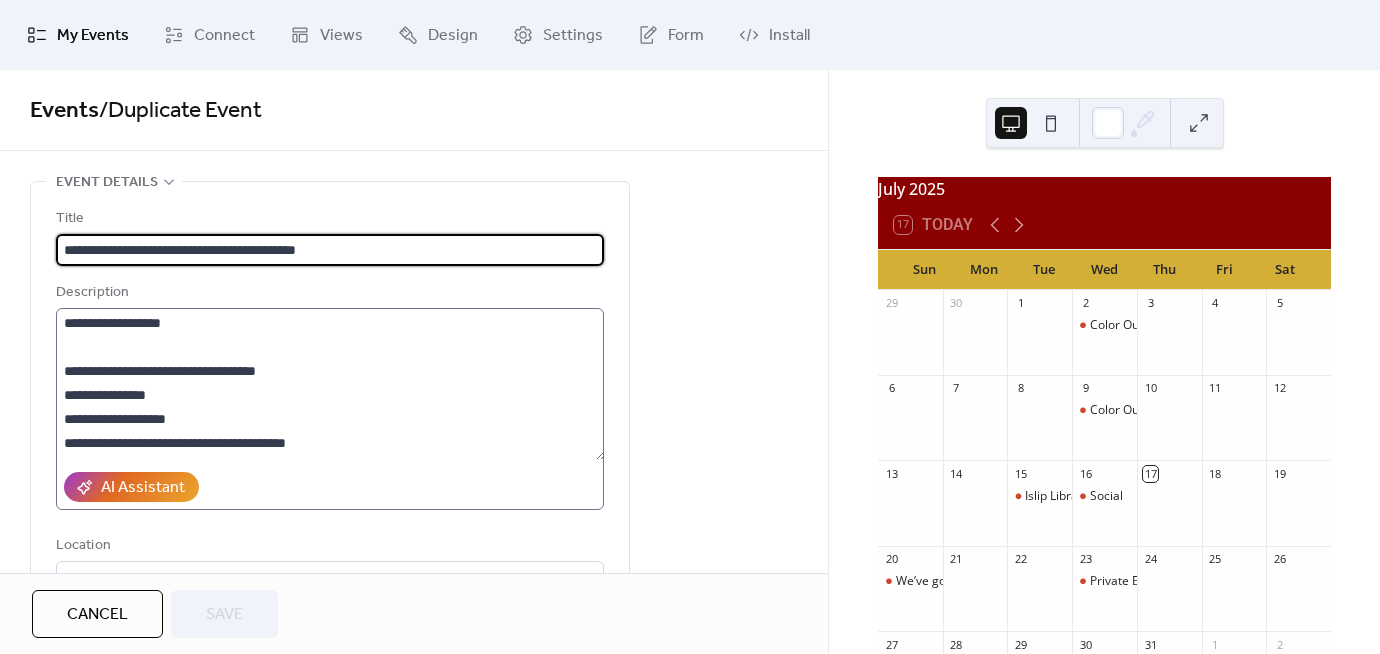 scroll, scrollTop: 95, scrollLeft: 0, axis: vertical 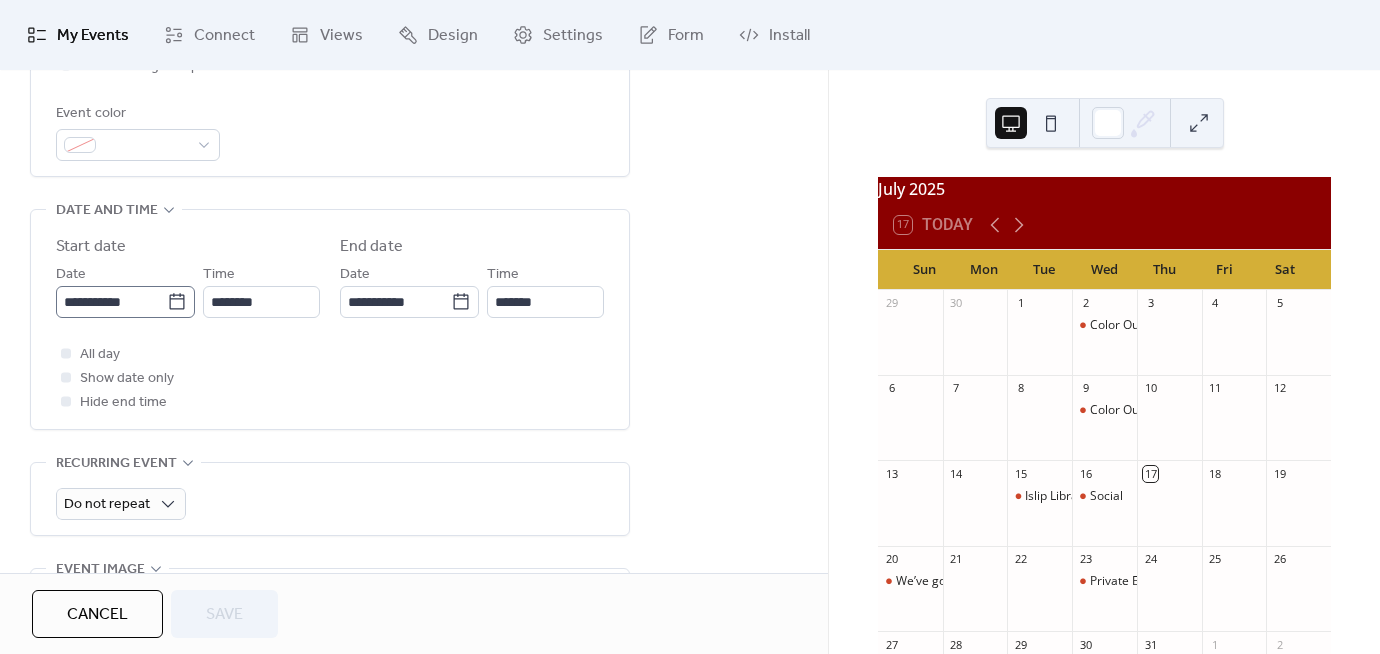 click 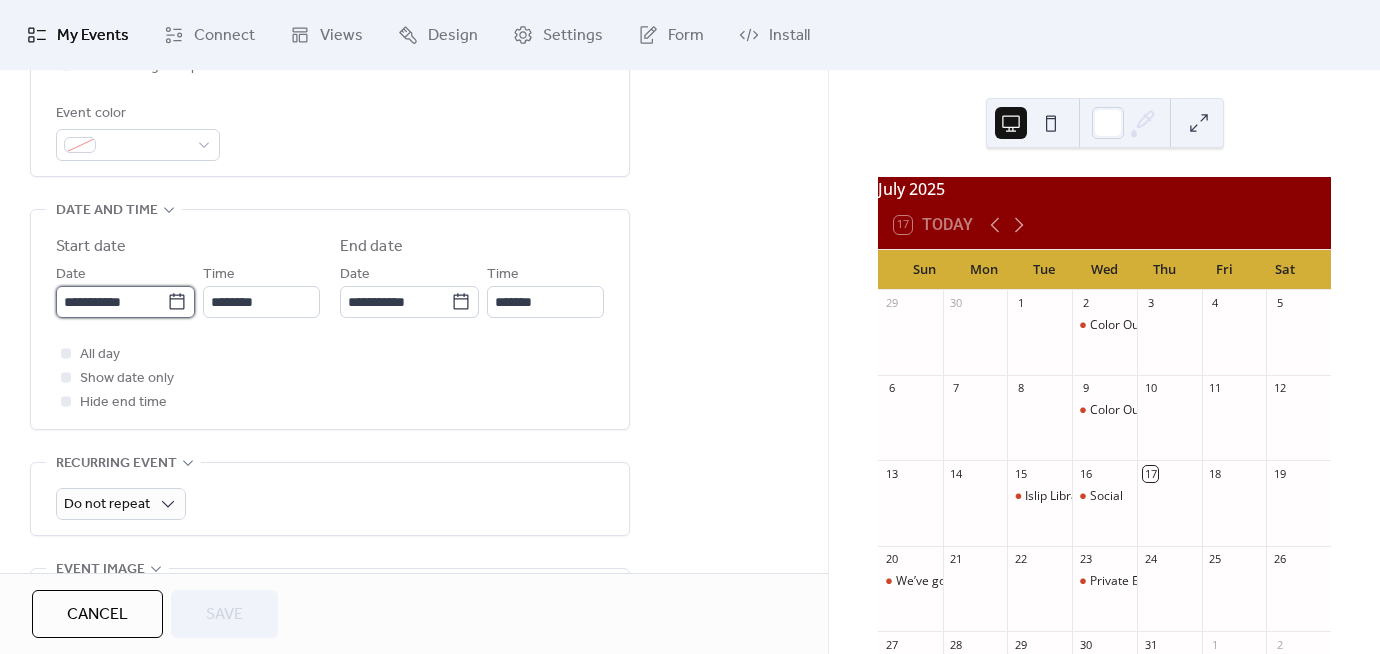 click on "**********" at bounding box center (111, 302) 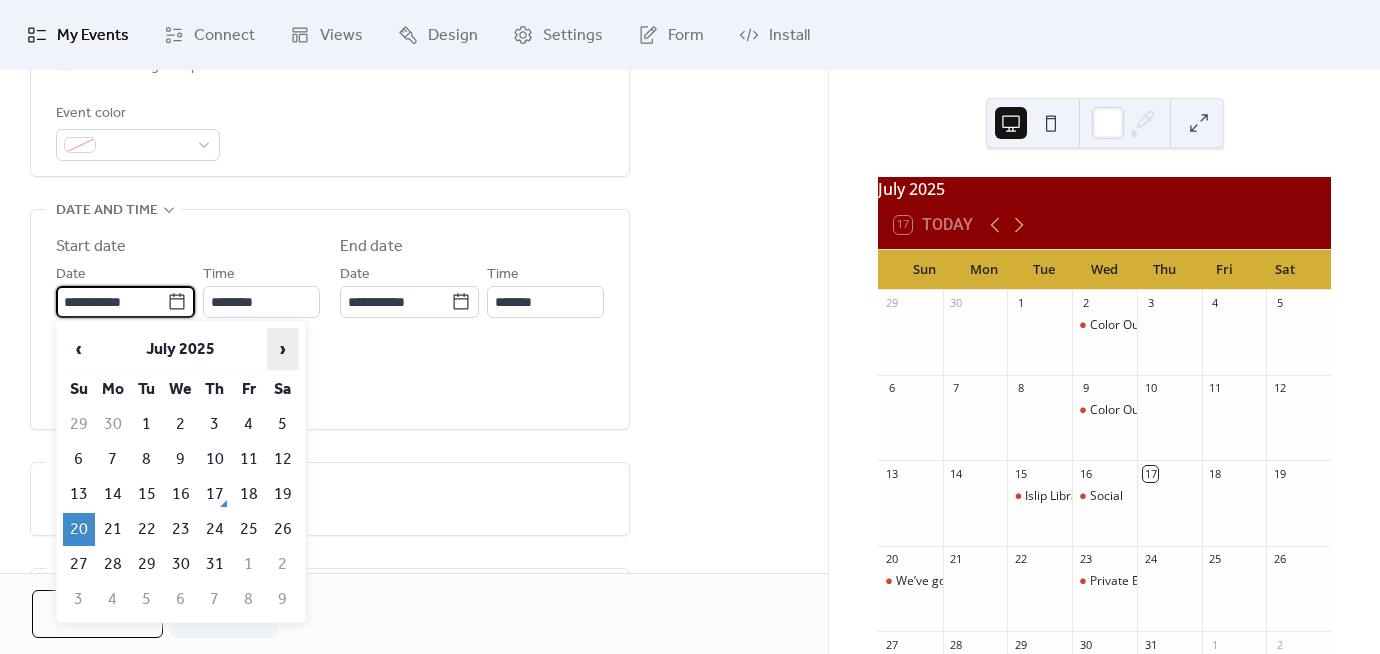 click on "›" at bounding box center [283, 349] 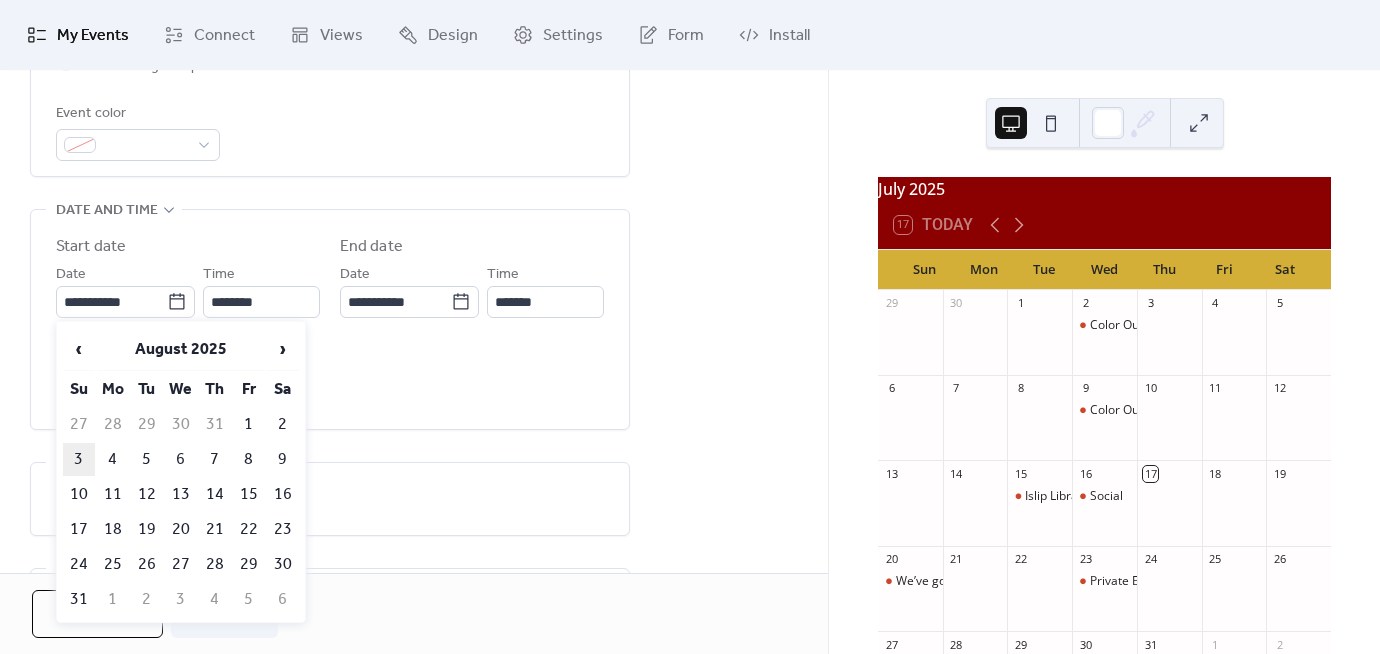 click on "3" at bounding box center (79, 459) 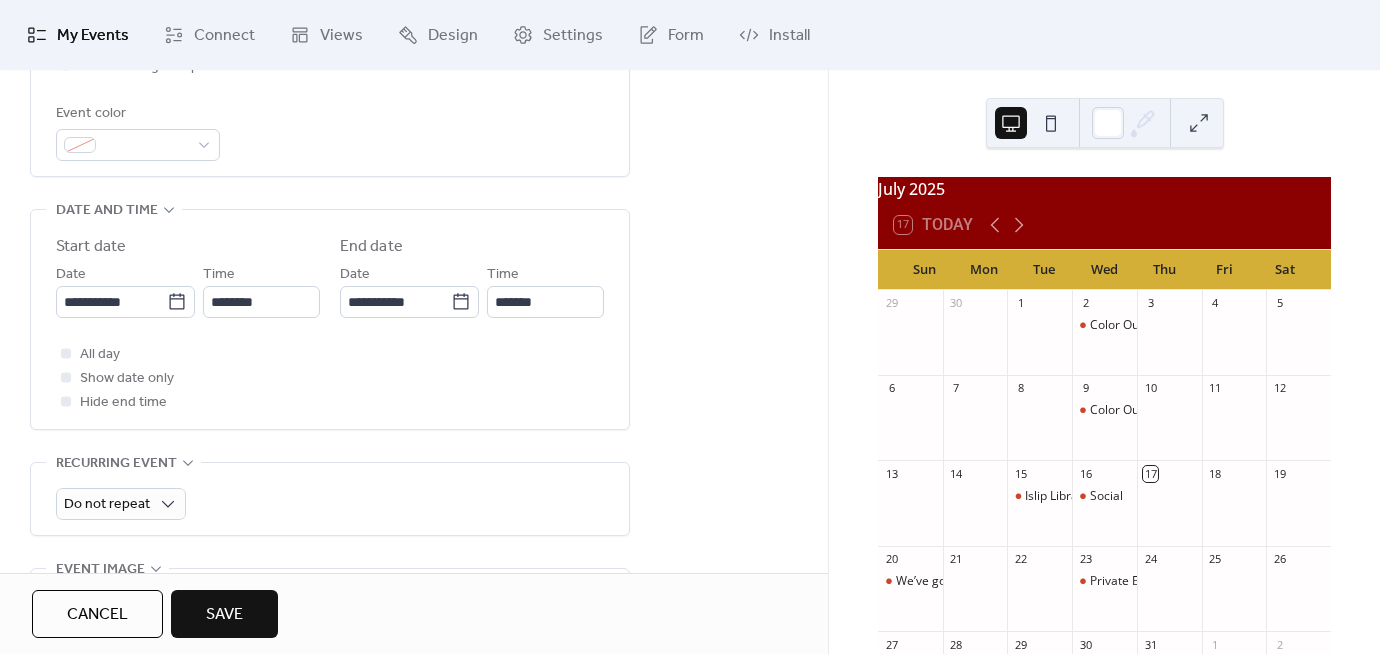 click on "Save" at bounding box center (224, 615) 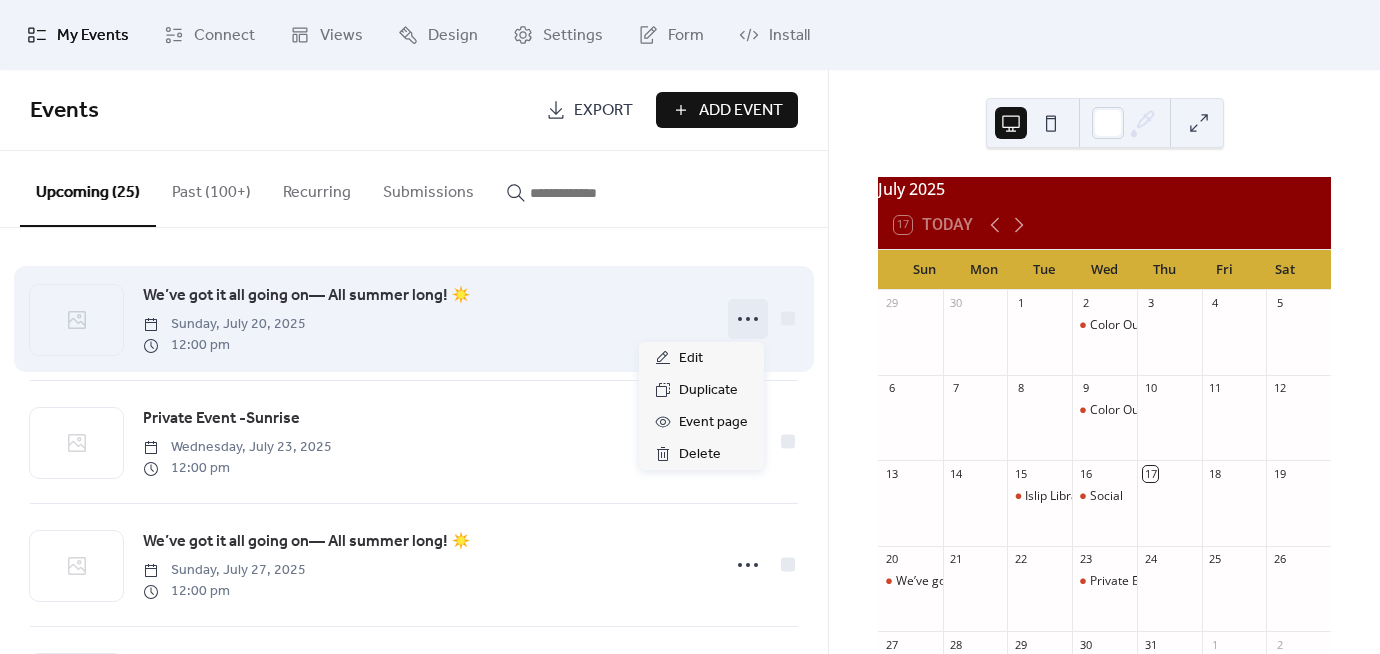click 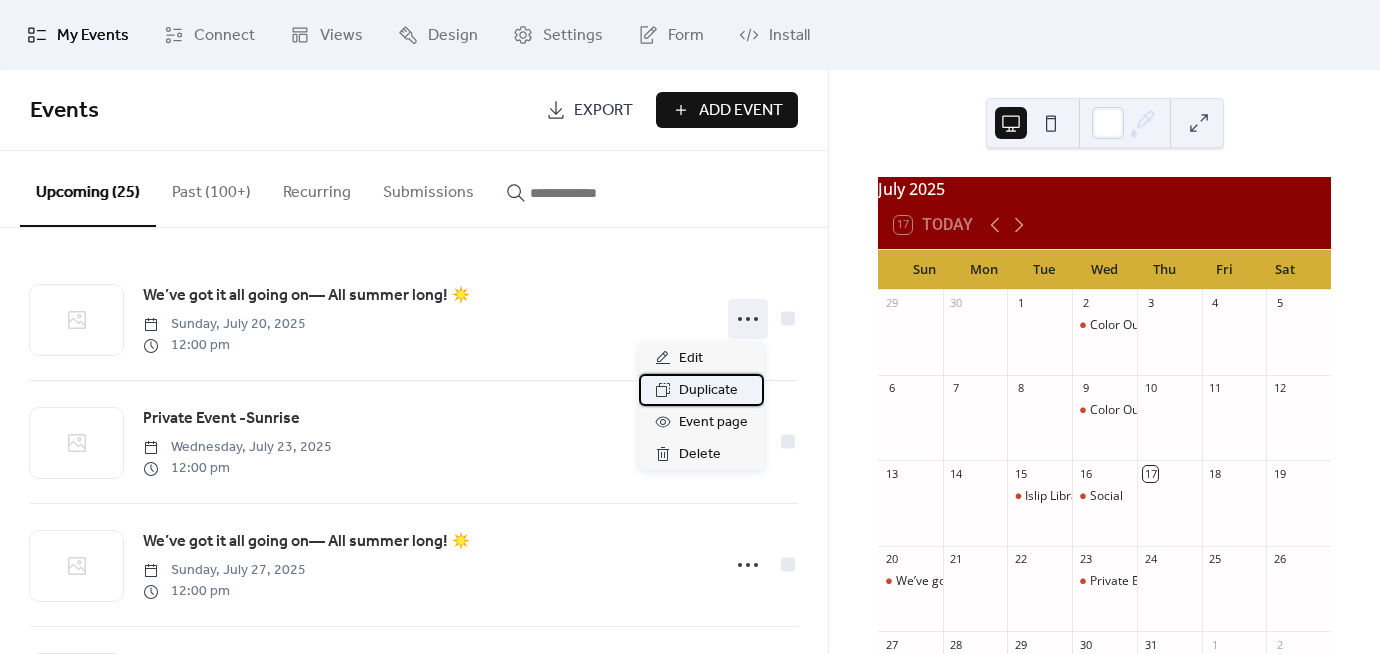 click on "Duplicate" at bounding box center [708, 391] 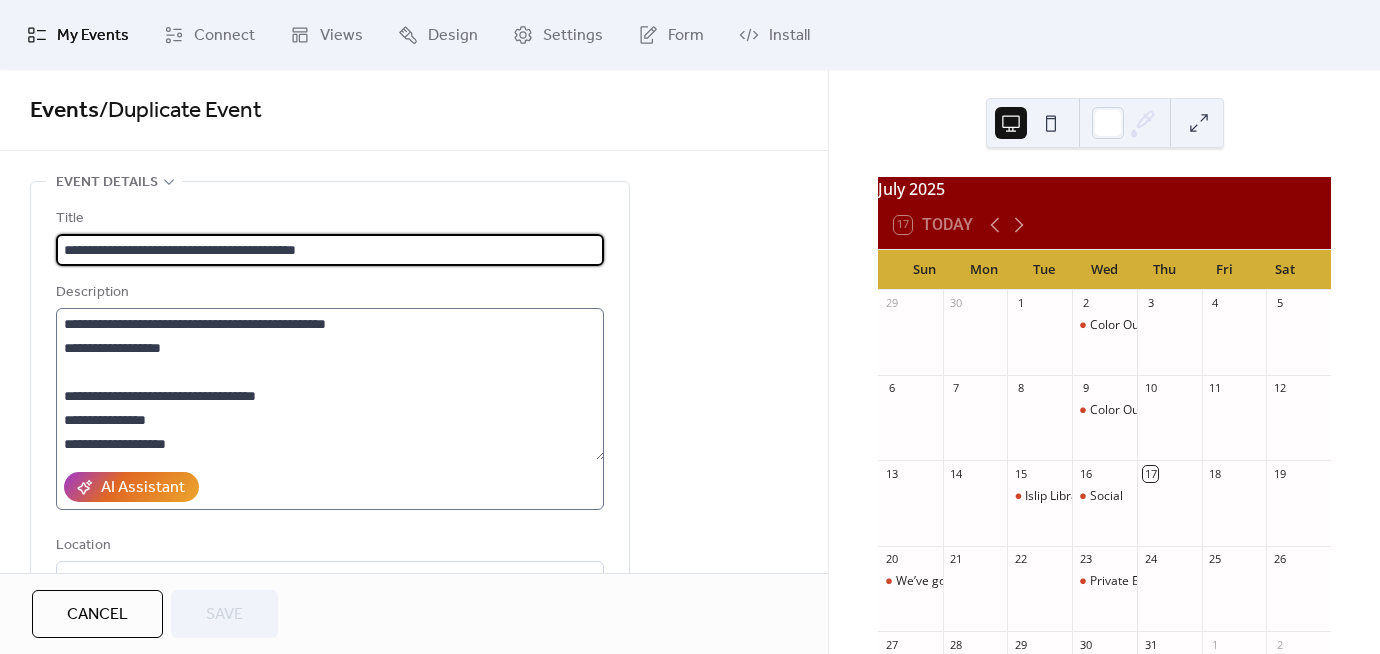 scroll, scrollTop: 95, scrollLeft: 0, axis: vertical 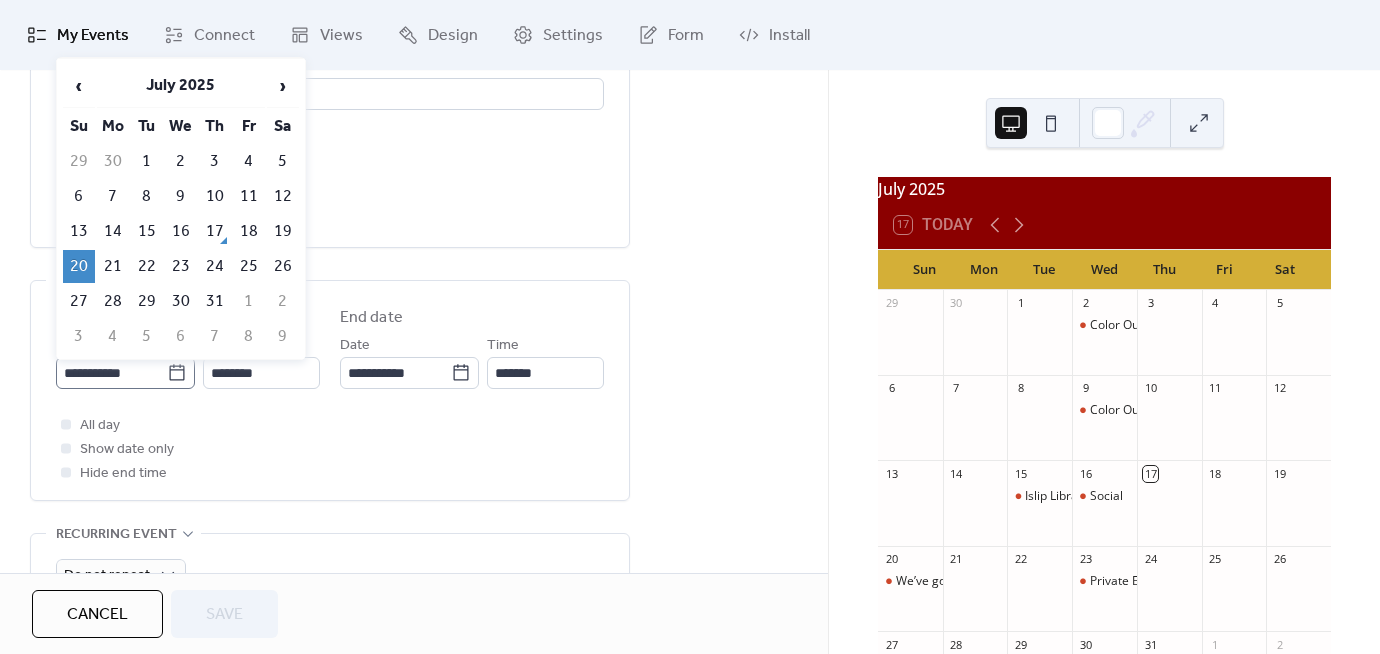 click 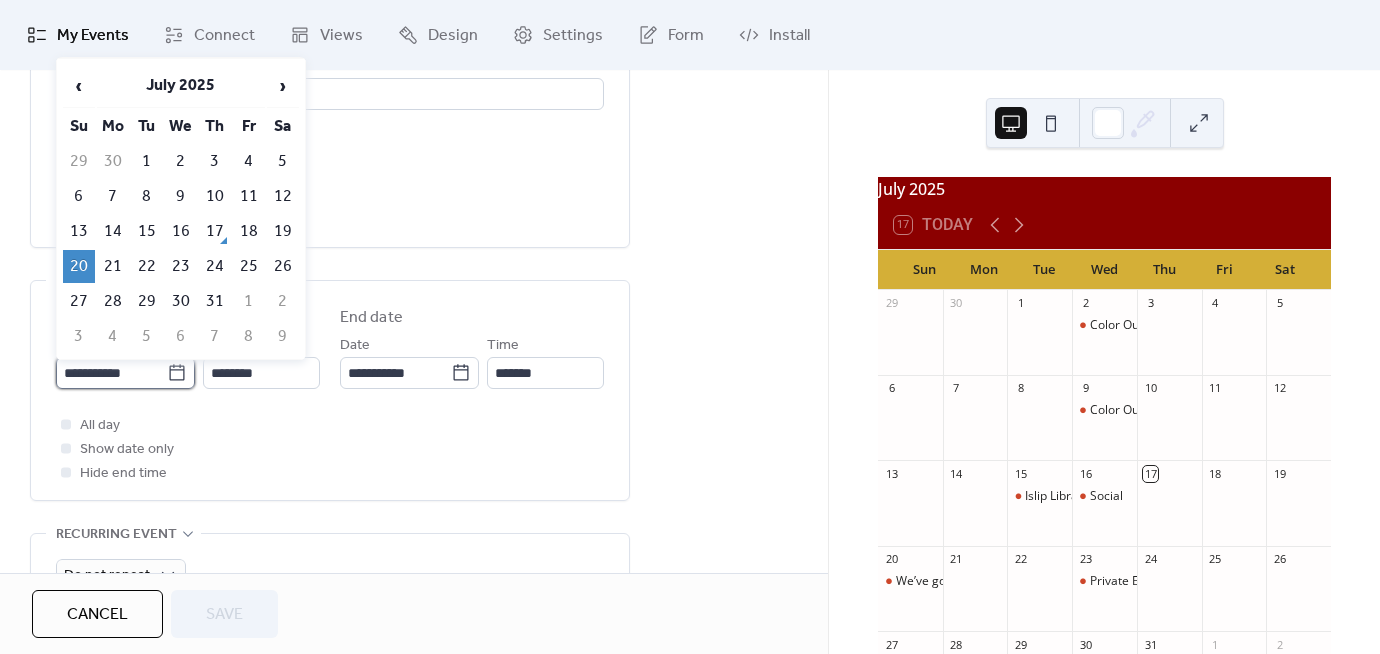 click on "**********" at bounding box center [111, 373] 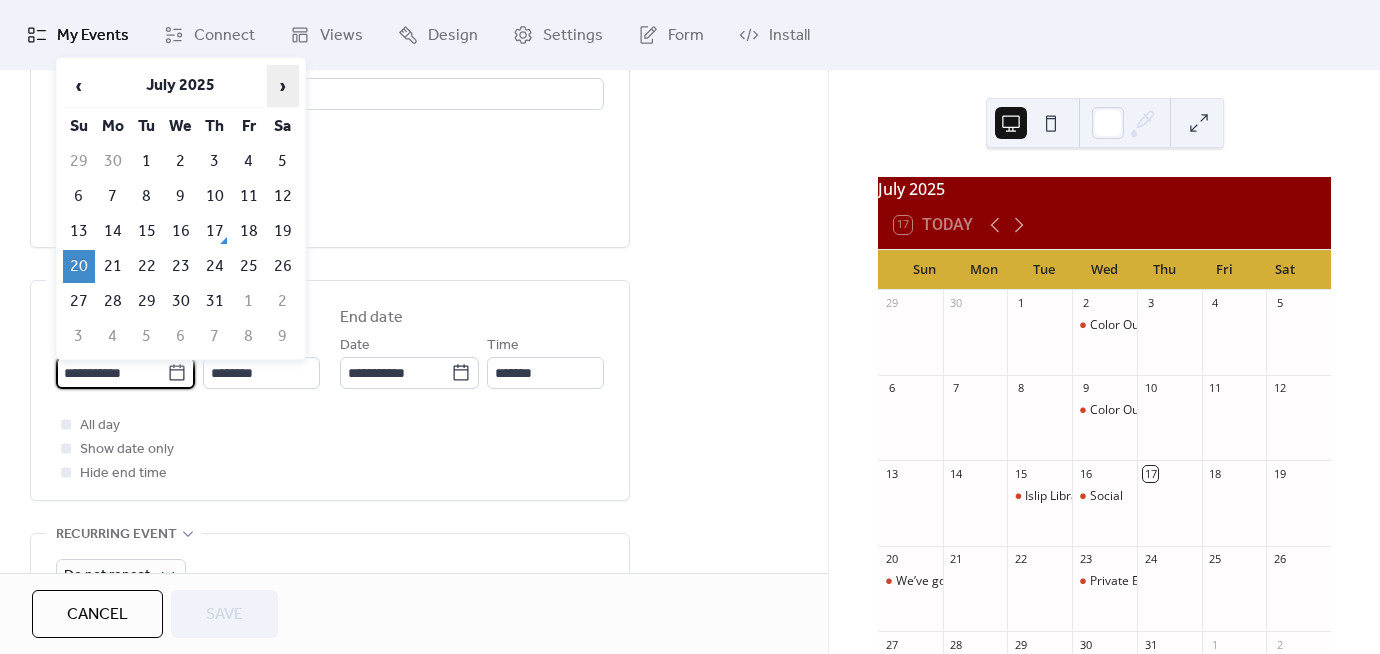 click on "›" at bounding box center (283, 86) 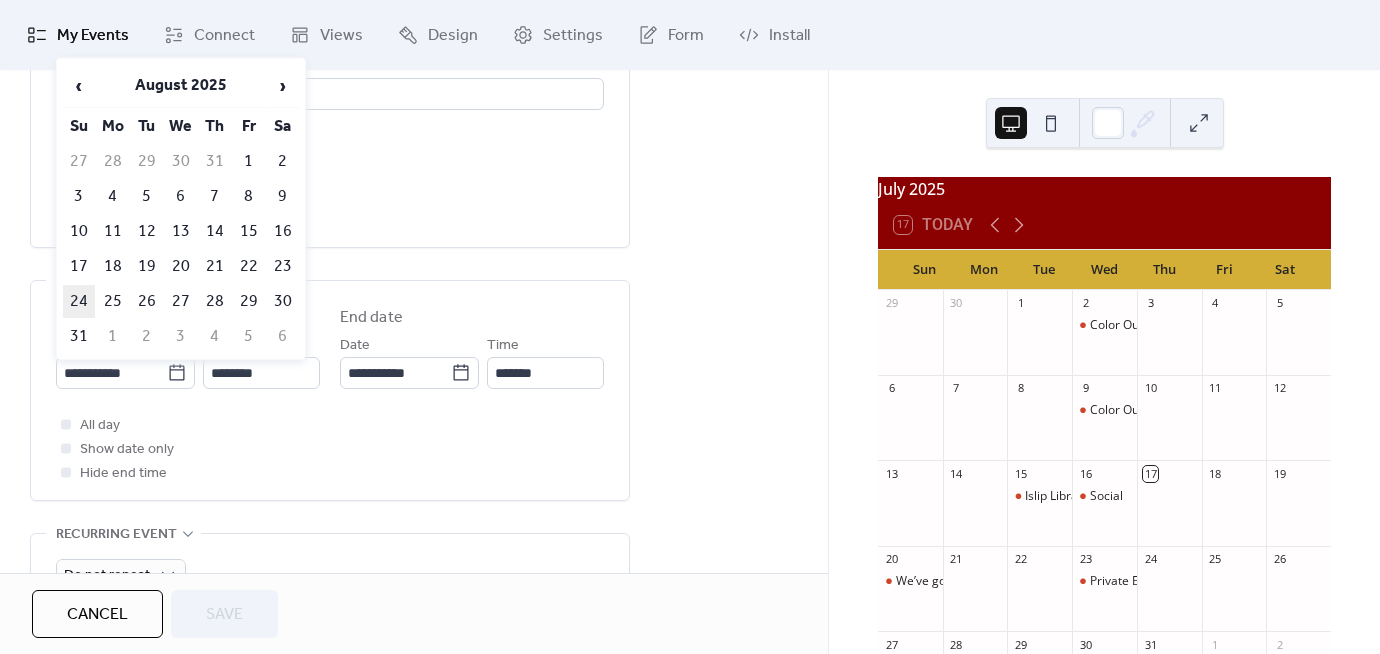 click on "24" at bounding box center [79, 301] 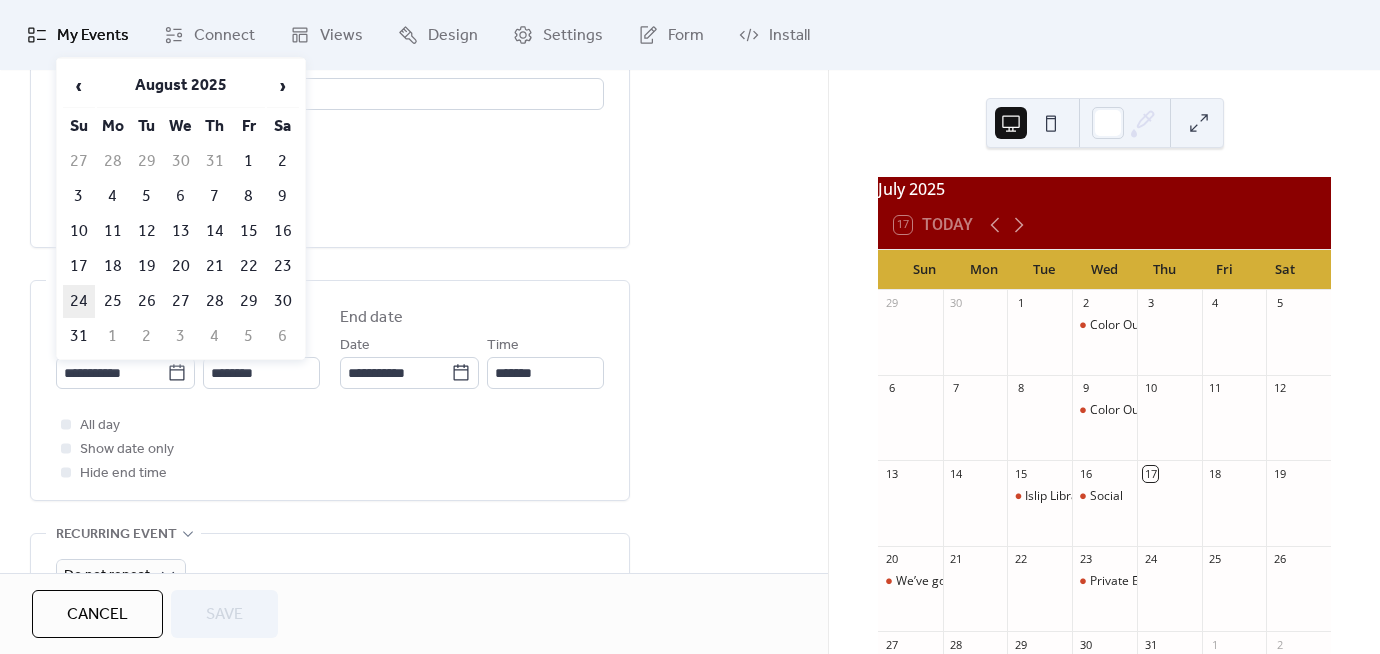 type on "**********" 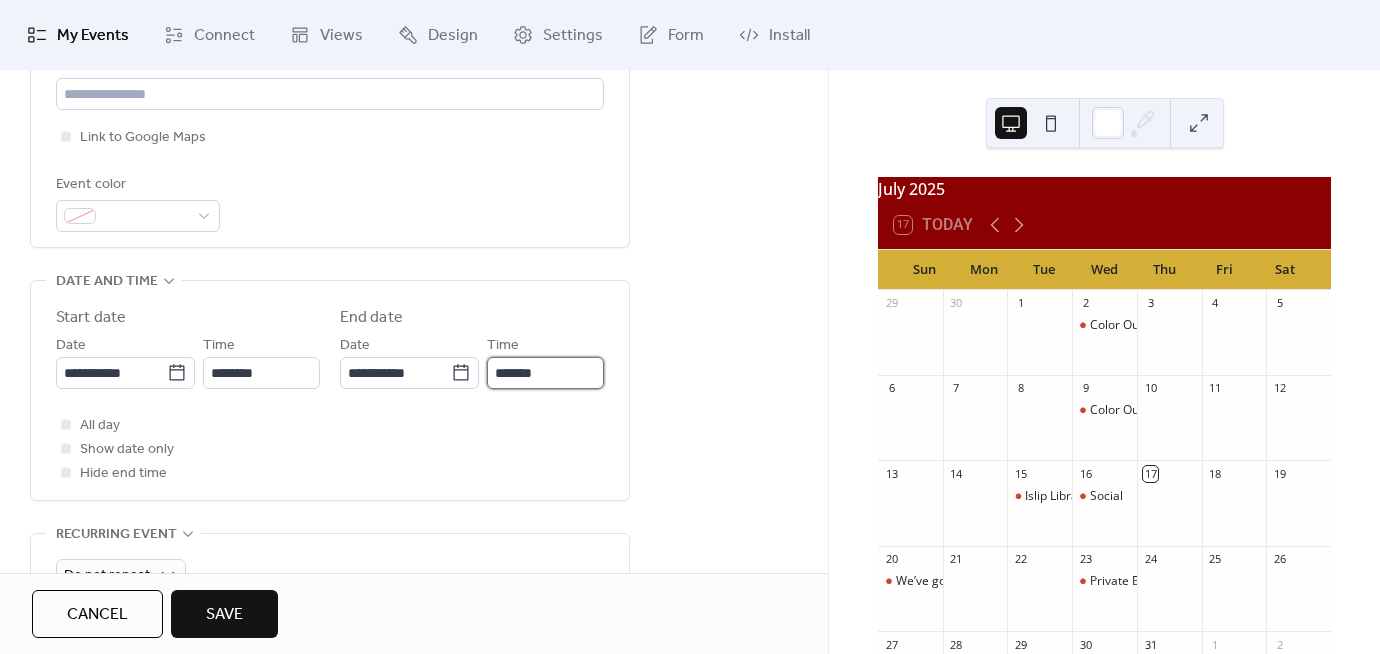 click on "*******" at bounding box center [545, 373] 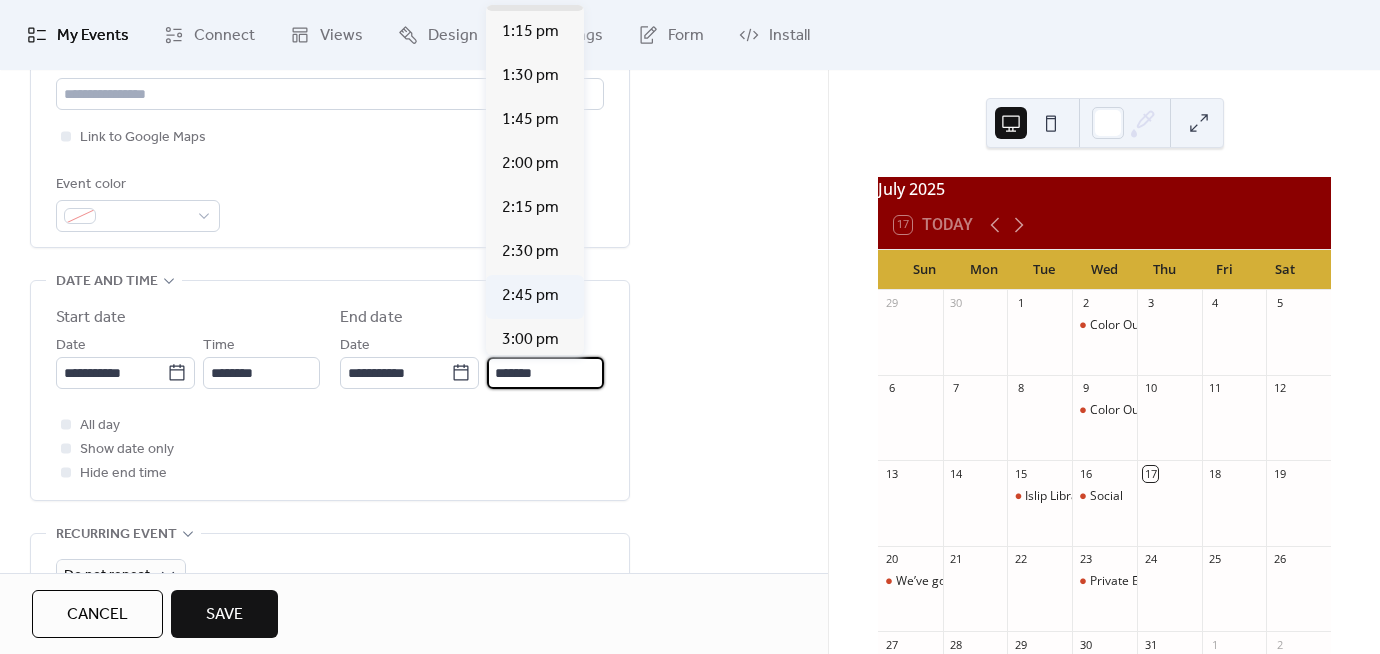 scroll, scrollTop: 187, scrollLeft: 0, axis: vertical 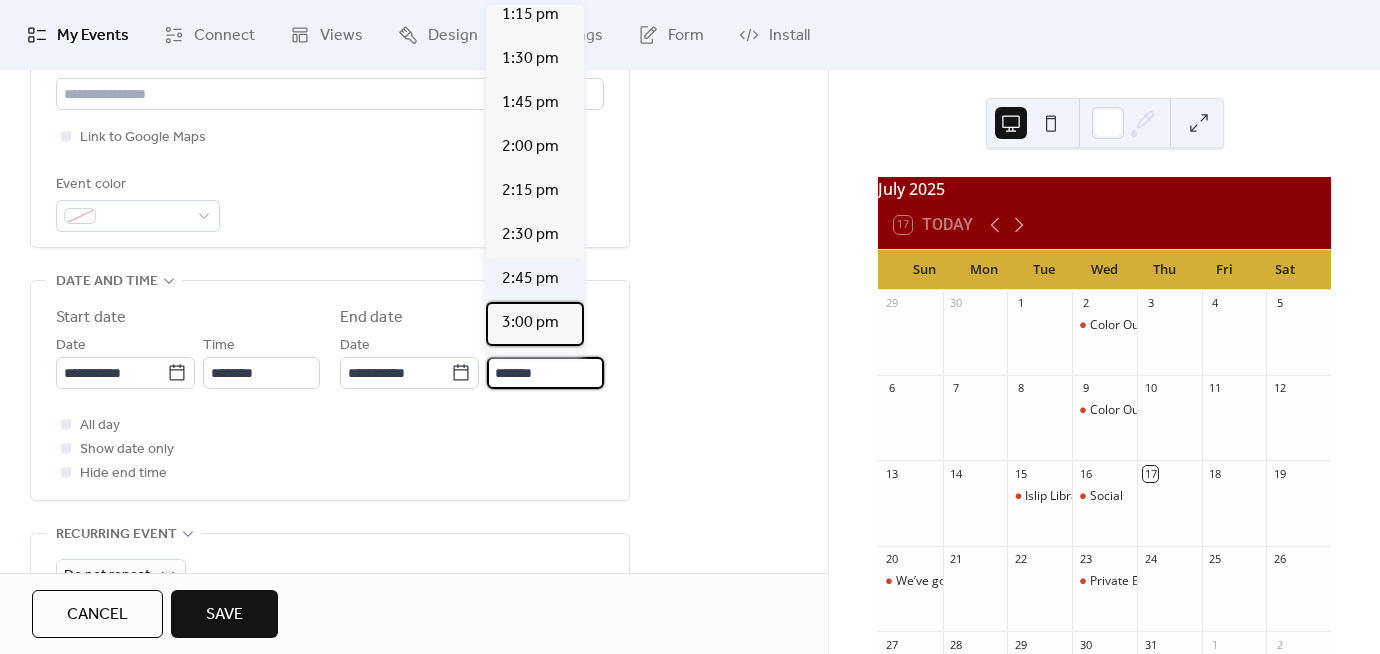 click on "3:00 pm" at bounding box center (530, 323) 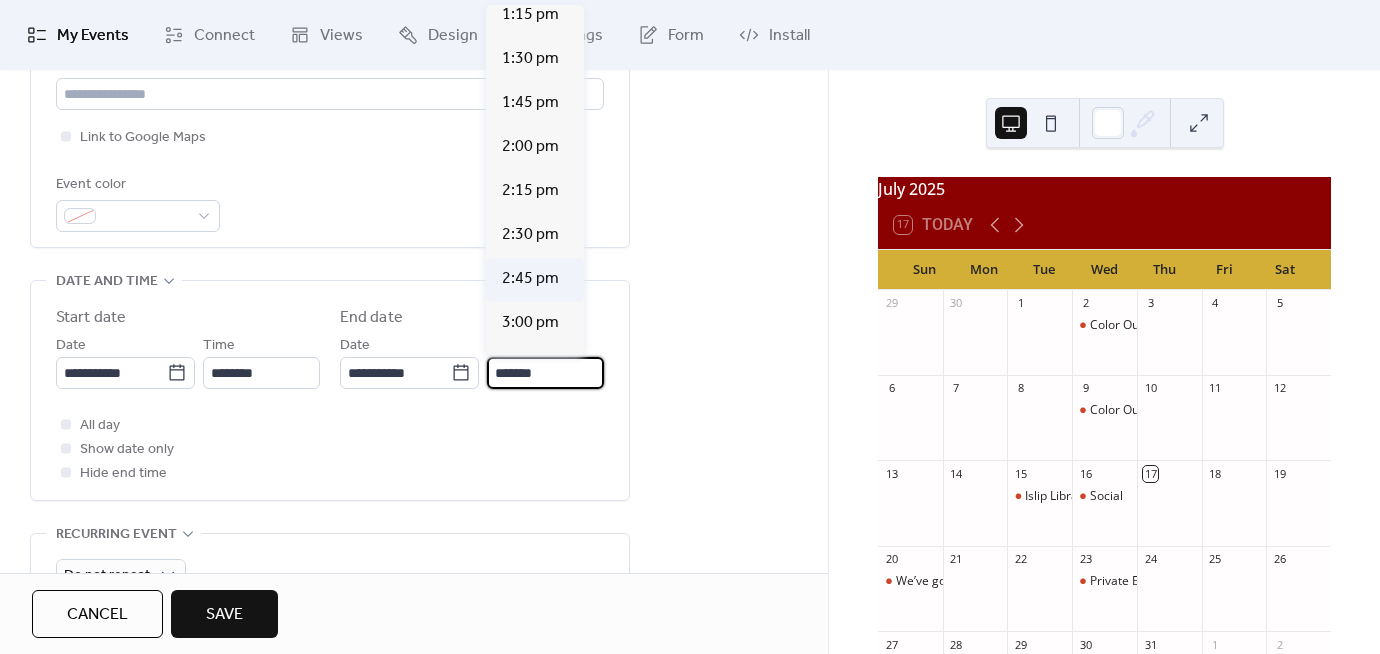 type on "*******" 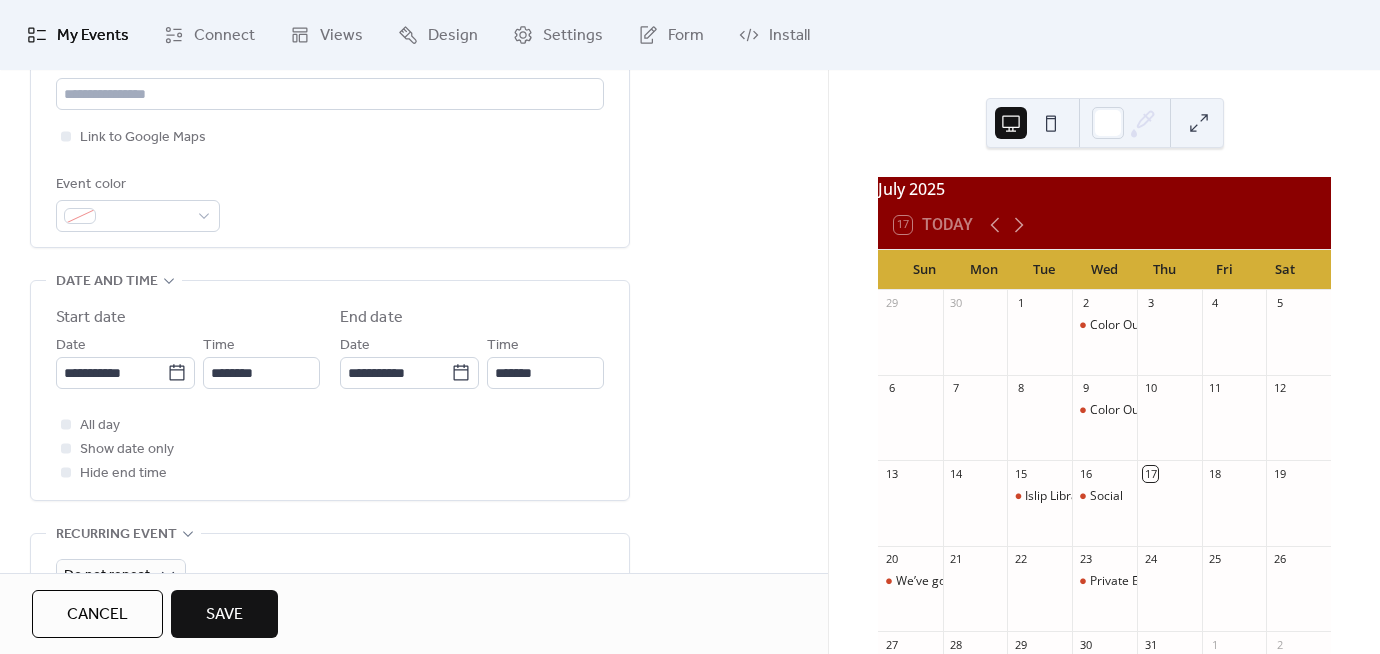 click on "Save" at bounding box center [224, 615] 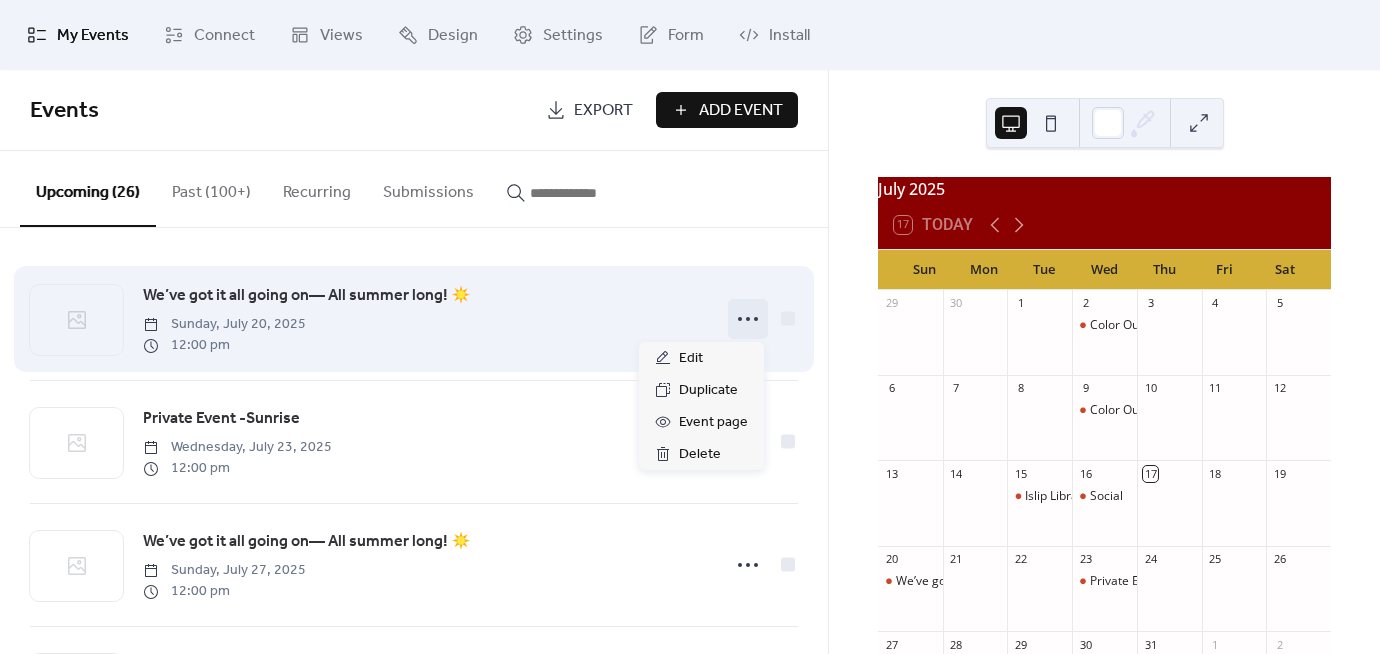 click 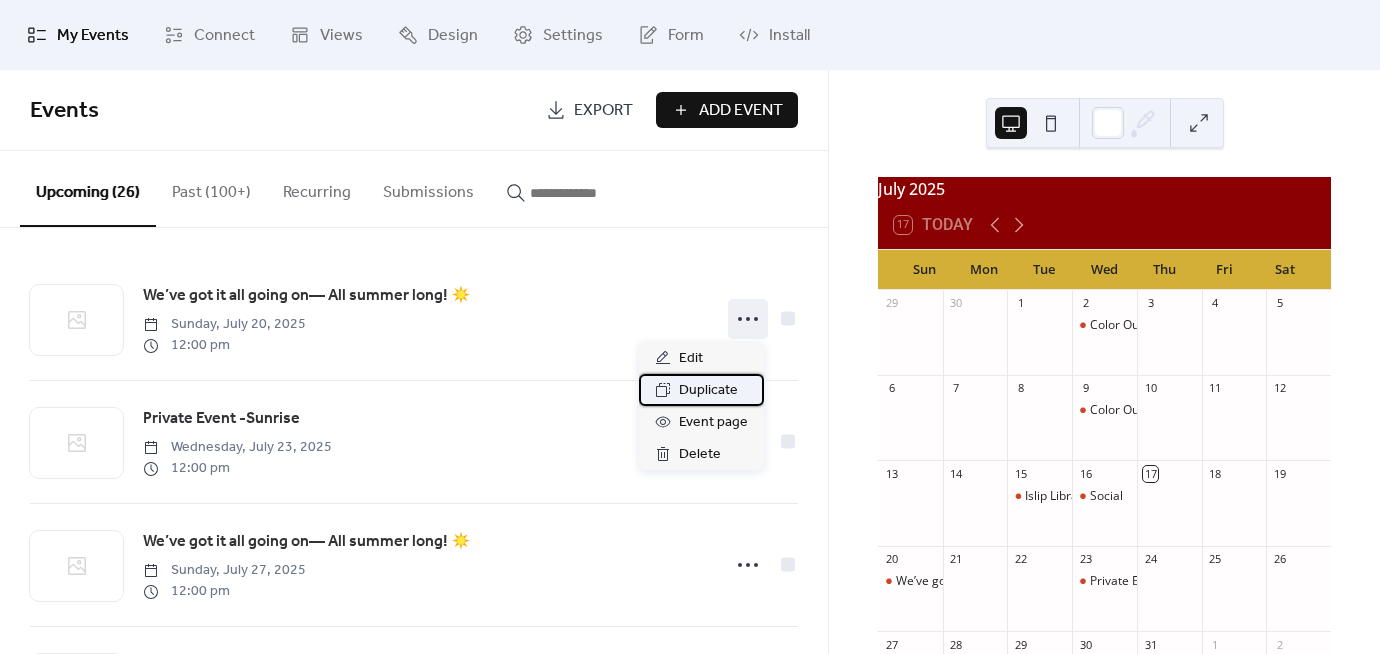 click on "Duplicate" at bounding box center [708, 391] 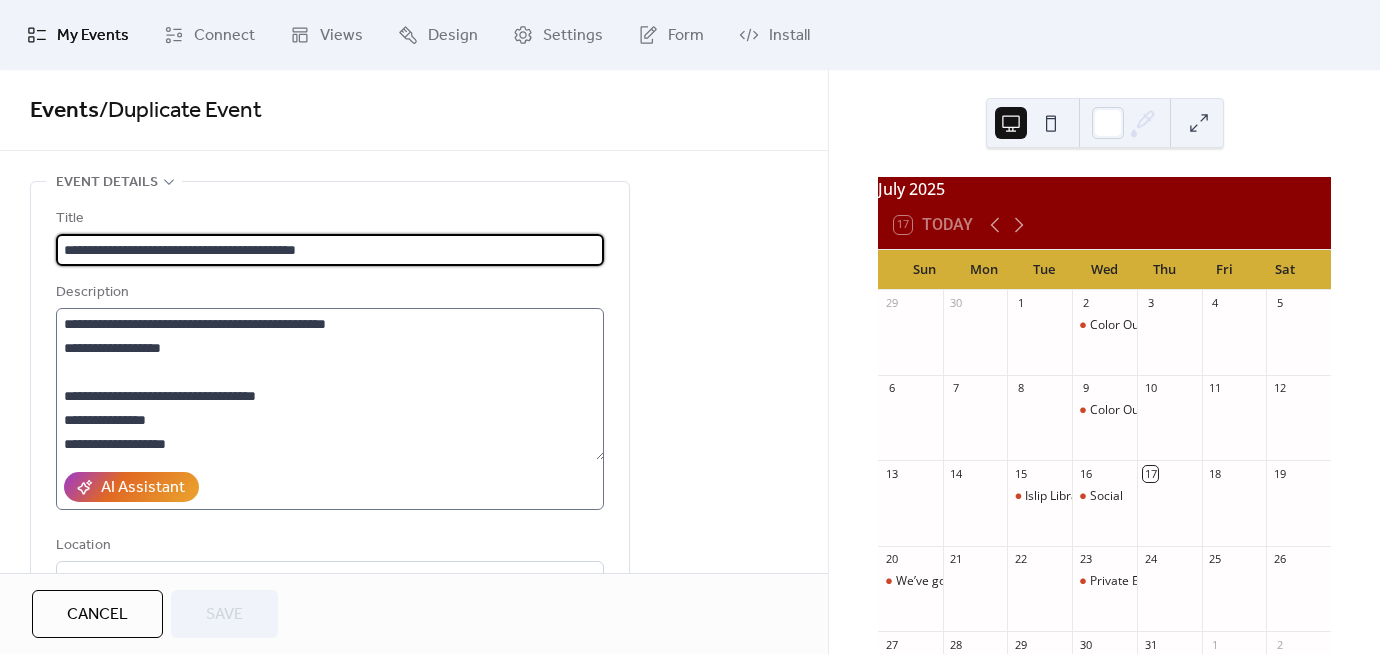 scroll, scrollTop: 95, scrollLeft: 0, axis: vertical 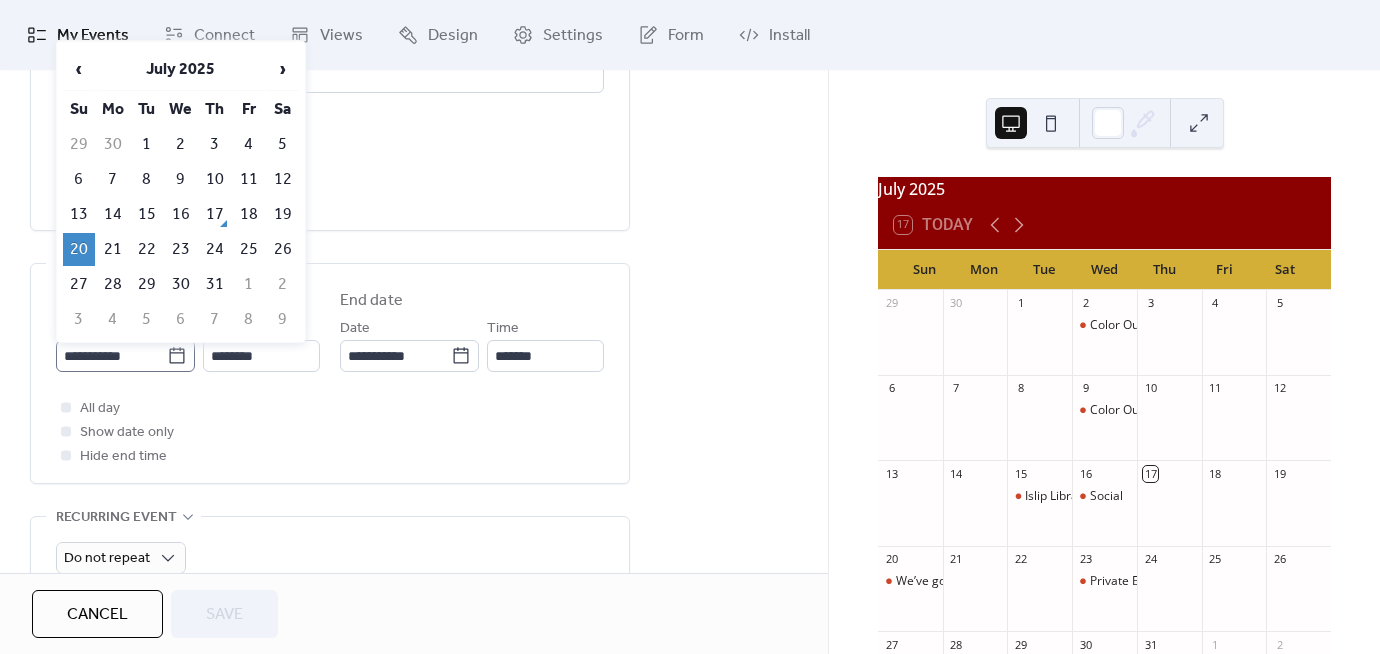 click 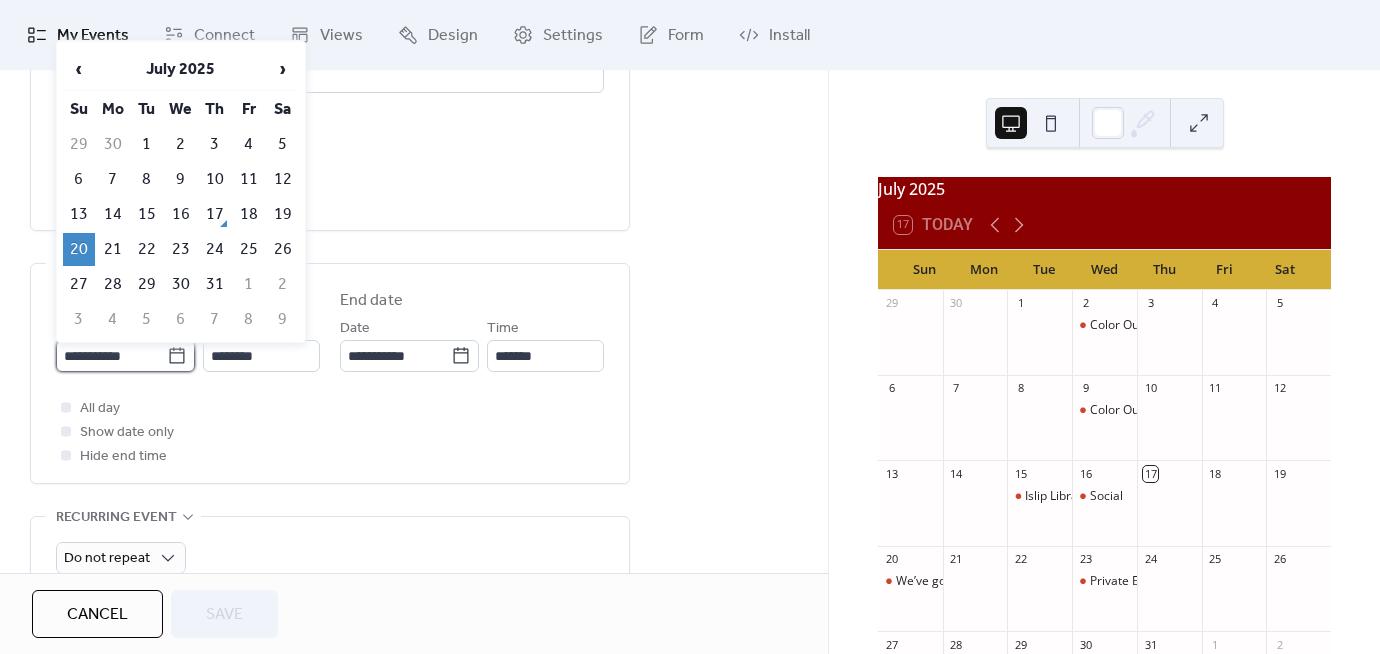click on "**********" at bounding box center [111, 356] 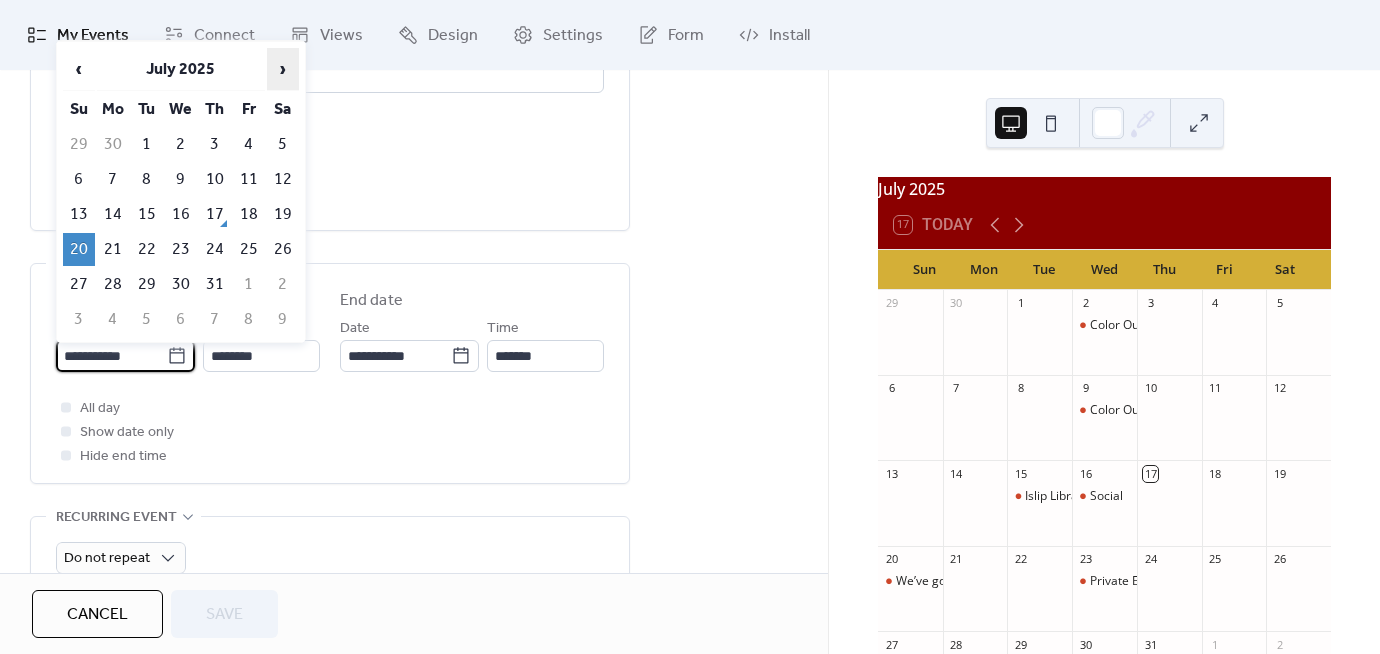 click on "›" at bounding box center [283, 69] 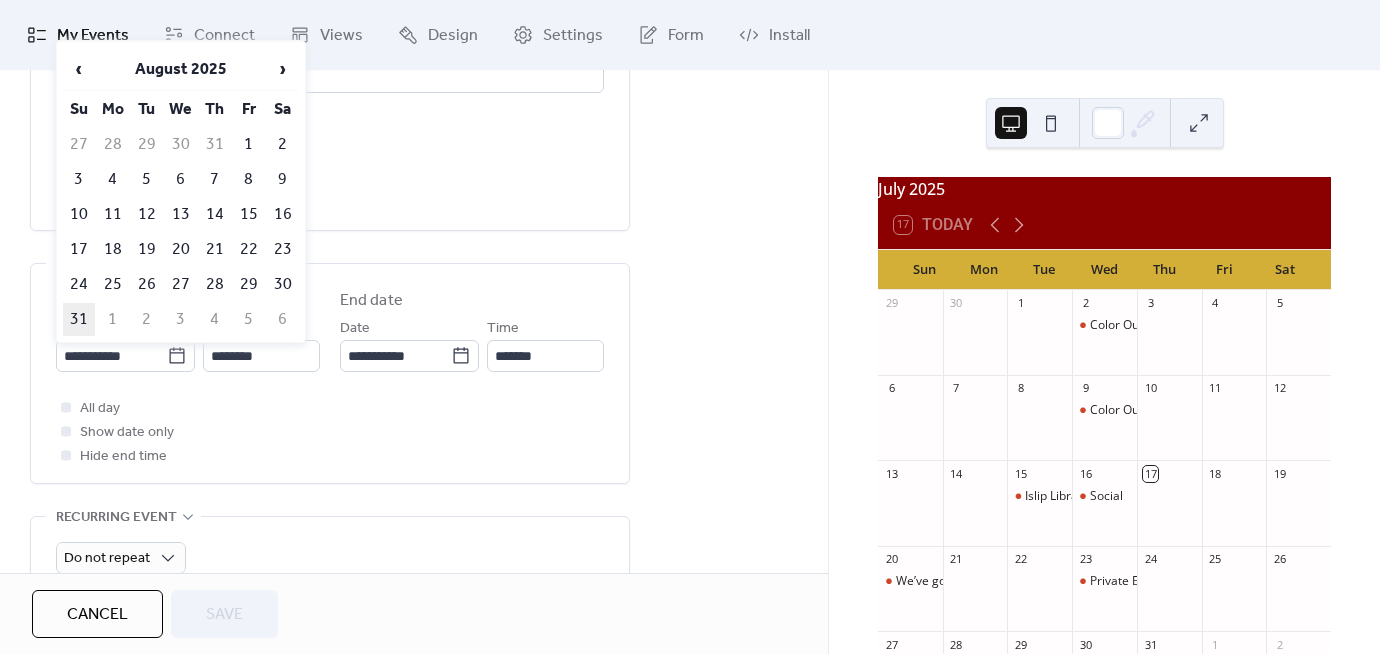 click on "31" at bounding box center [79, 319] 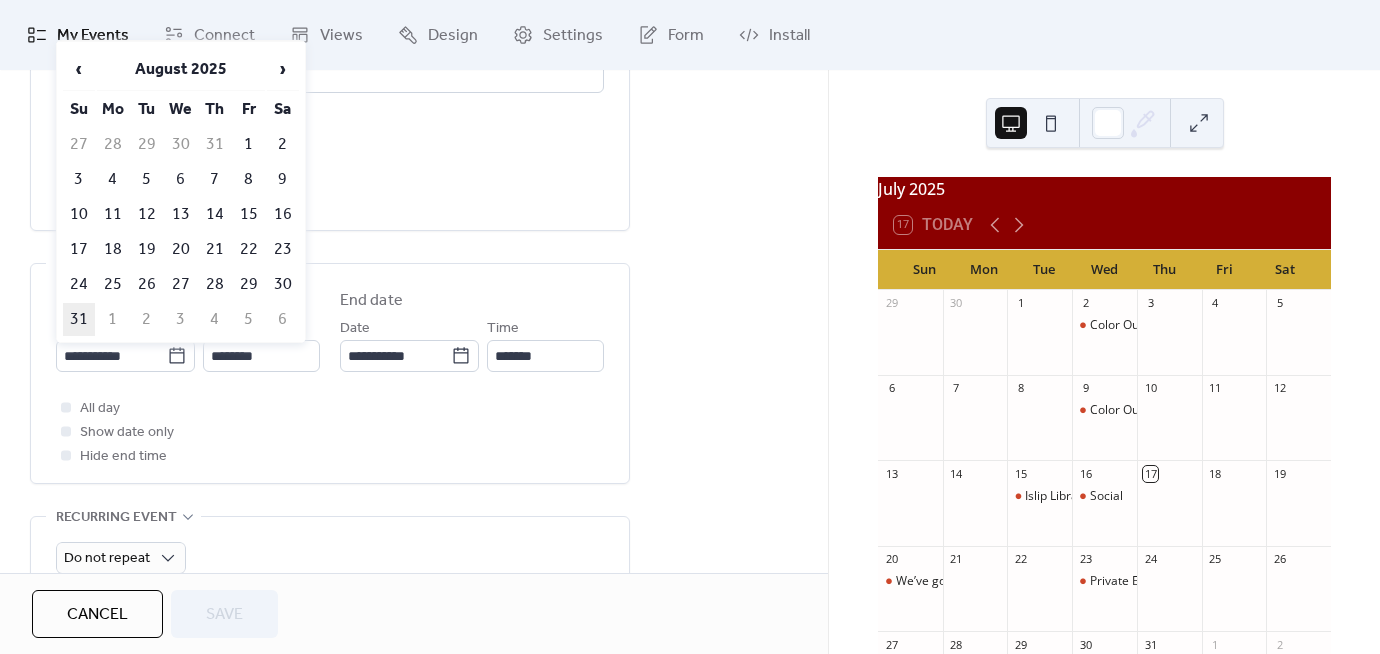 type on "**********" 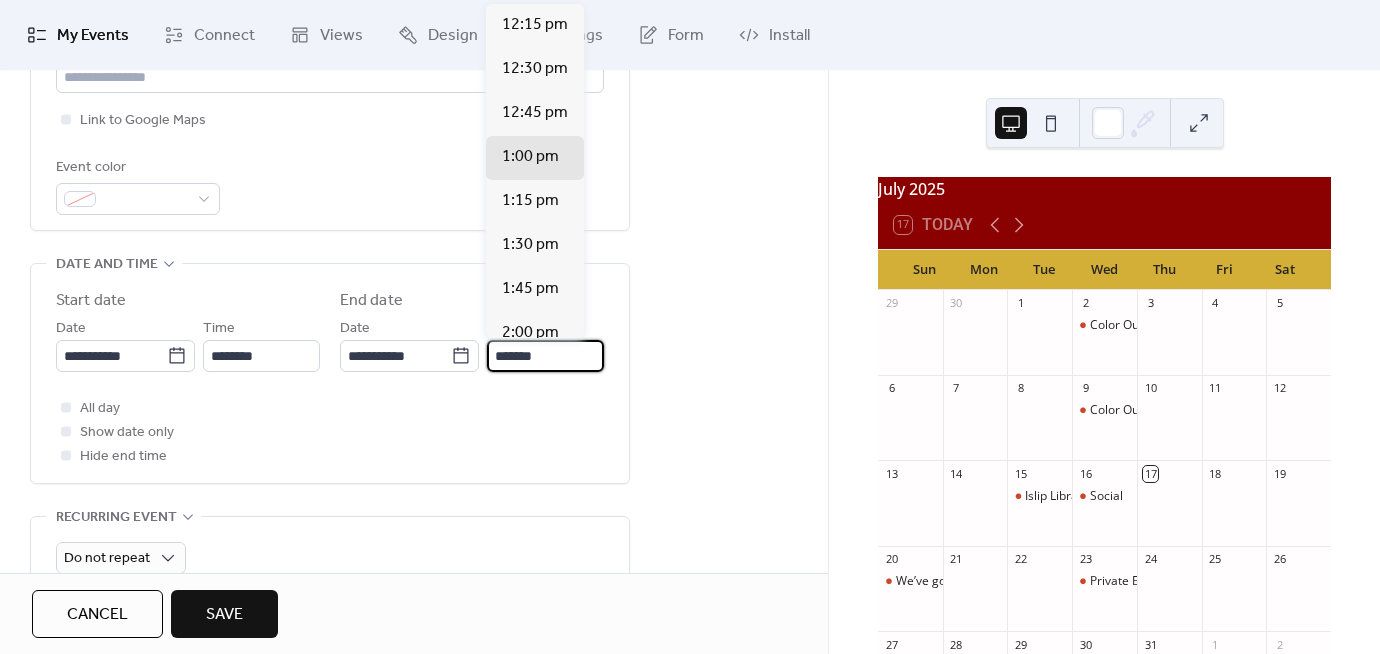 click on "*******" at bounding box center (545, 356) 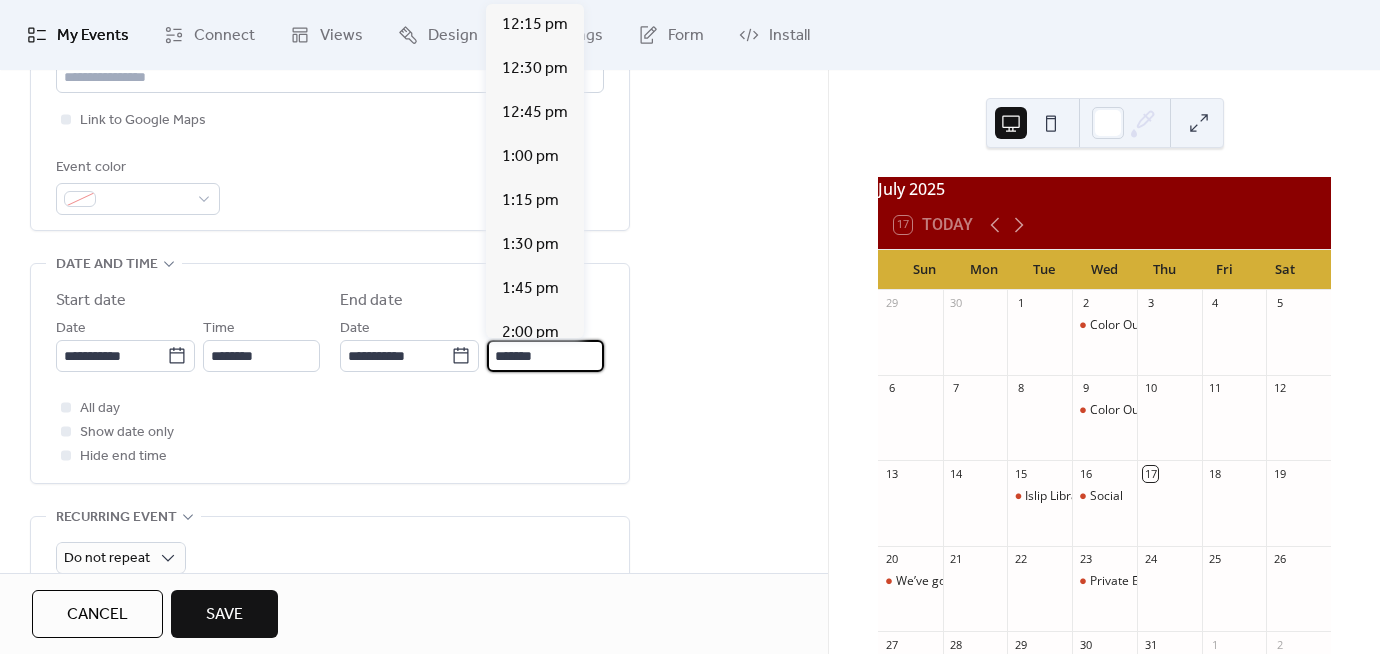 scroll, scrollTop: 481, scrollLeft: 0, axis: vertical 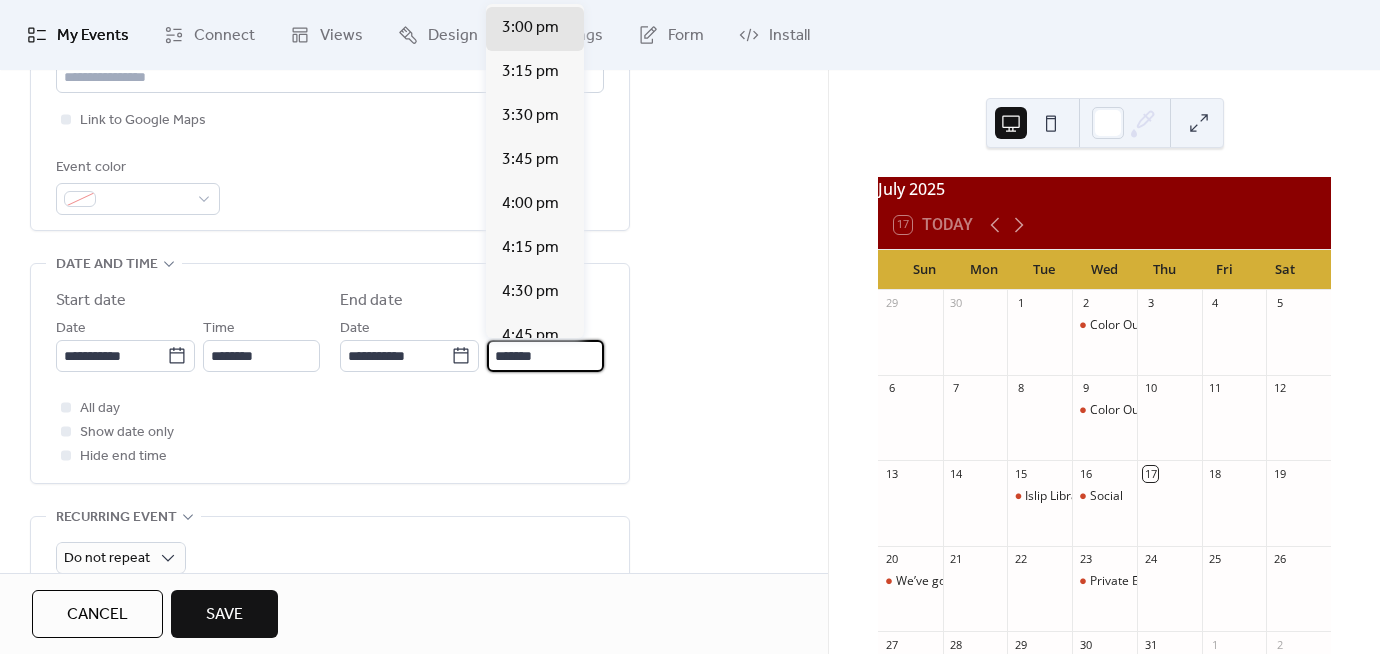 type on "*******" 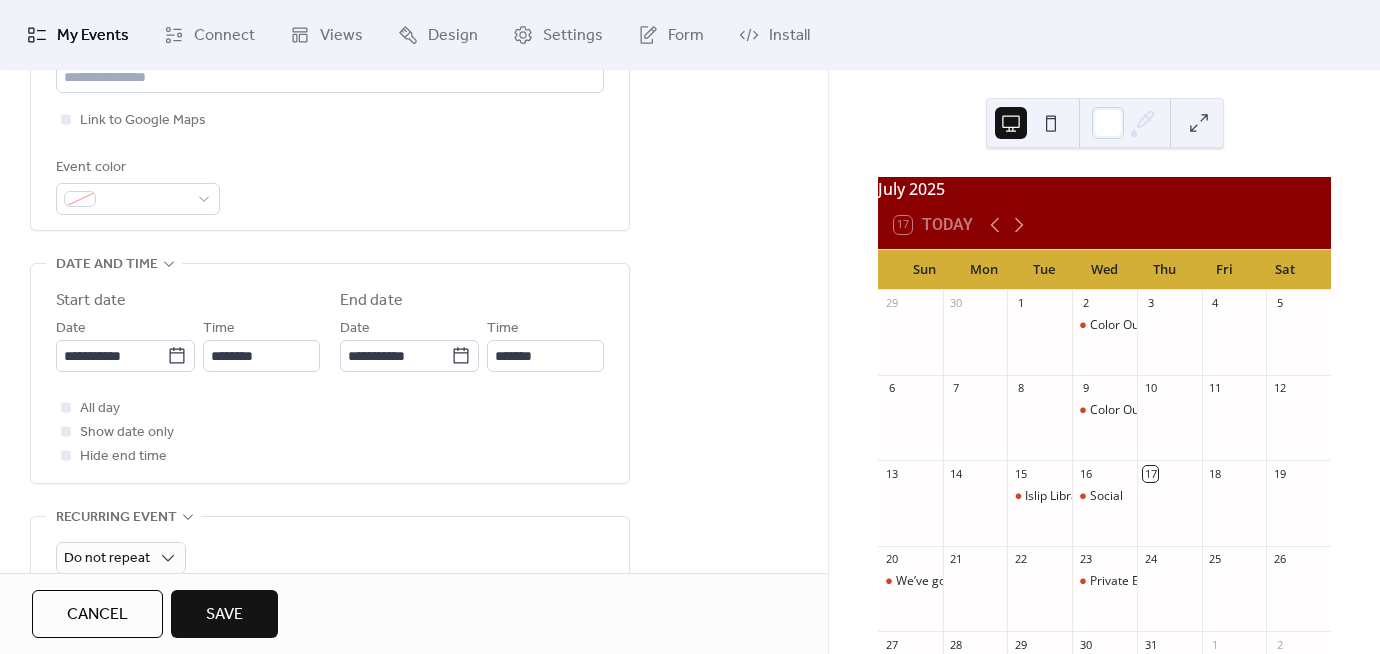 click on "Save" at bounding box center (224, 615) 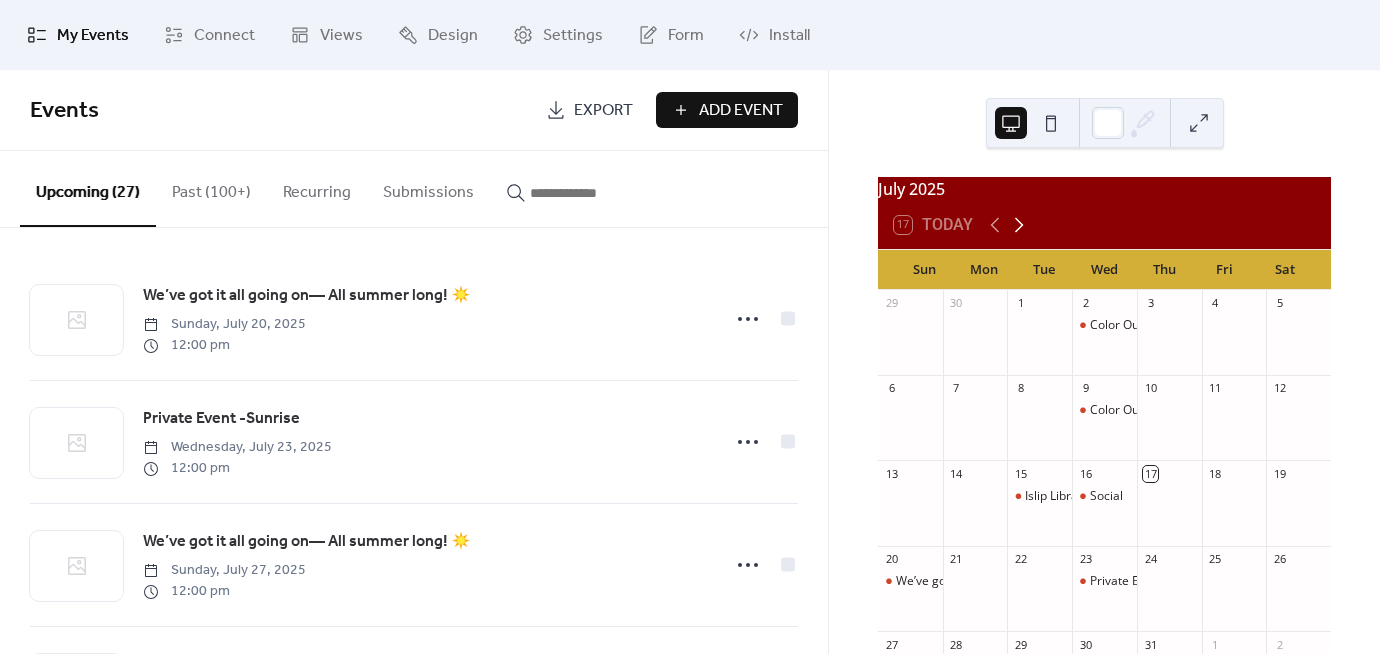 click 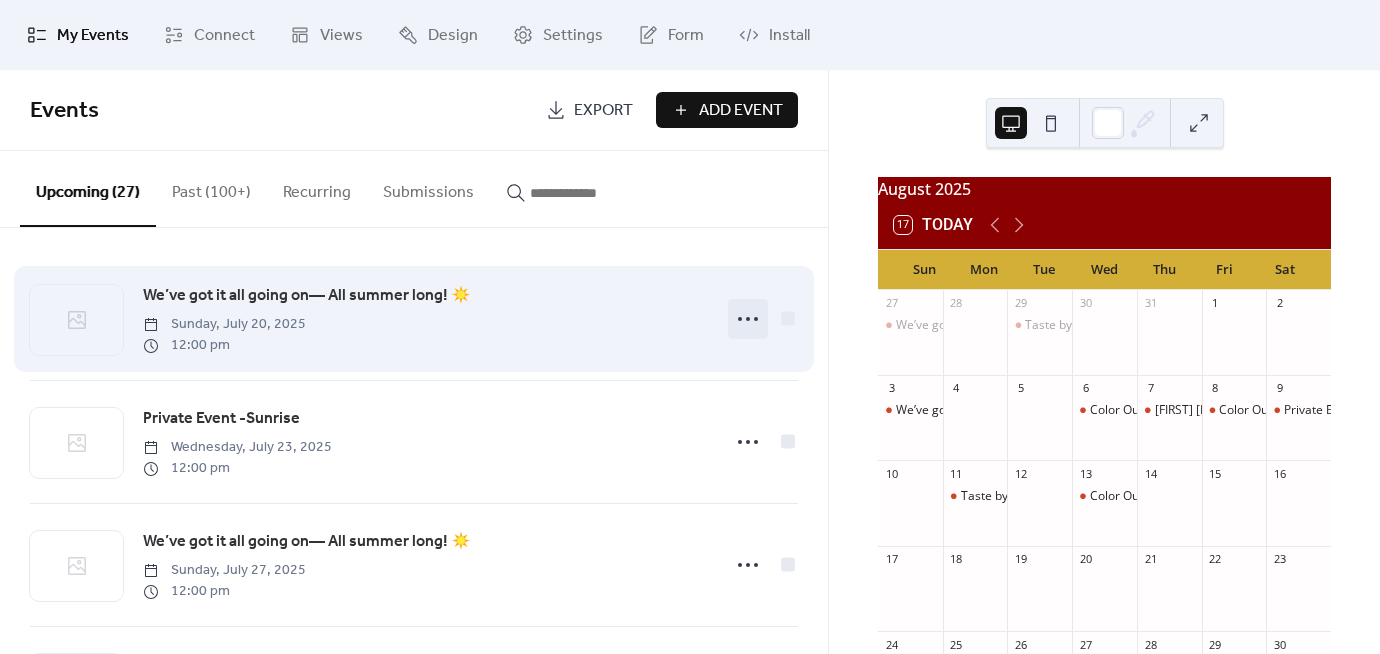 click 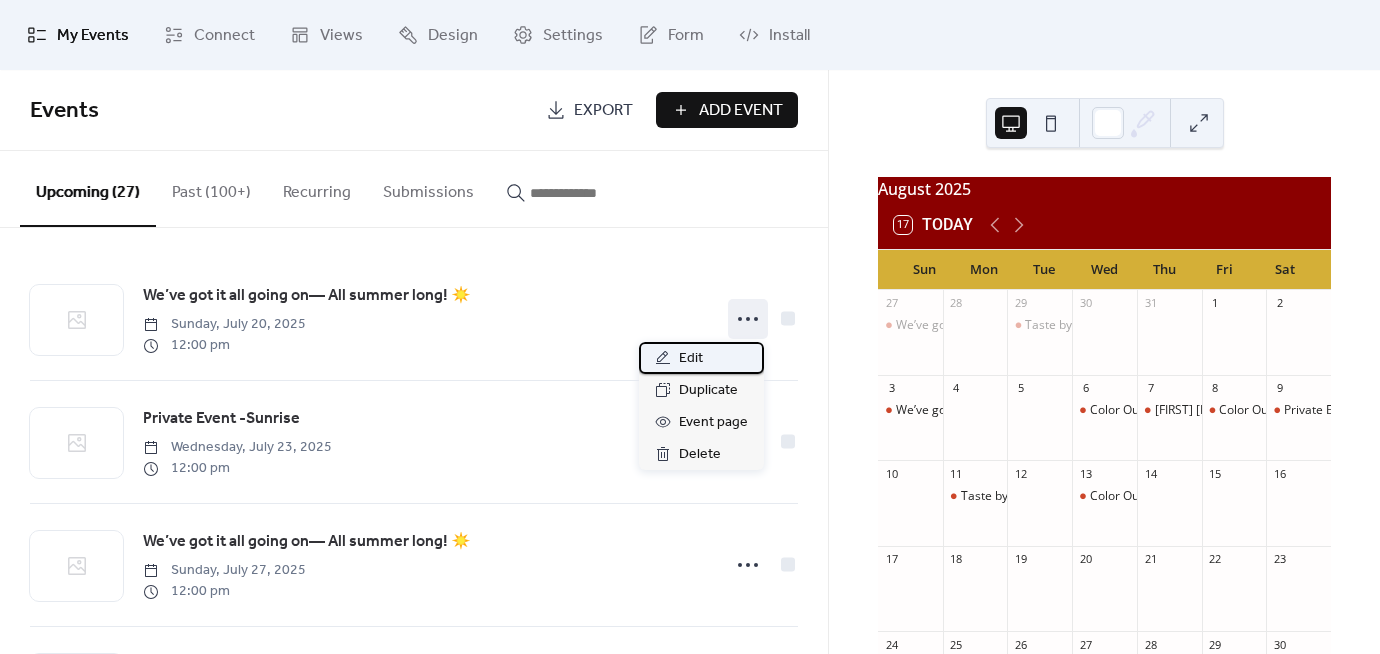 click on "Edit" at bounding box center (691, 359) 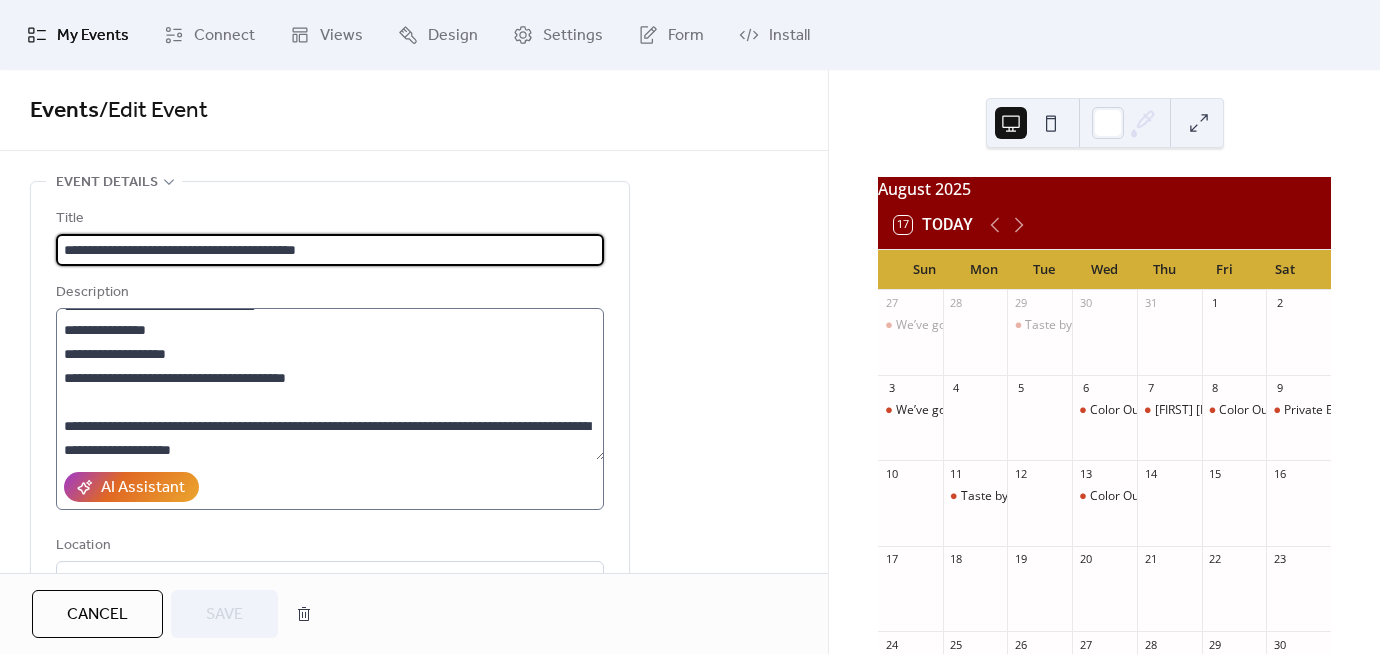 scroll, scrollTop: 95, scrollLeft: 0, axis: vertical 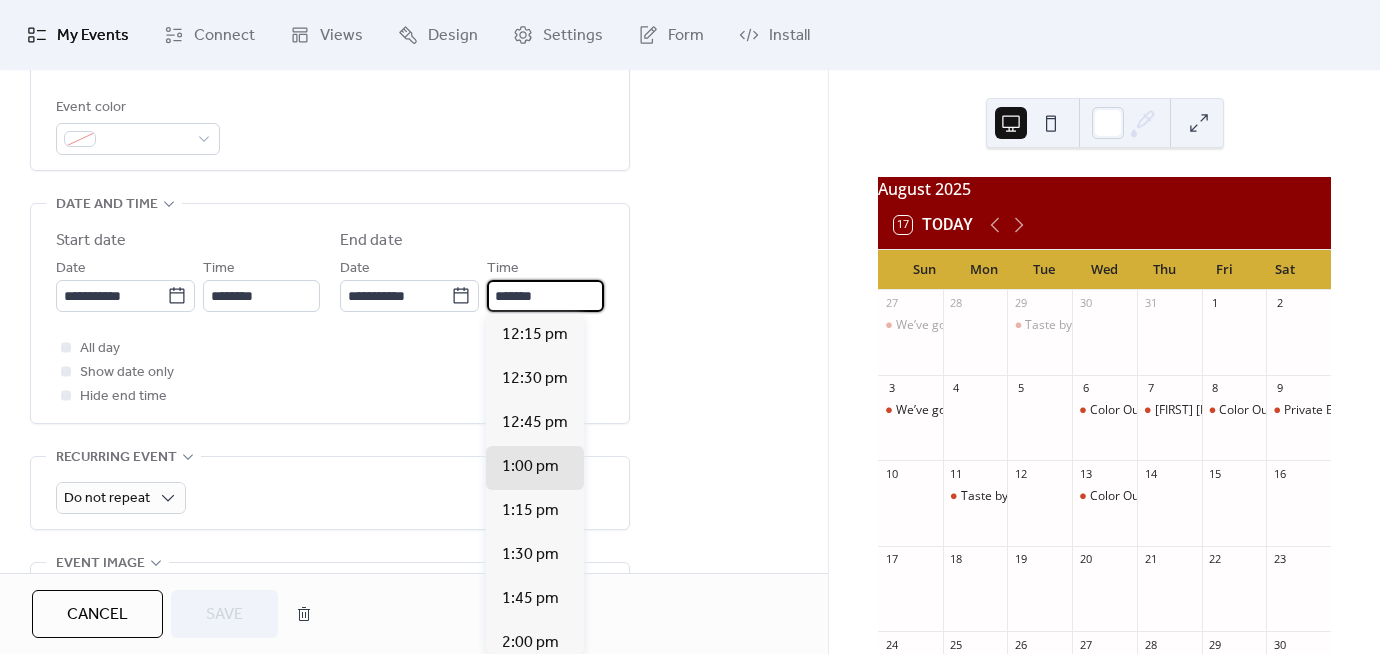 click on "*******" at bounding box center [545, 296] 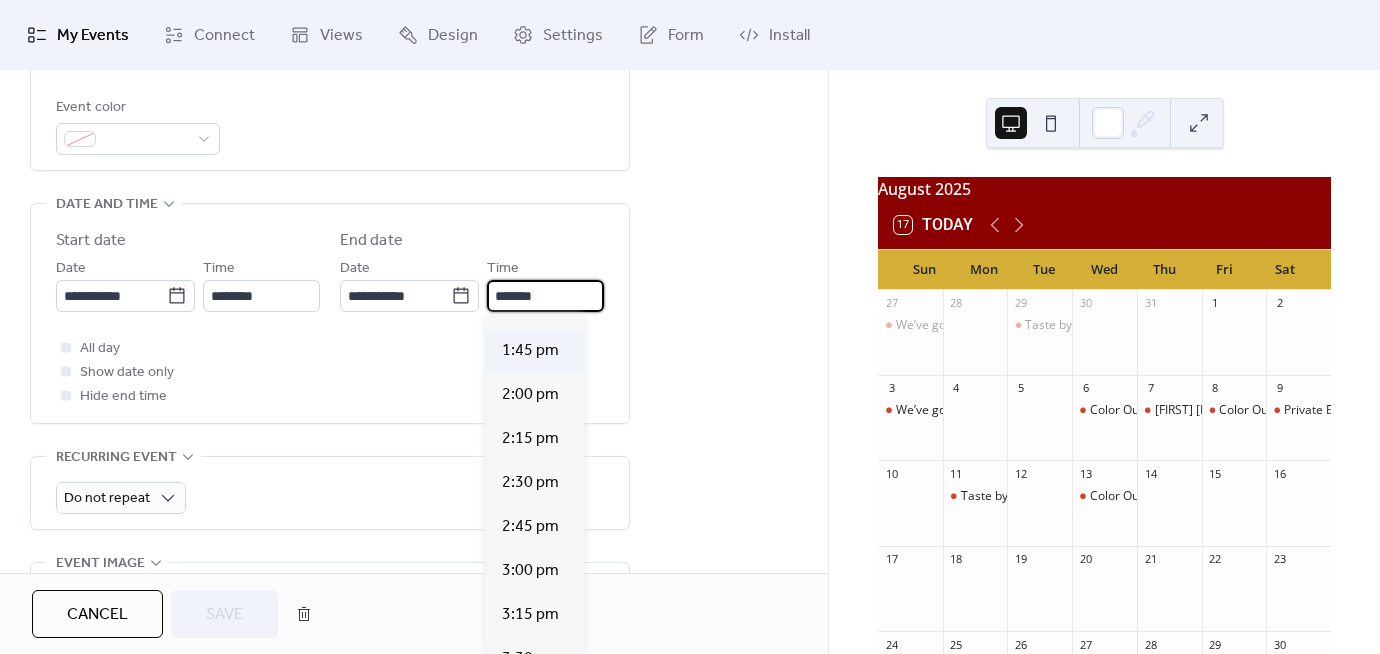 scroll, scrollTop: 251, scrollLeft: 0, axis: vertical 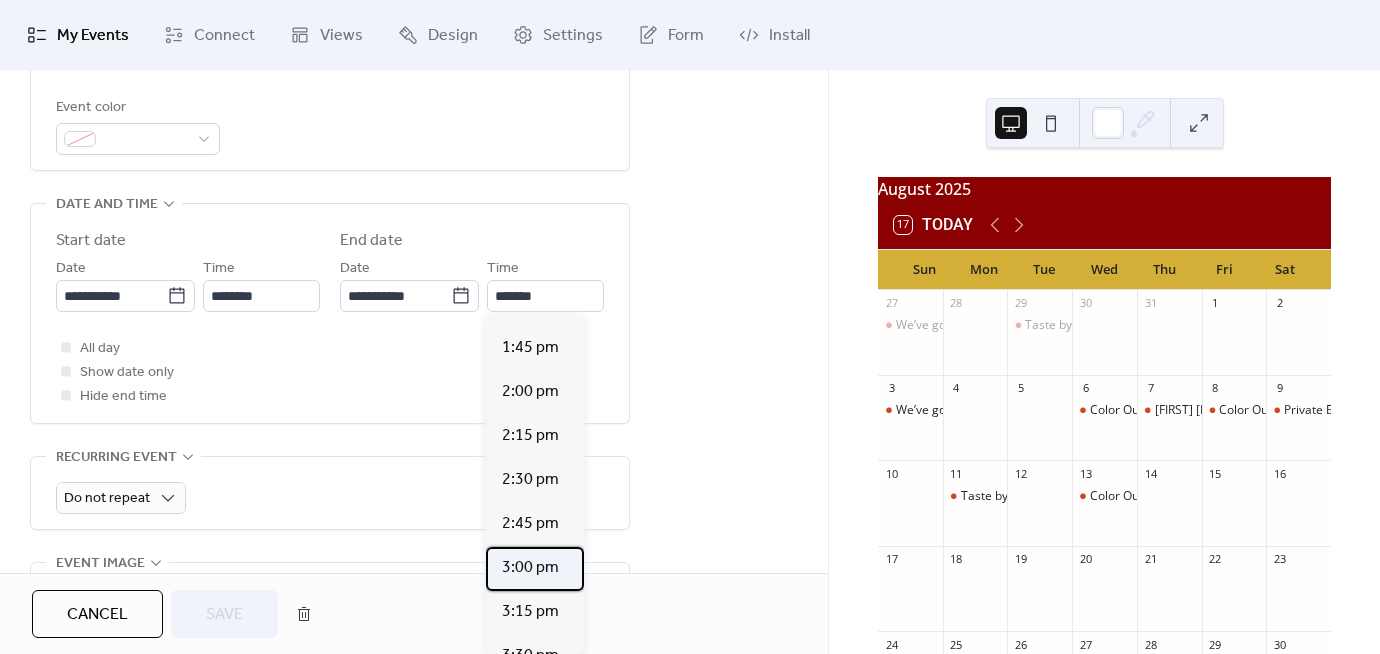 click on "3:00 pm" at bounding box center (530, 568) 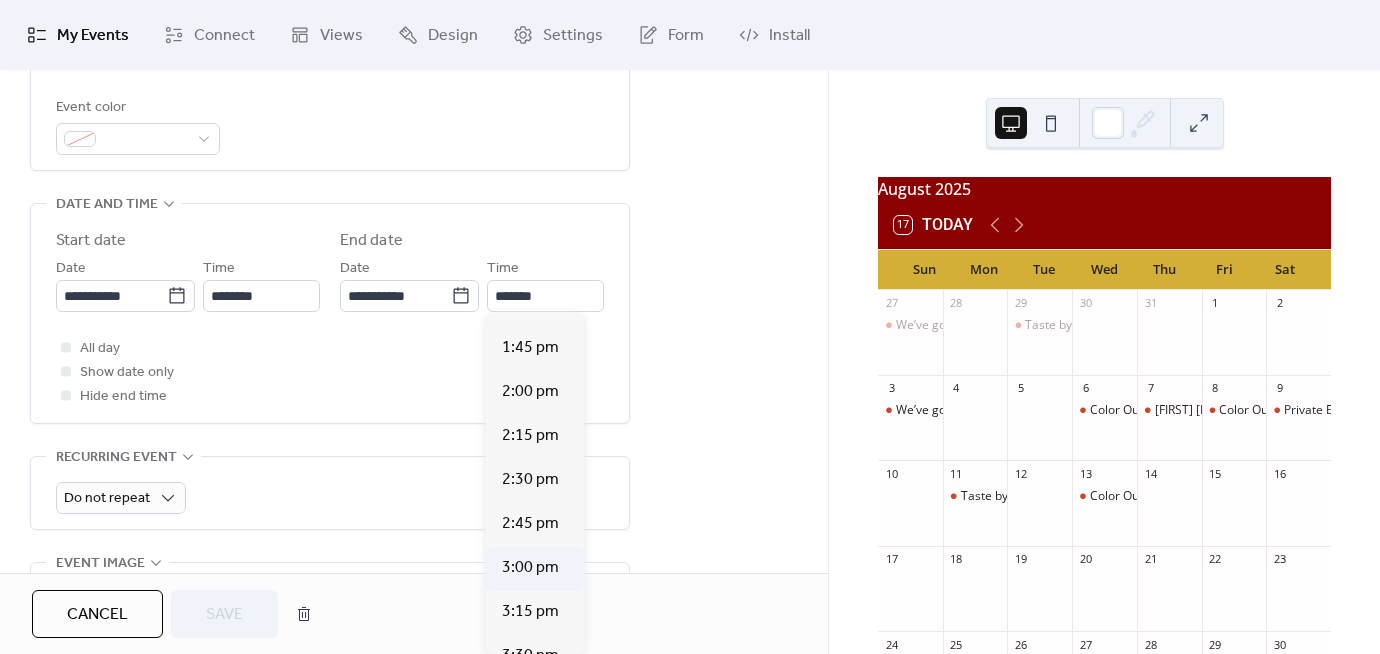 type on "*******" 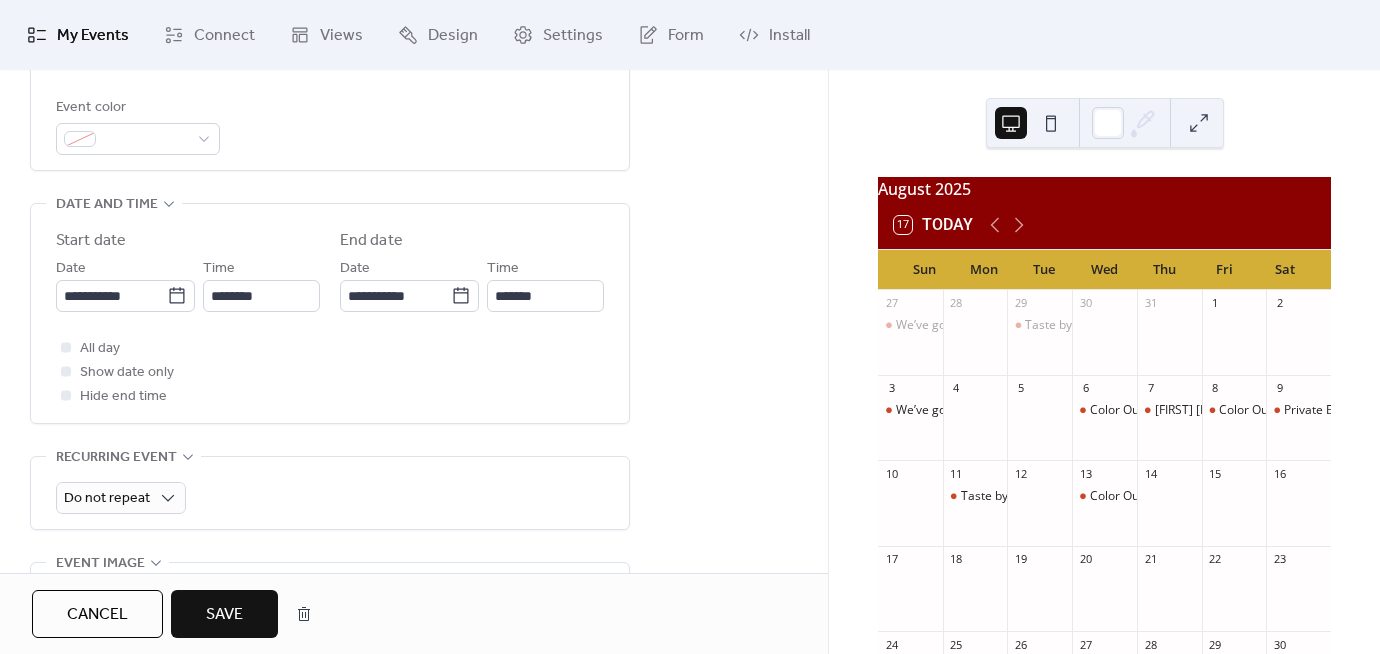 click on "Save" at bounding box center (224, 615) 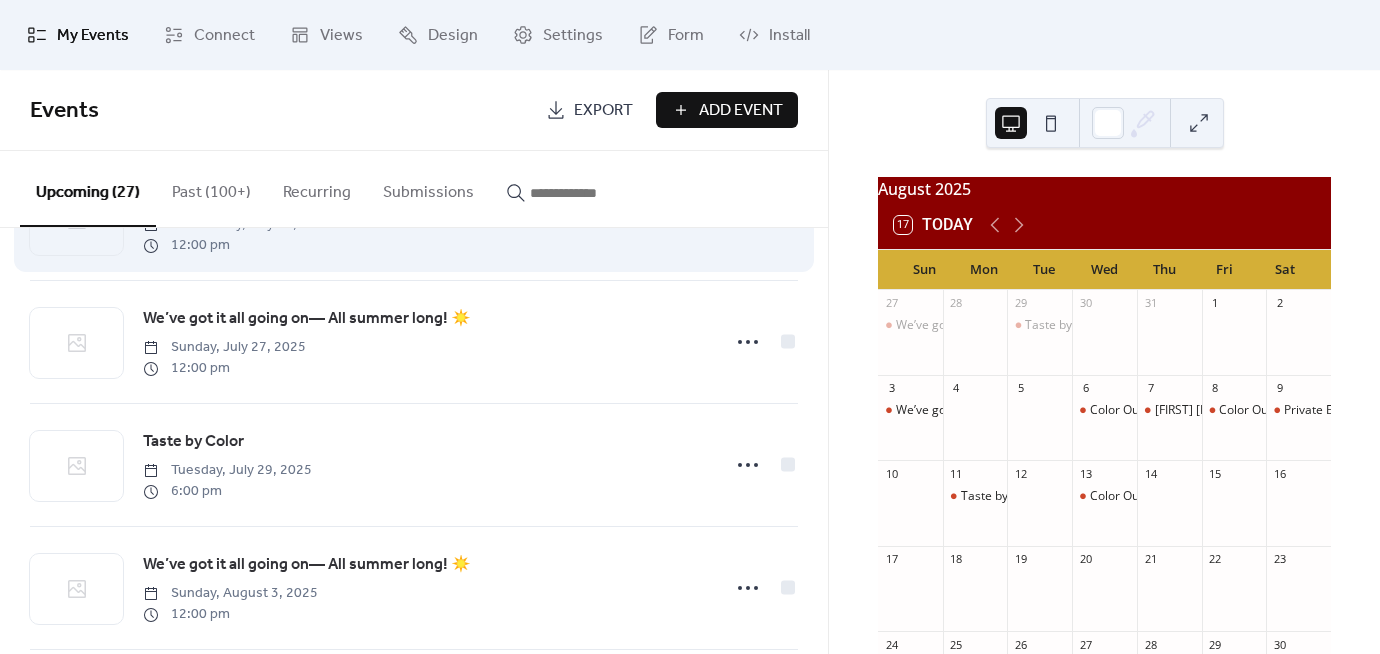 scroll, scrollTop: 228, scrollLeft: 0, axis: vertical 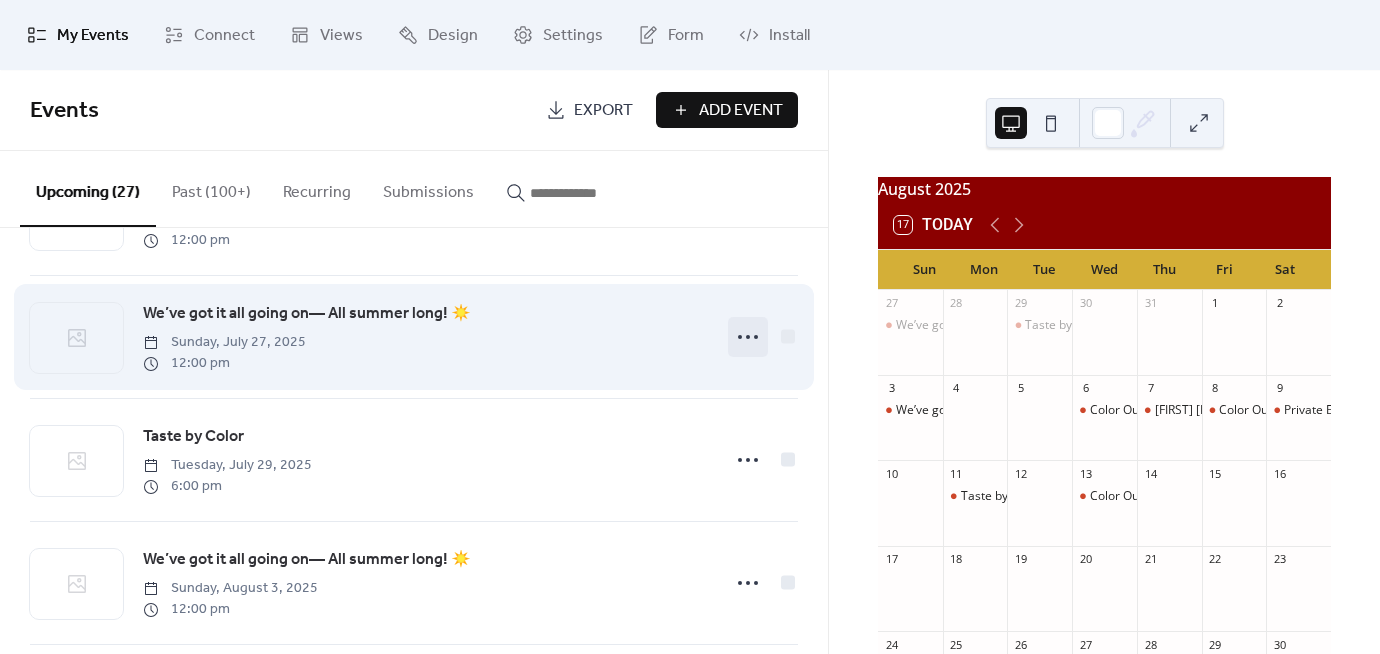 click 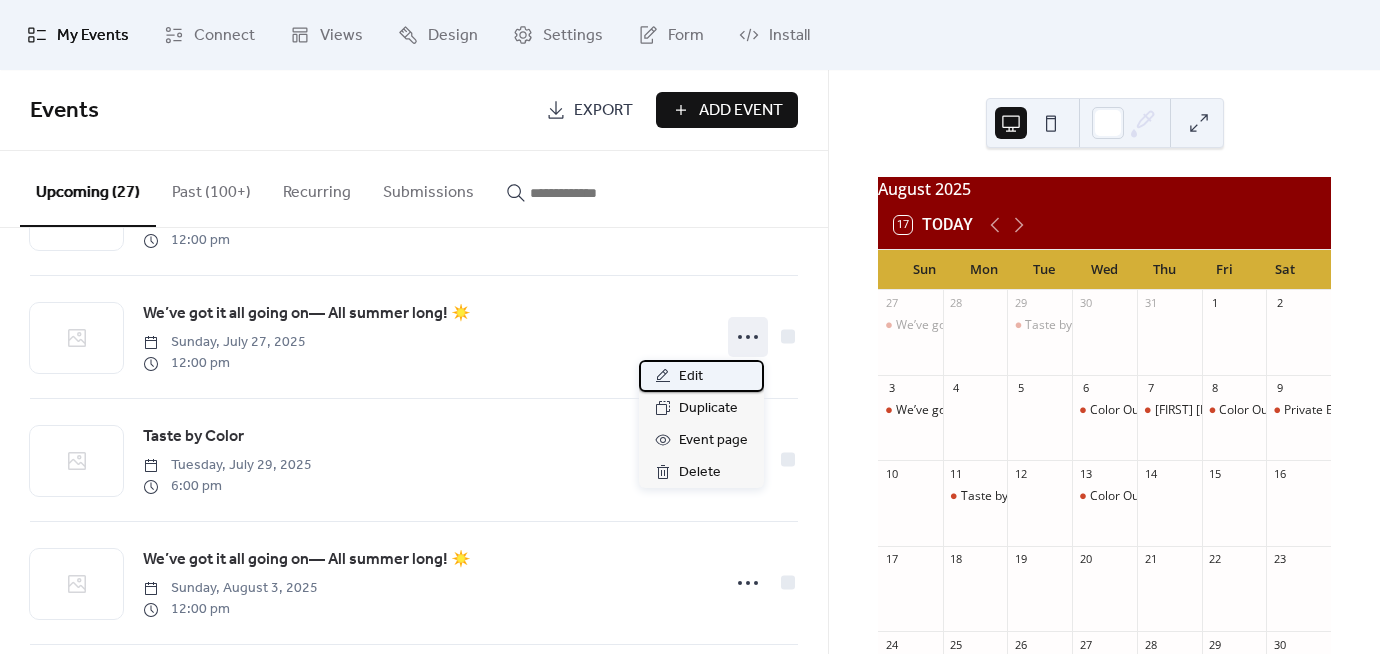 click on "Edit" at bounding box center (691, 377) 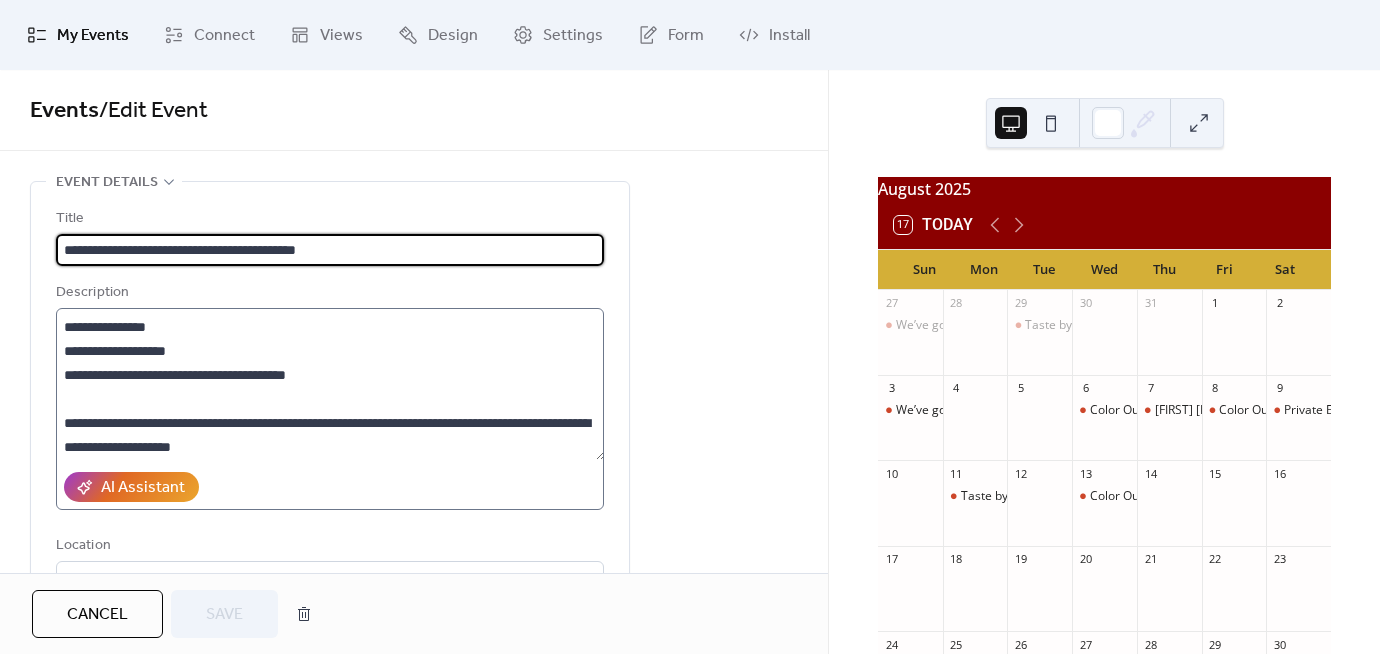 scroll, scrollTop: 95, scrollLeft: 0, axis: vertical 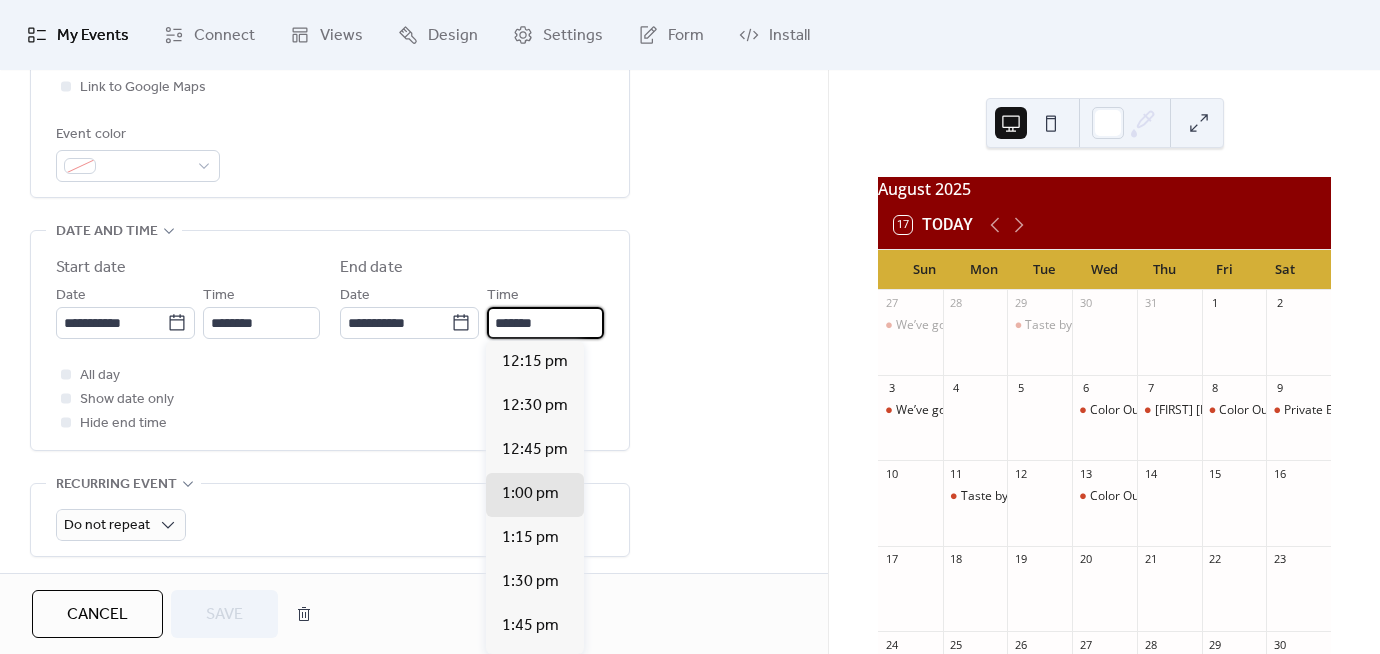 click on "*******" at bounding box center [545, 323] 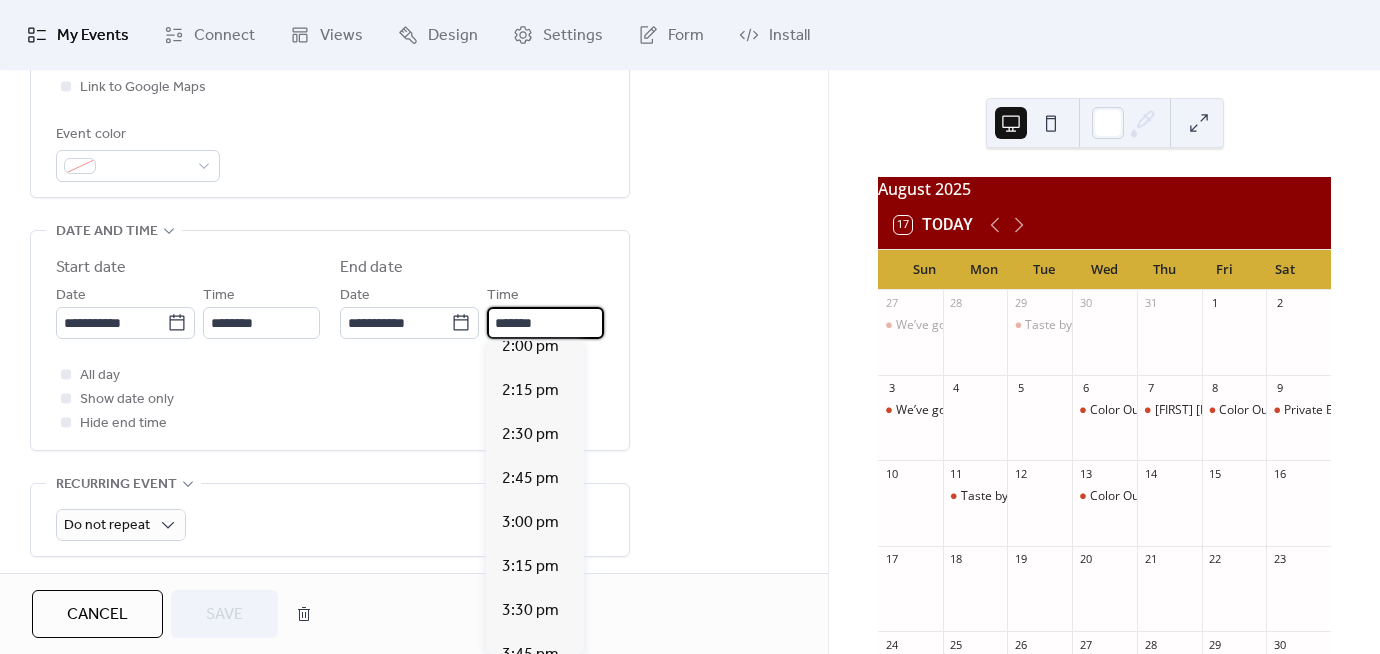 scroll, scrollTop: 321, scrollLeft: 0, axis: vertical 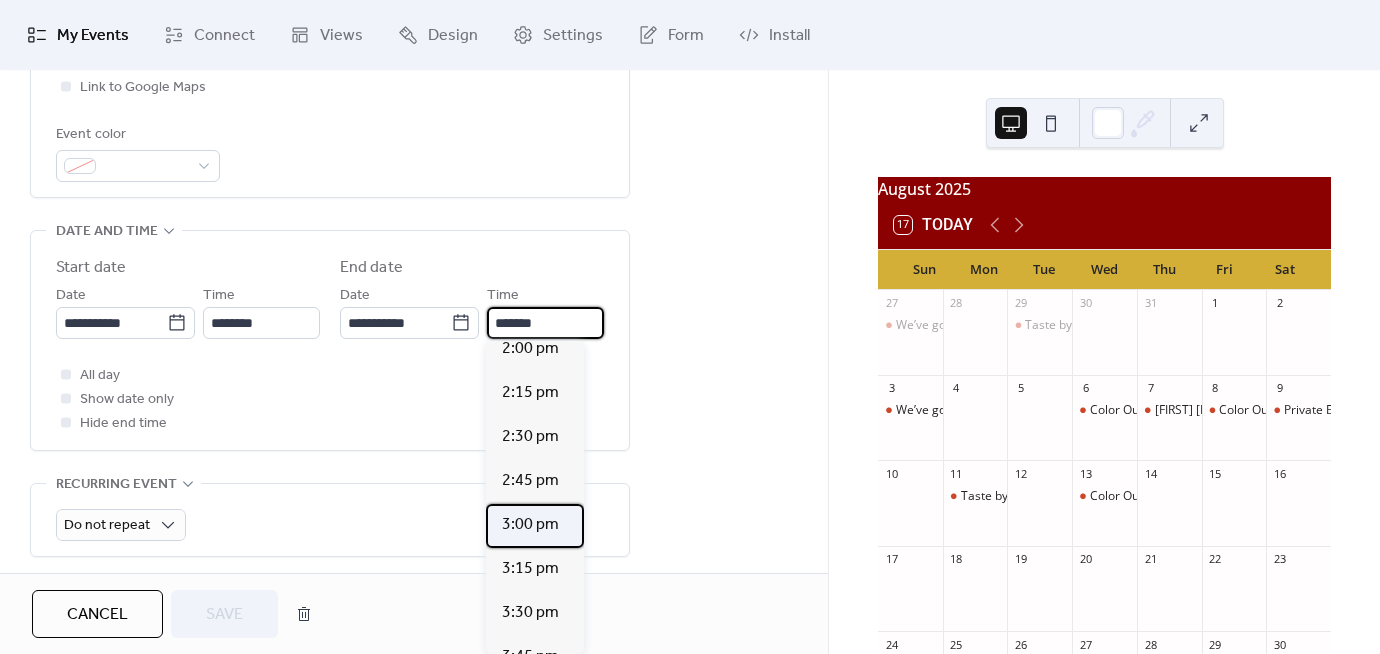 click on "3:00 pm" at bounding box center [530, 525] 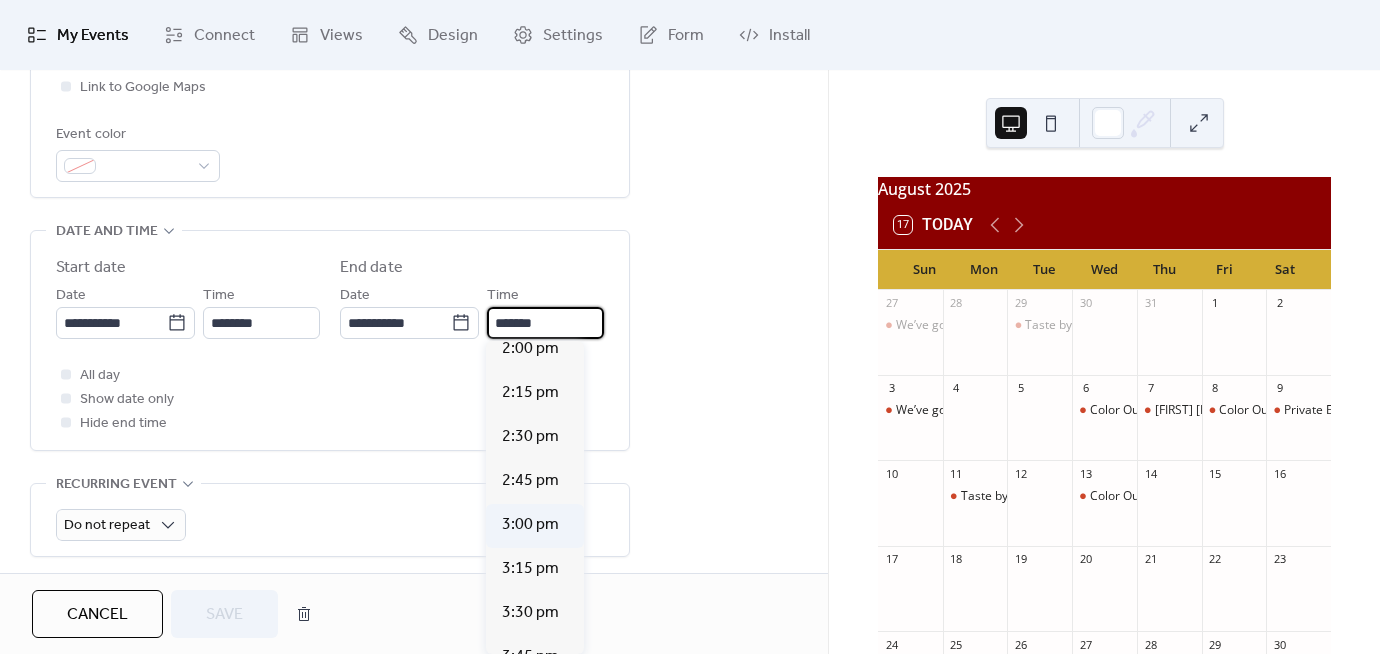 type on "*******" 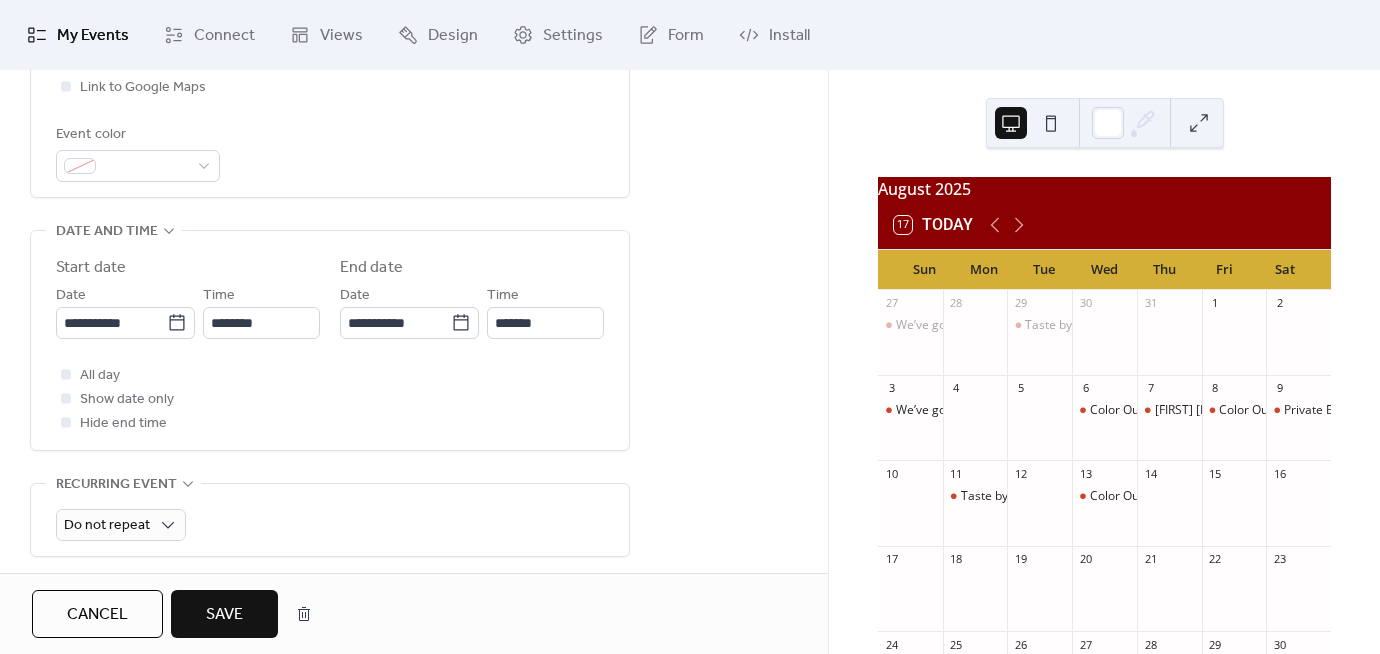 click on "Save" at bounding box center (224, 615) 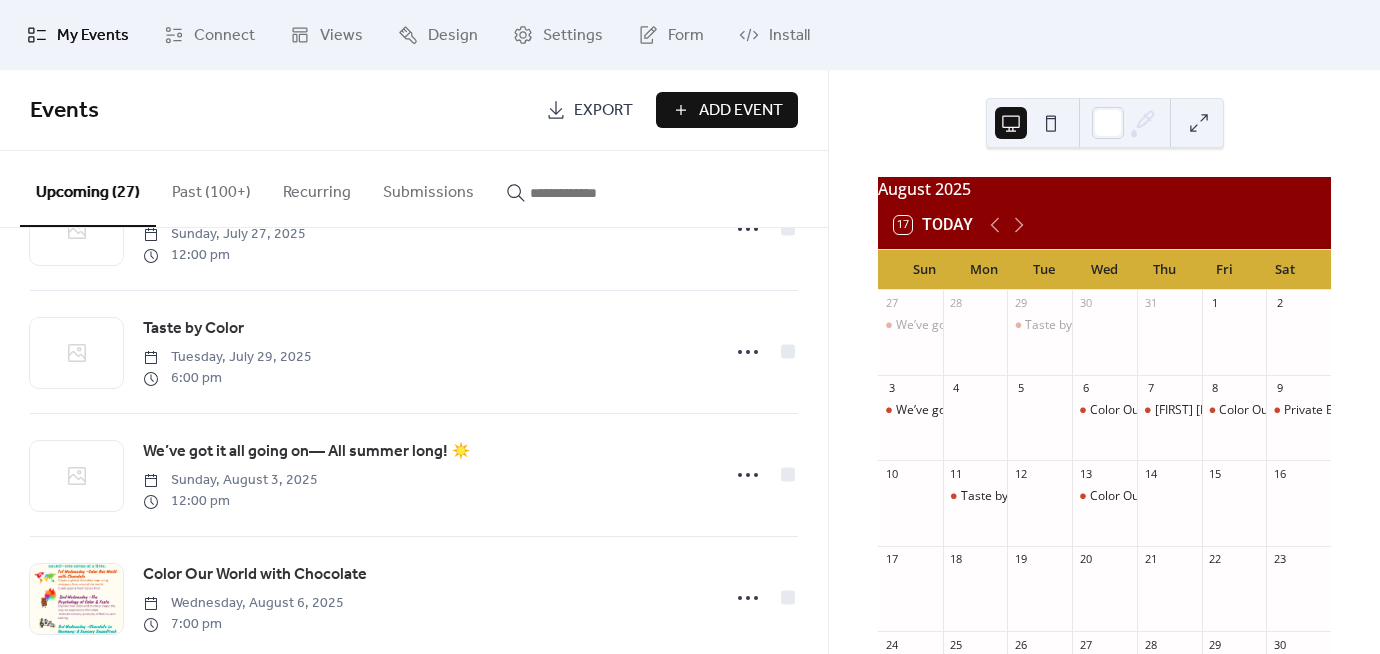 scroll, scrollTop: 347, scrollLeft: 0, axis: vertical 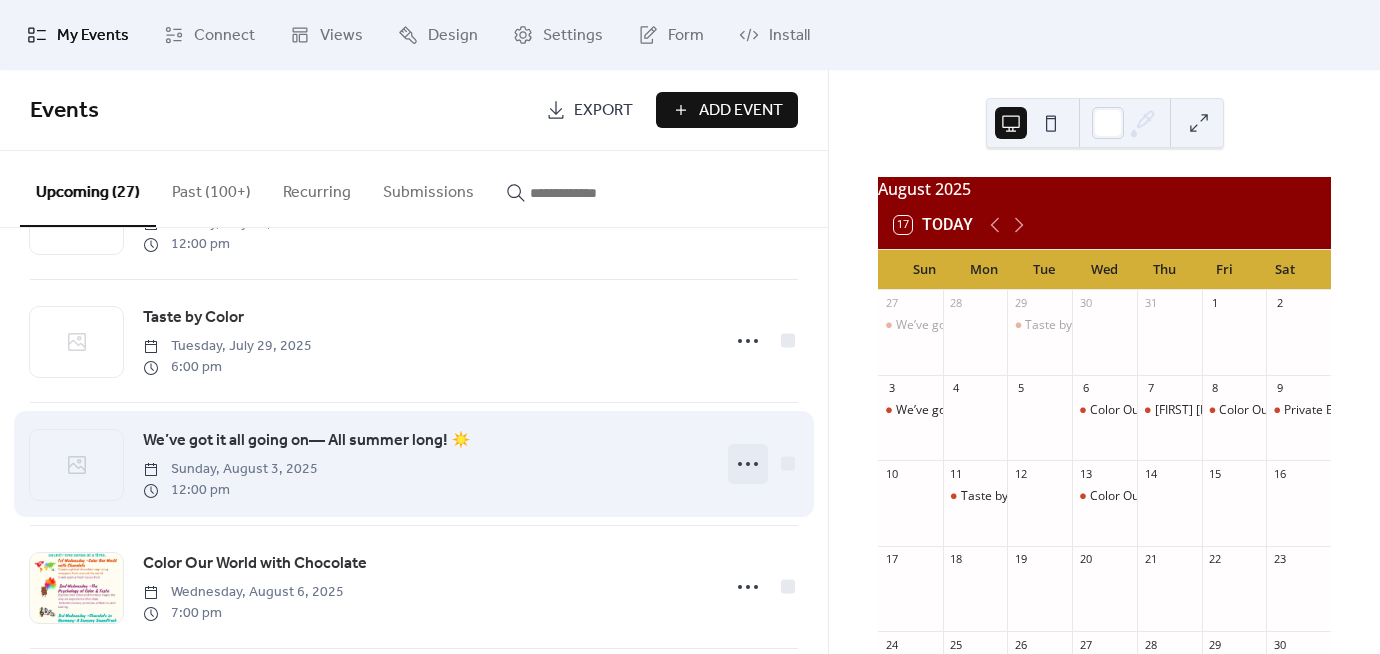 click 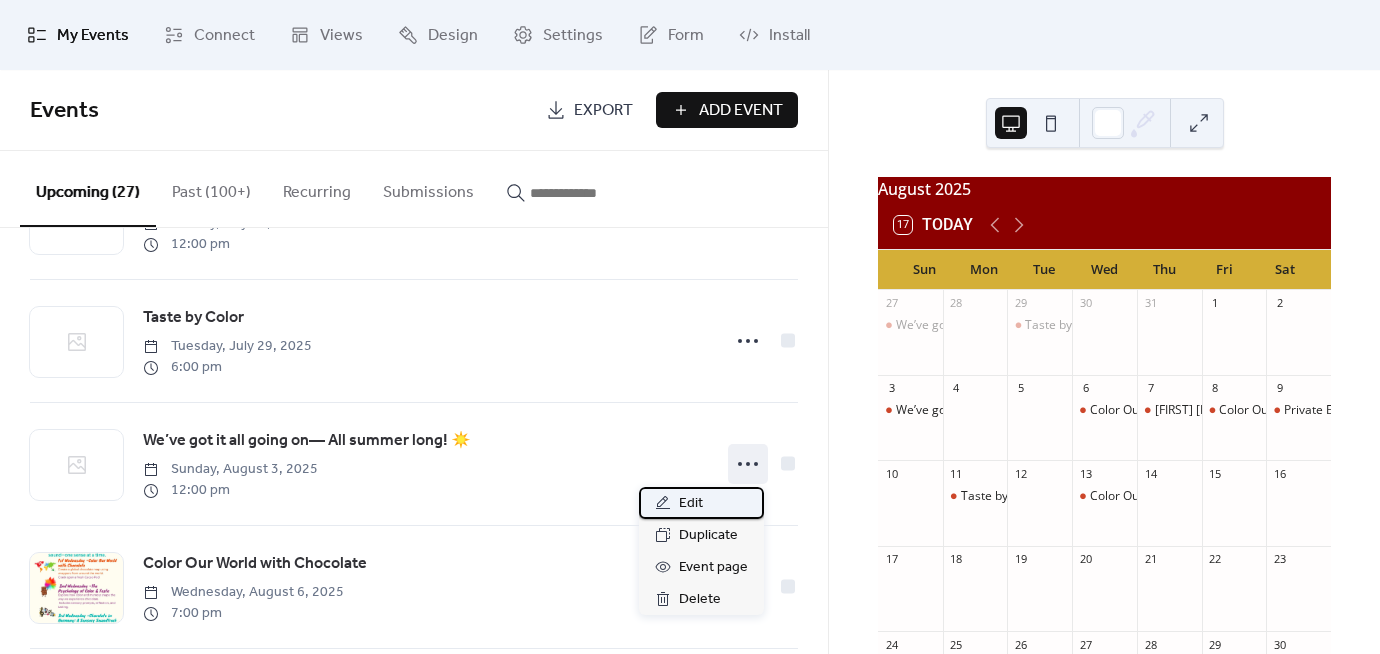 click on "Edit" at bounding box center [691, 504] 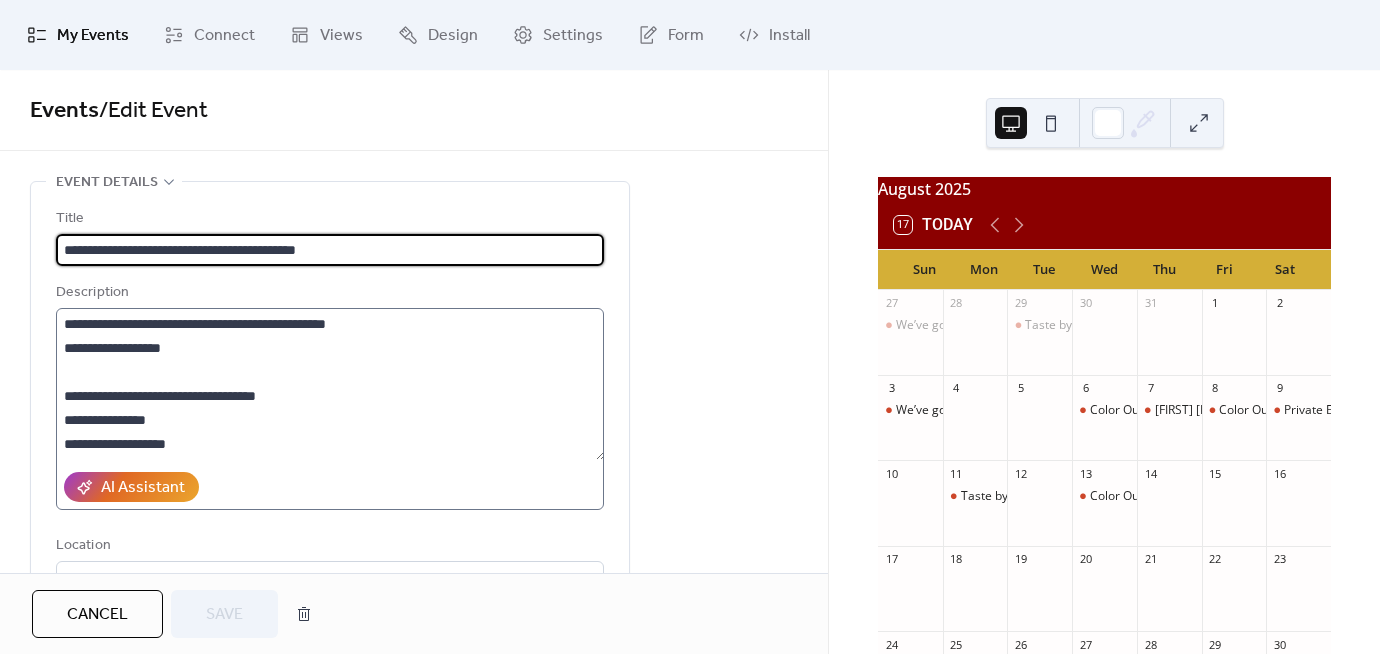 scroll, scrollTop: 95, scrollLeft: 0, axis: vertical 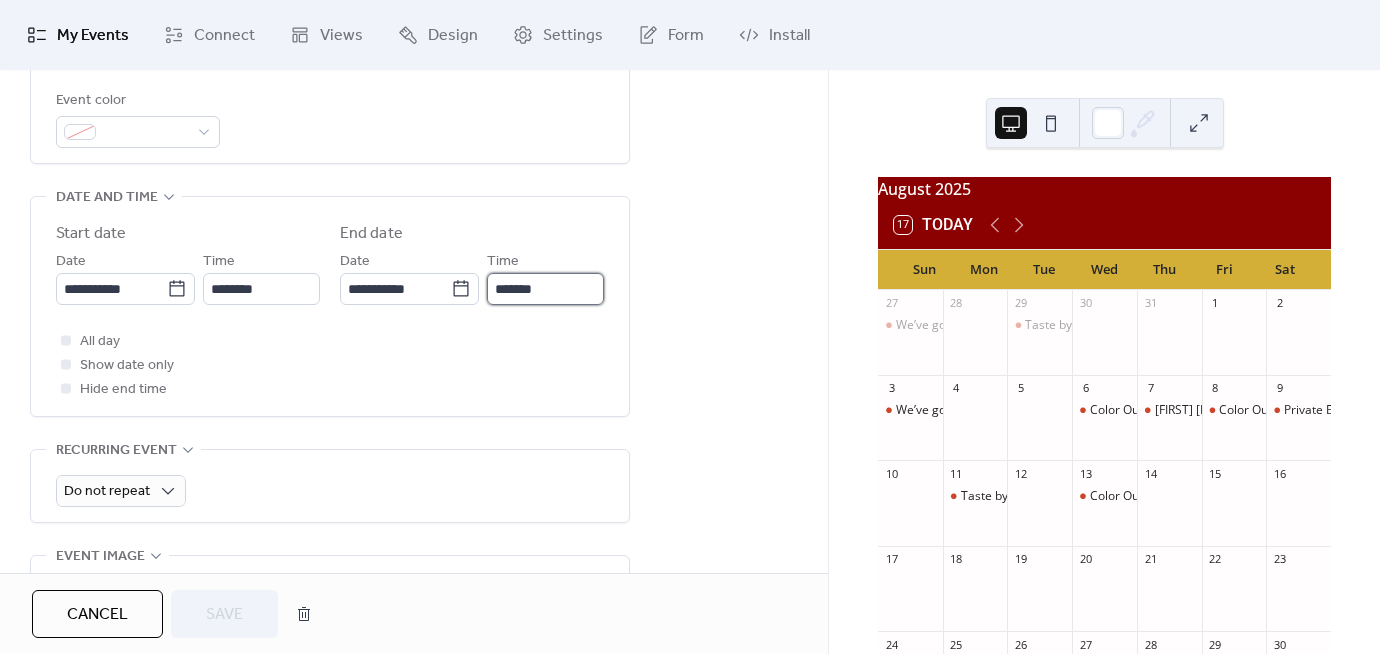 click on "*******" at bounding box center (545, 289) 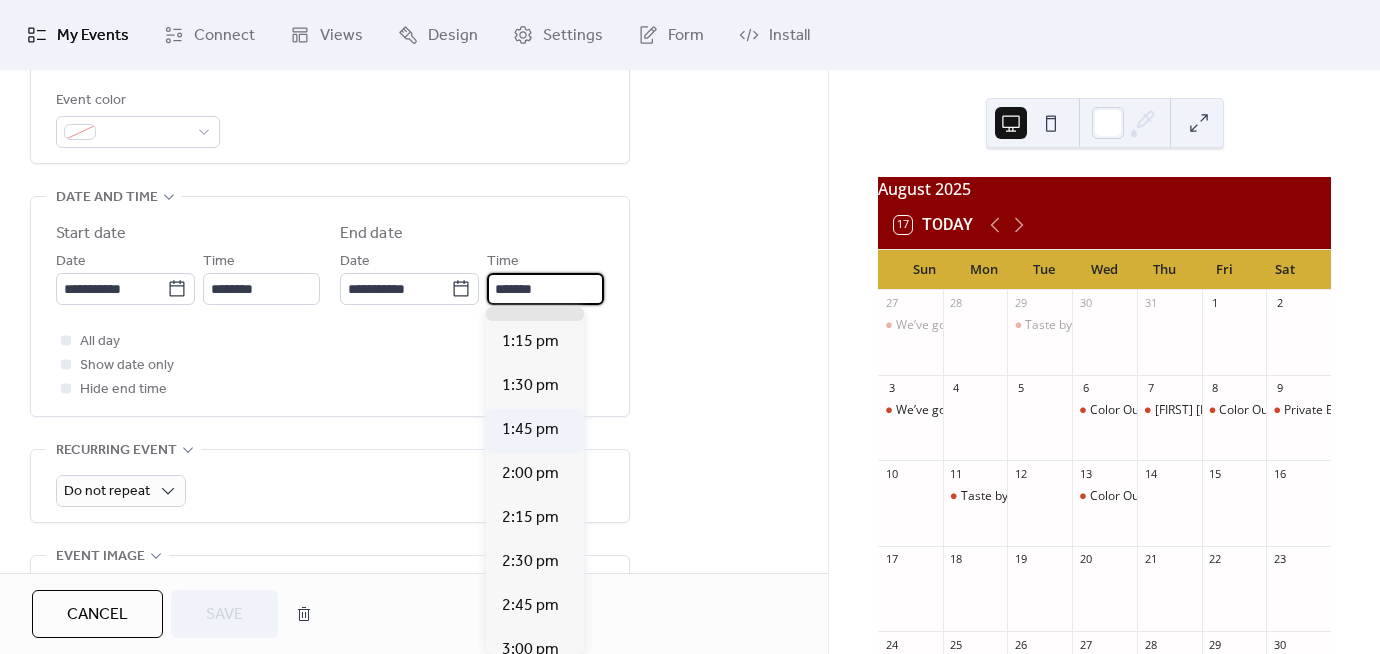 scroll, scrollTop: 193, scrollLeft: 0, axis: vertical 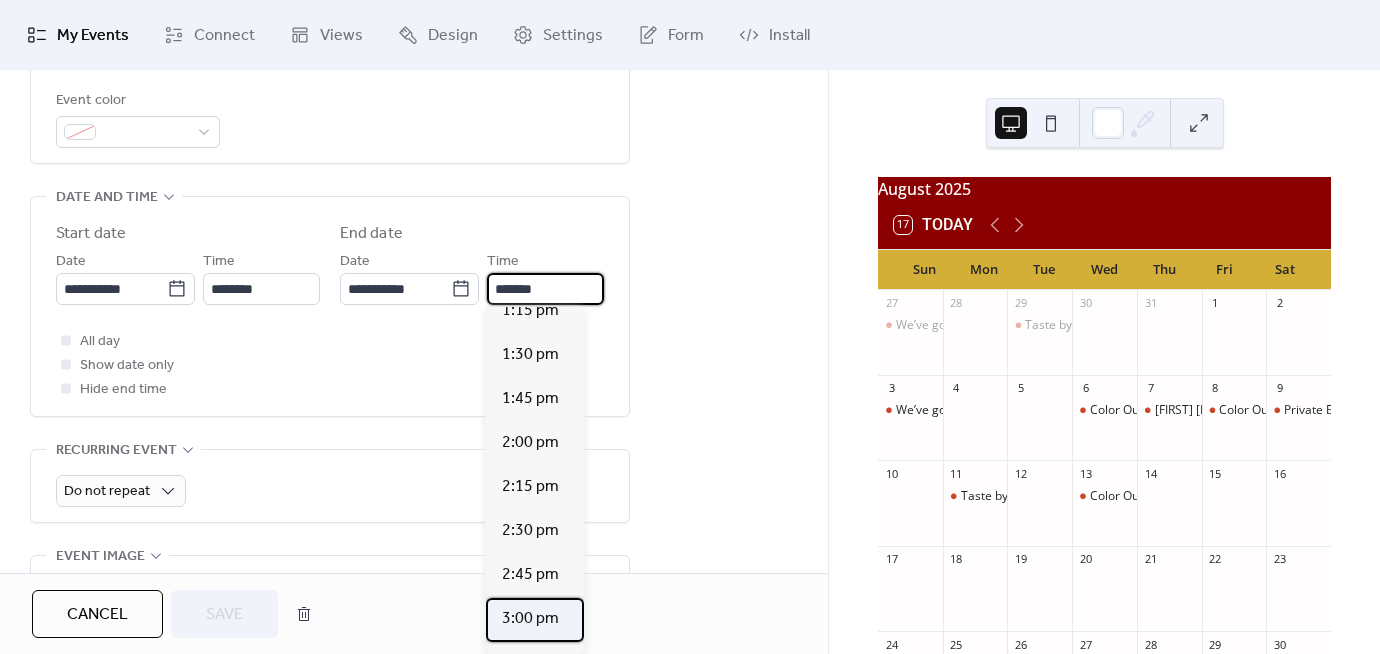 click on "3:00 pm" at bounding box center (530, 619) 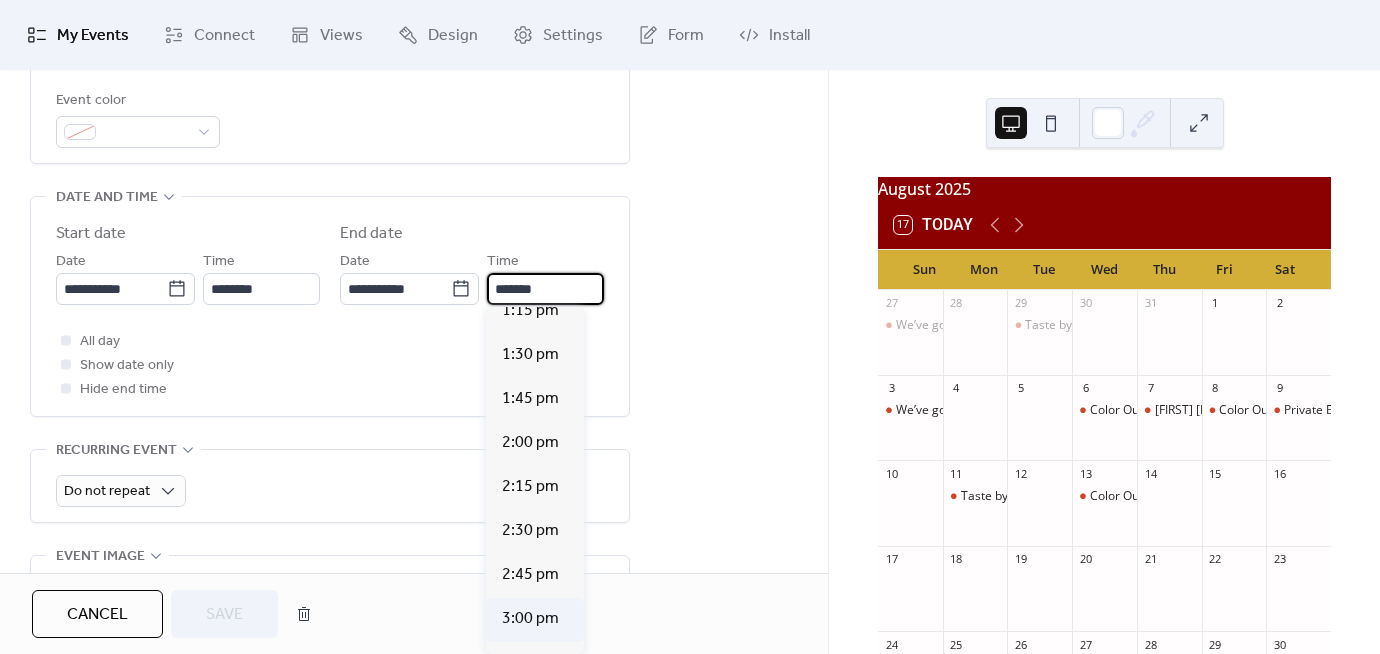 type on "*******" 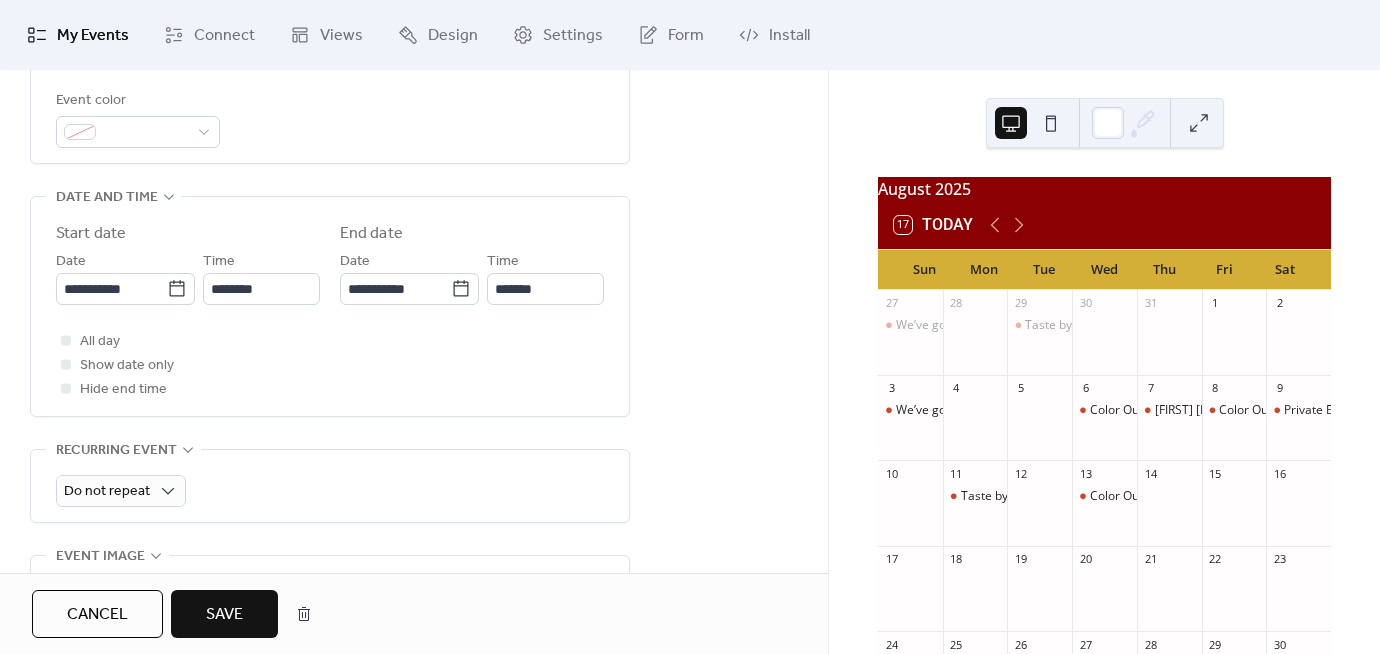 click on "Save" at bounding box center (224, 615) 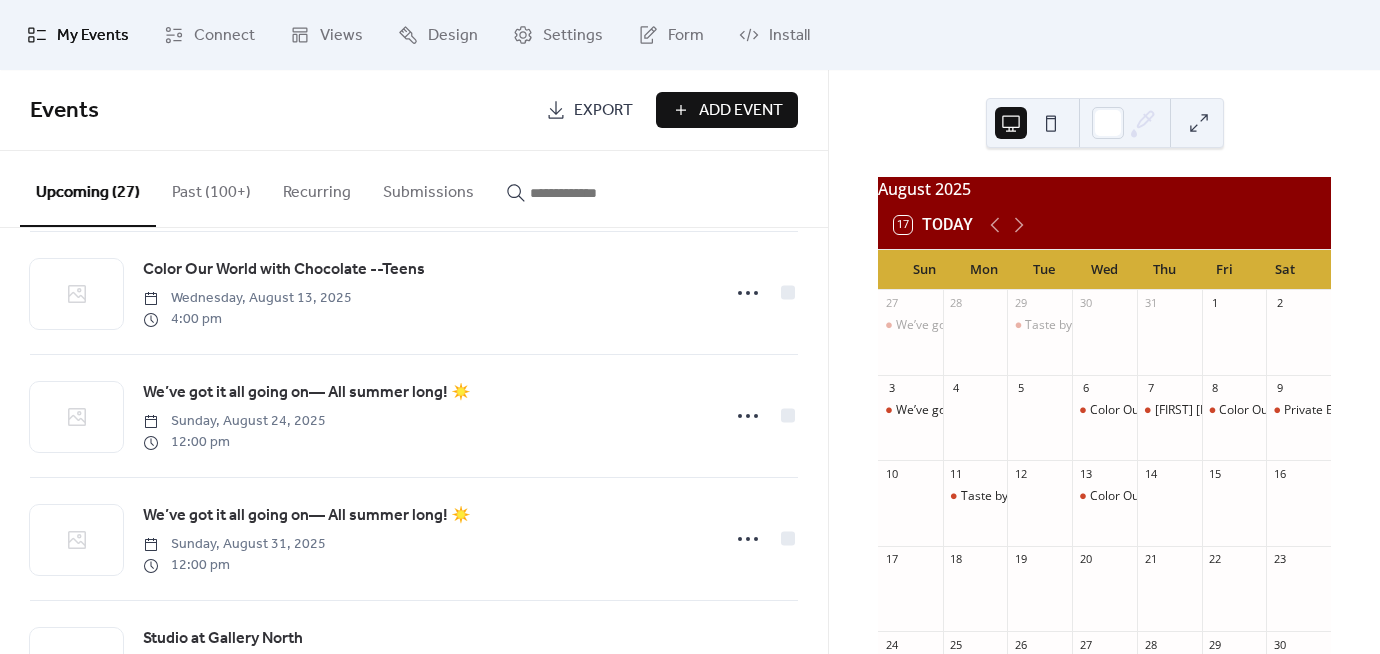 scroll, scrollTop: 1283, scrollLeft: 0, axis: vertical 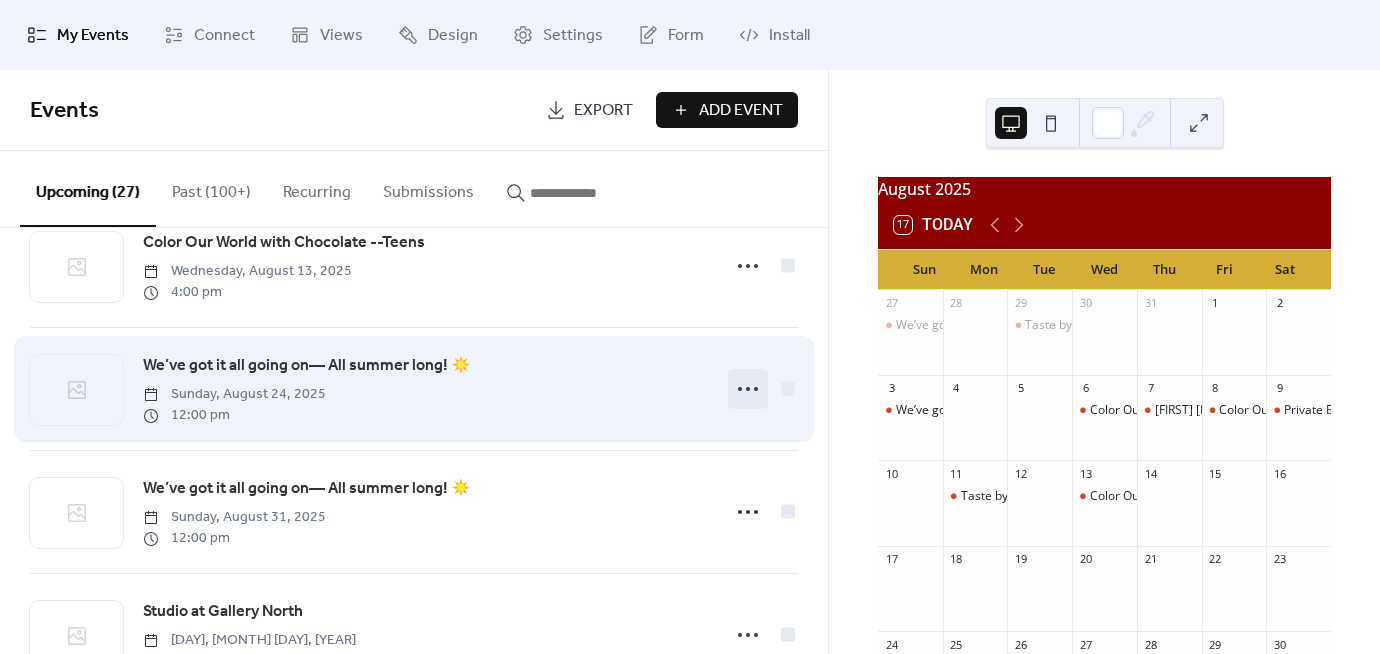 click 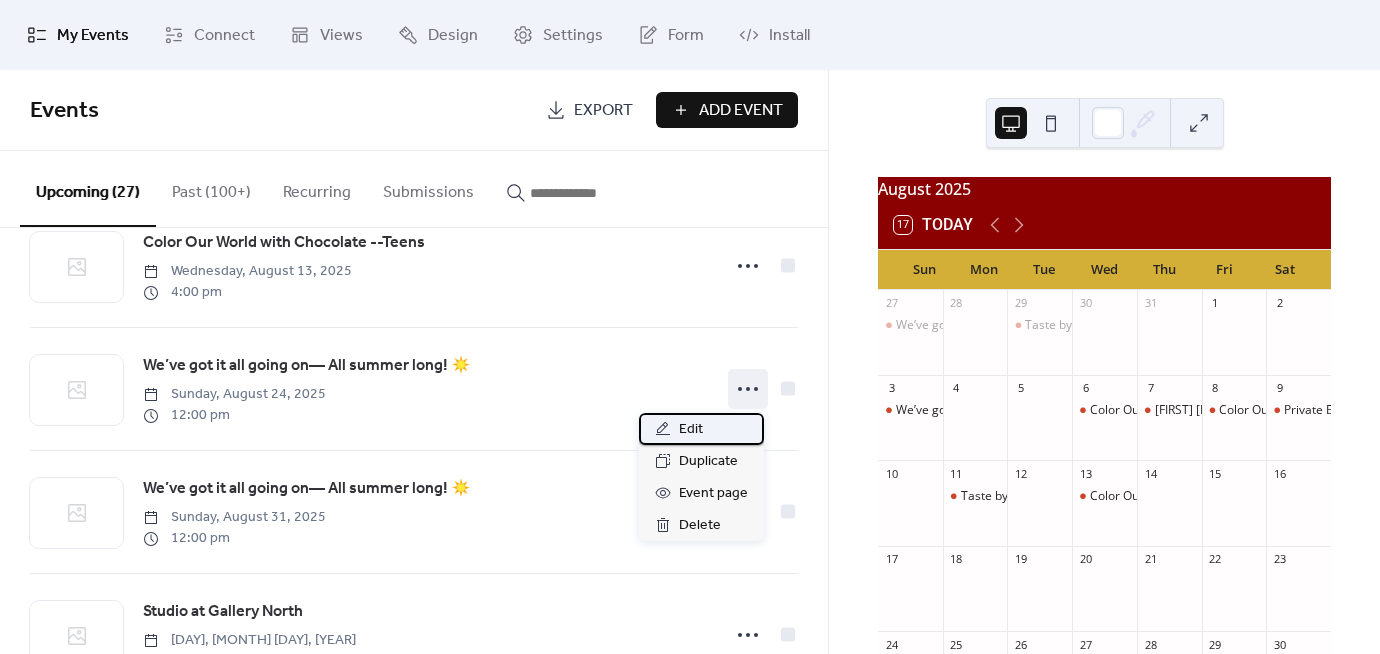 click on "Edit" at bounding box center [691, 430] 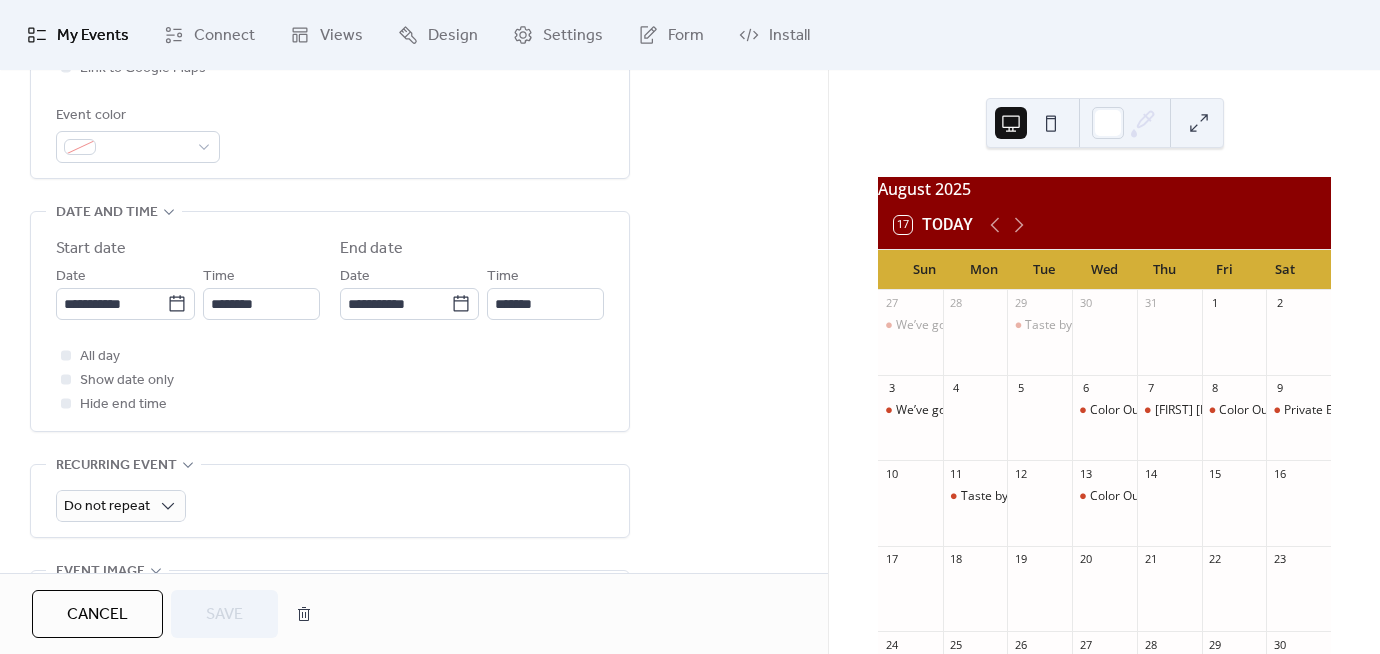 scroll, scrollTop: 0, scrollLeft: 0, axis: both 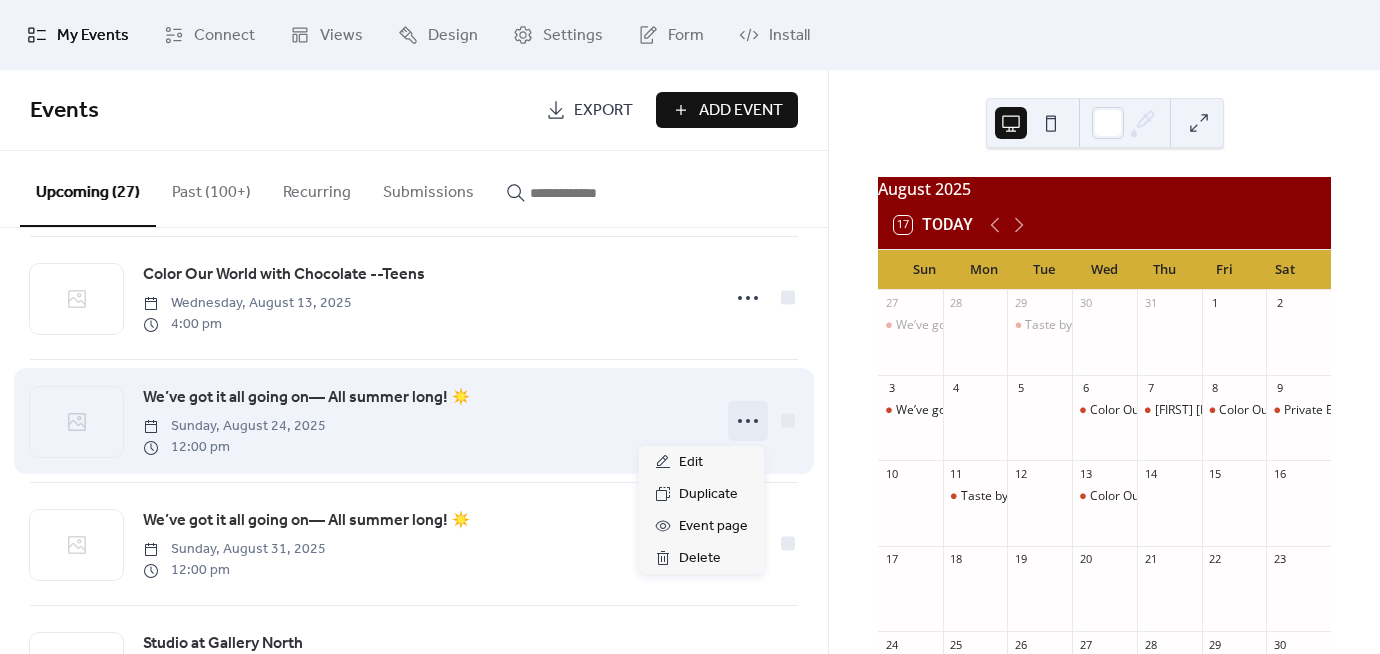 click 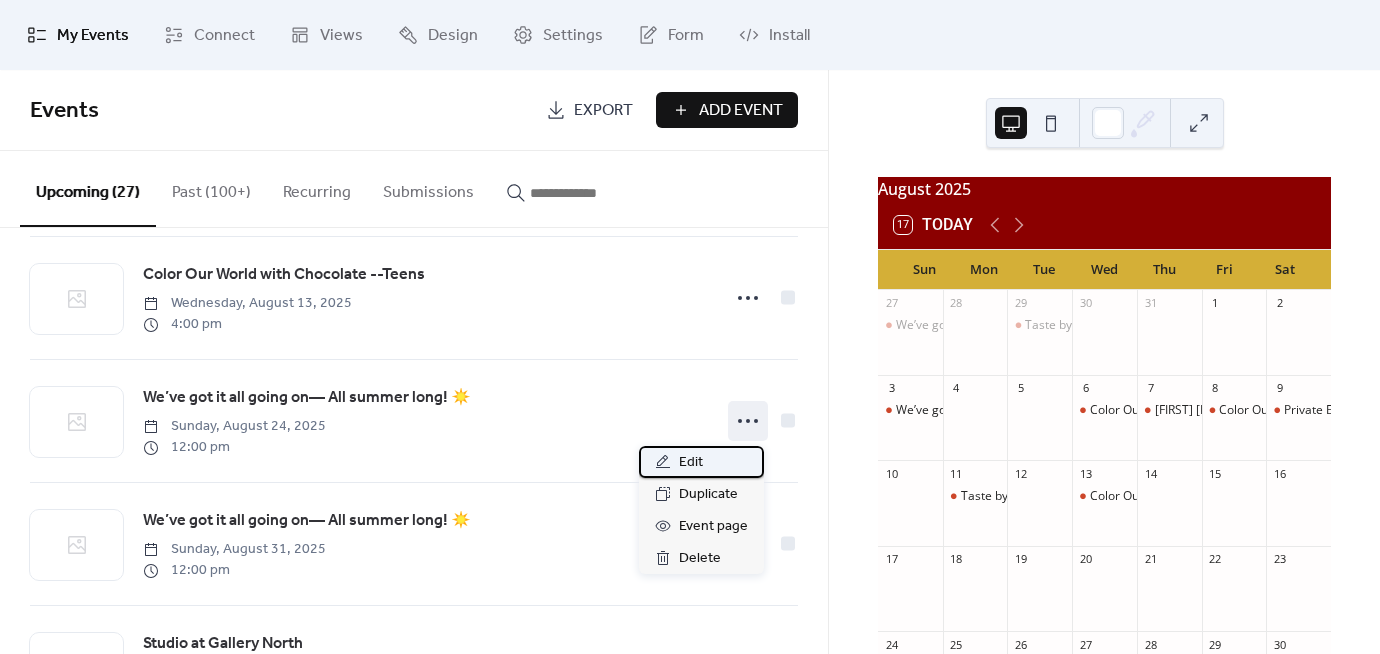 click on "Edit" at bounding box center (691, 463) 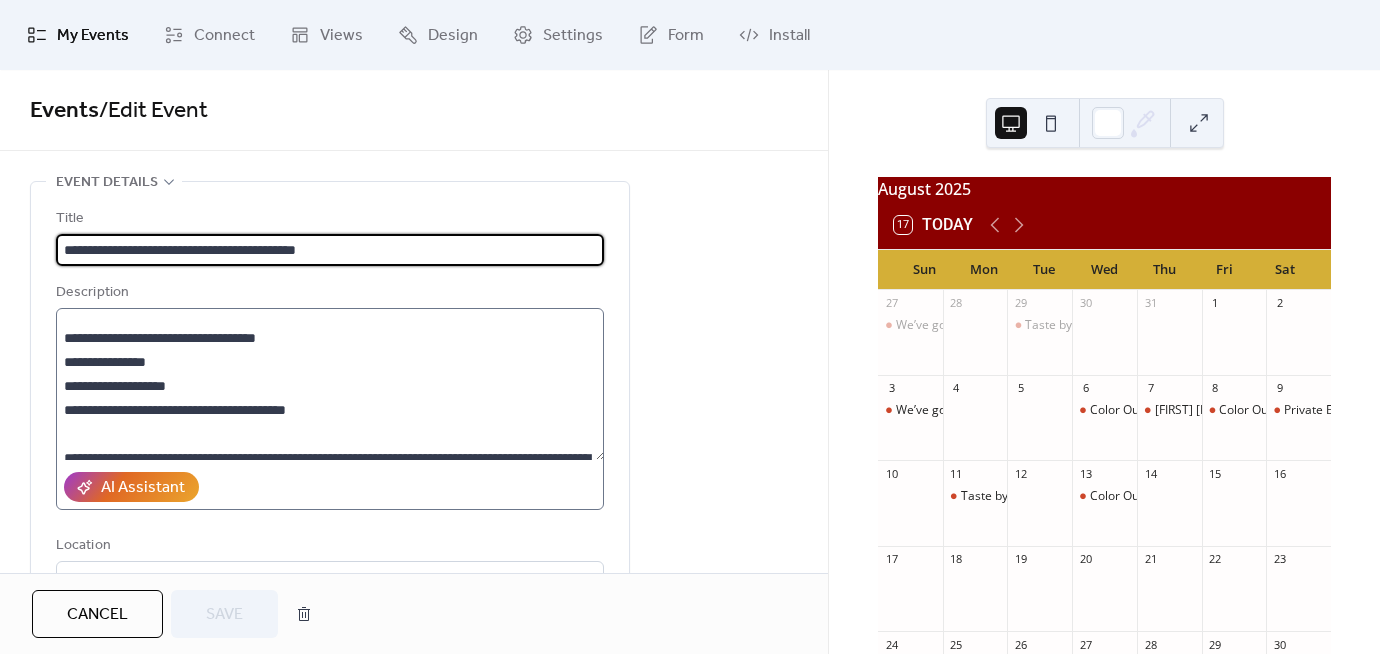scroll, scrollTop: 95, scrollLeft: 0, axis: vertical 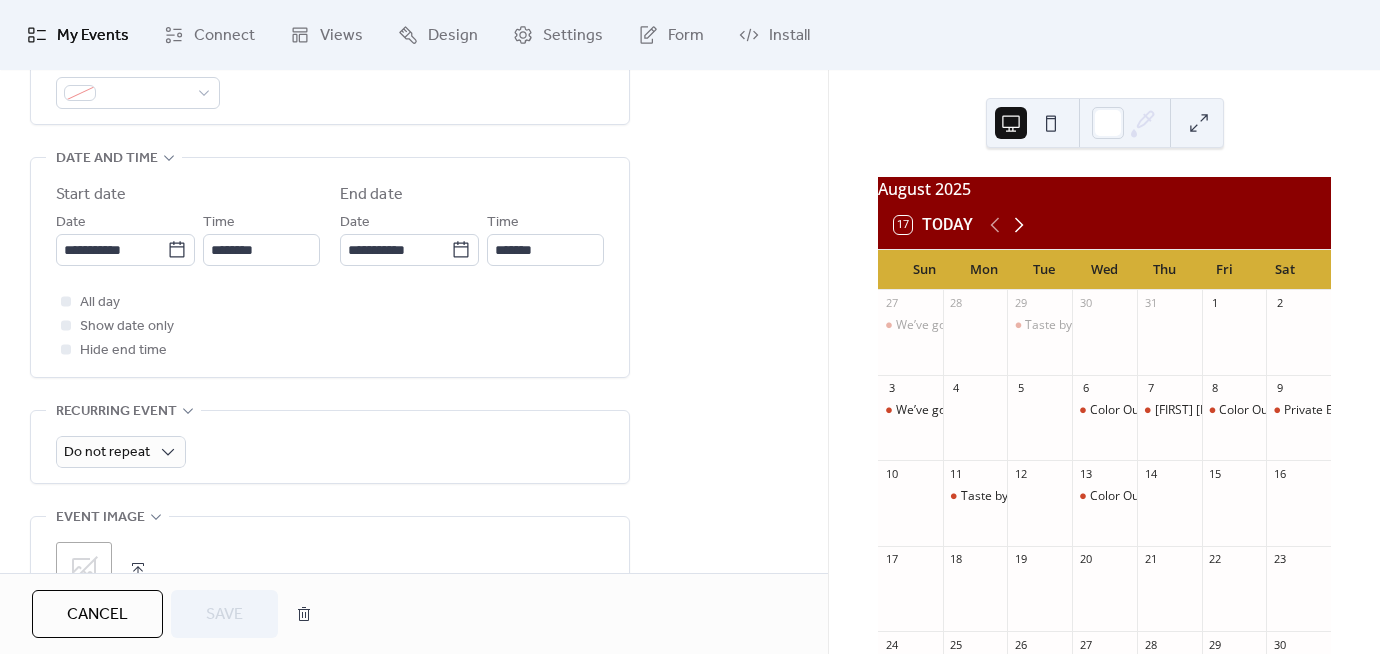 click 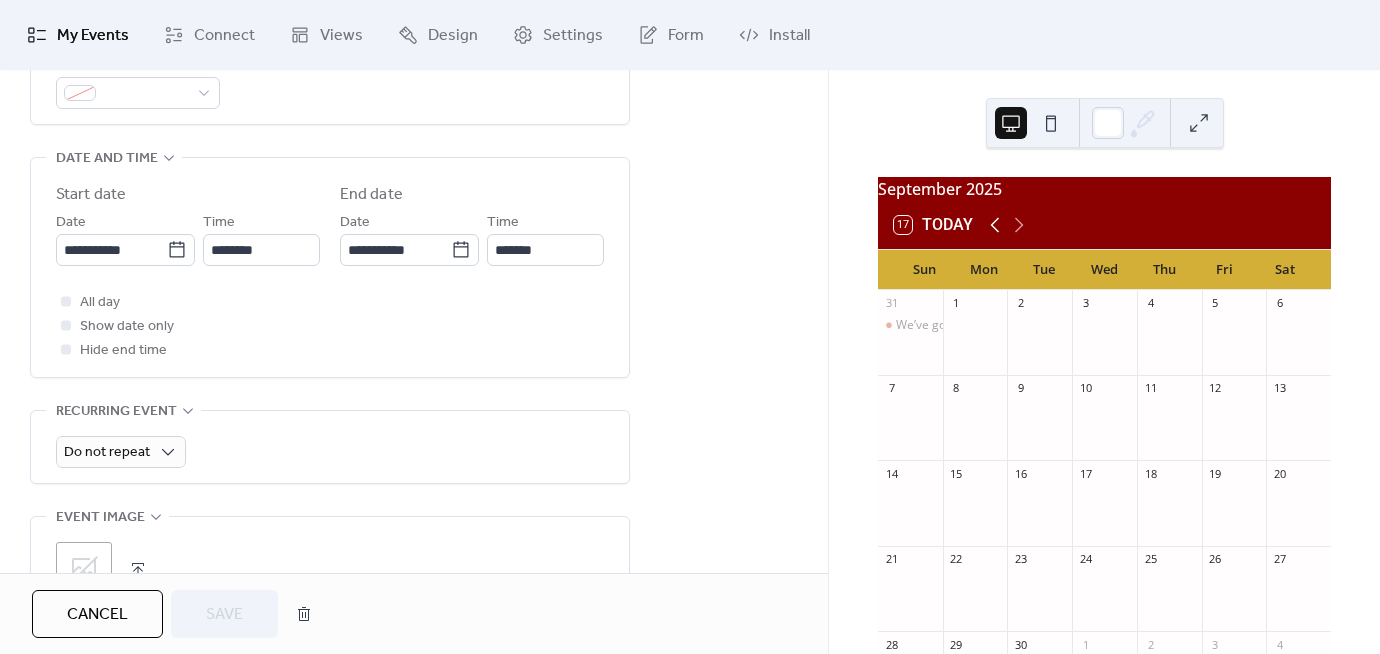 click 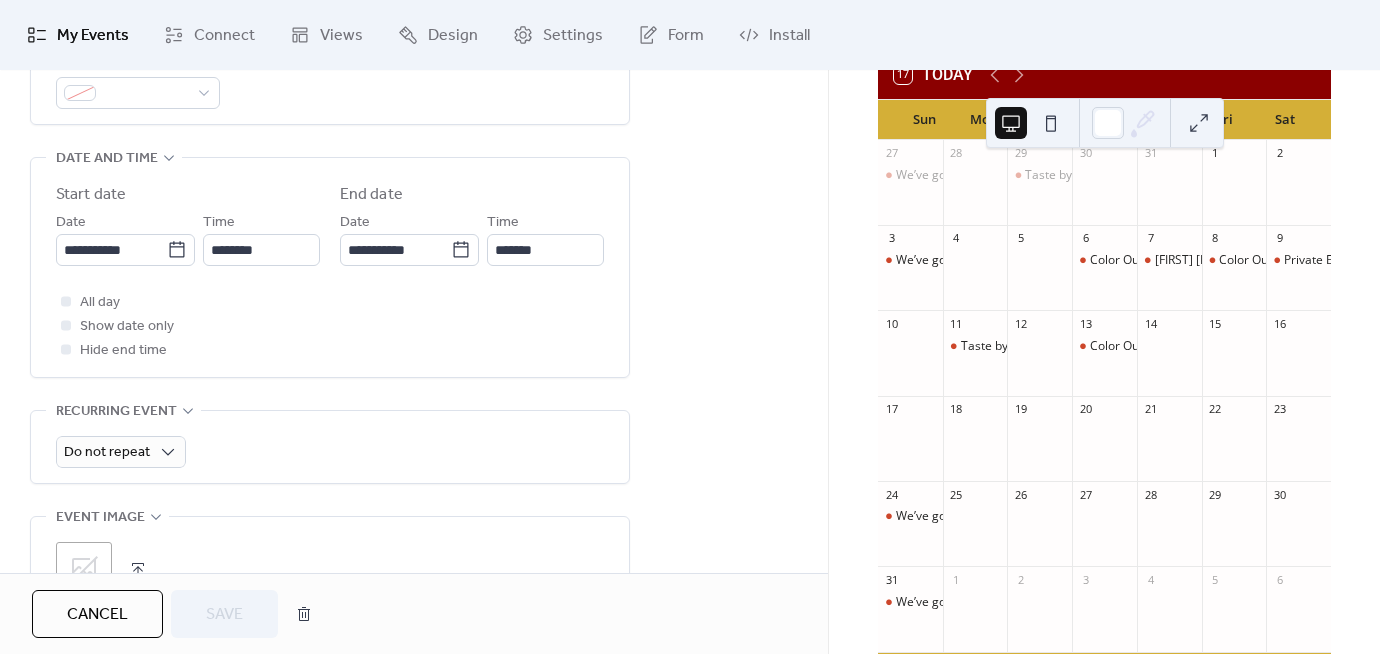 scroll, scrollTop: 151, scrollLeft: 0, axis: vertical 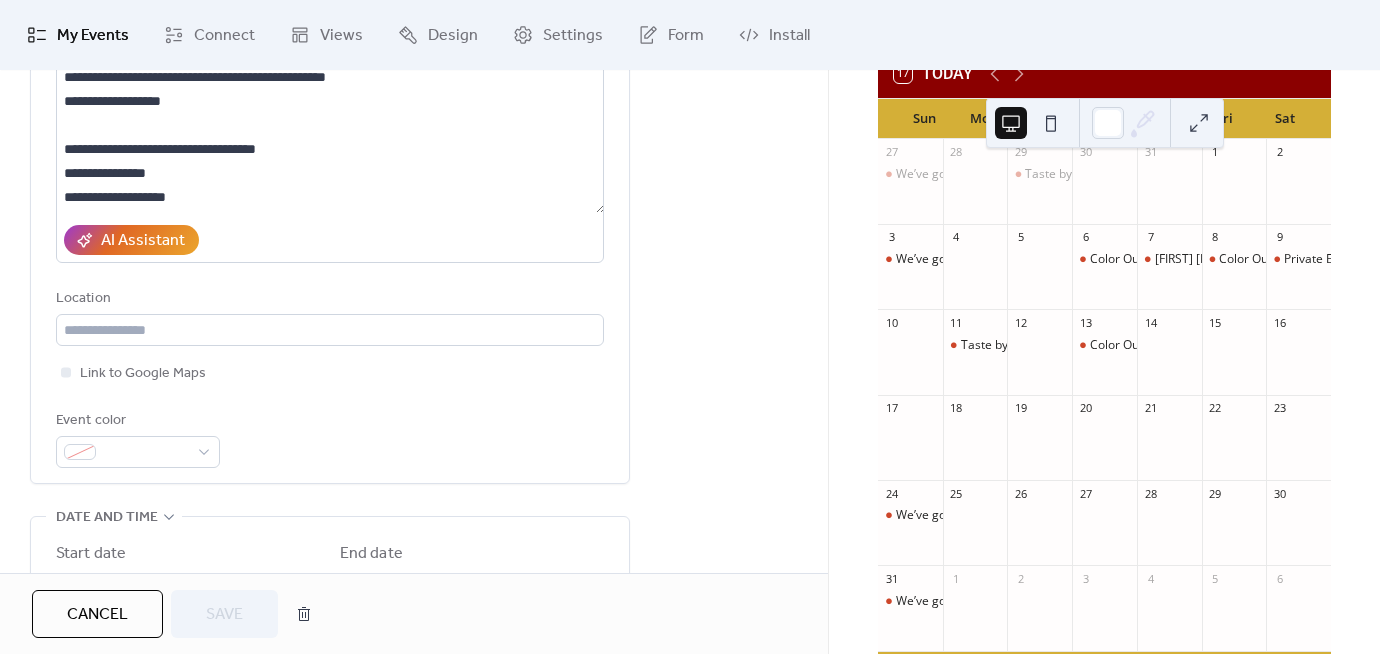 click on "My Events" at bounding box center [93, 36] 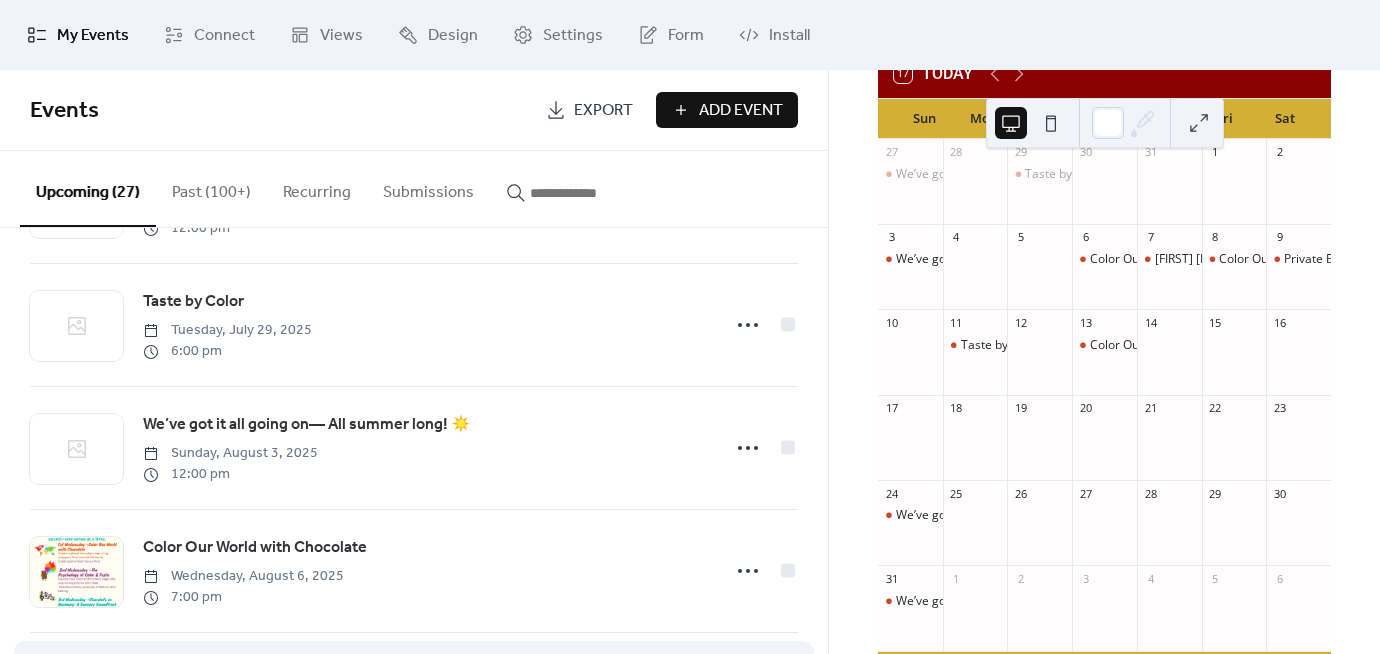 scroll, scrollTop: 282, scrollLeft: 0, axis: vertical 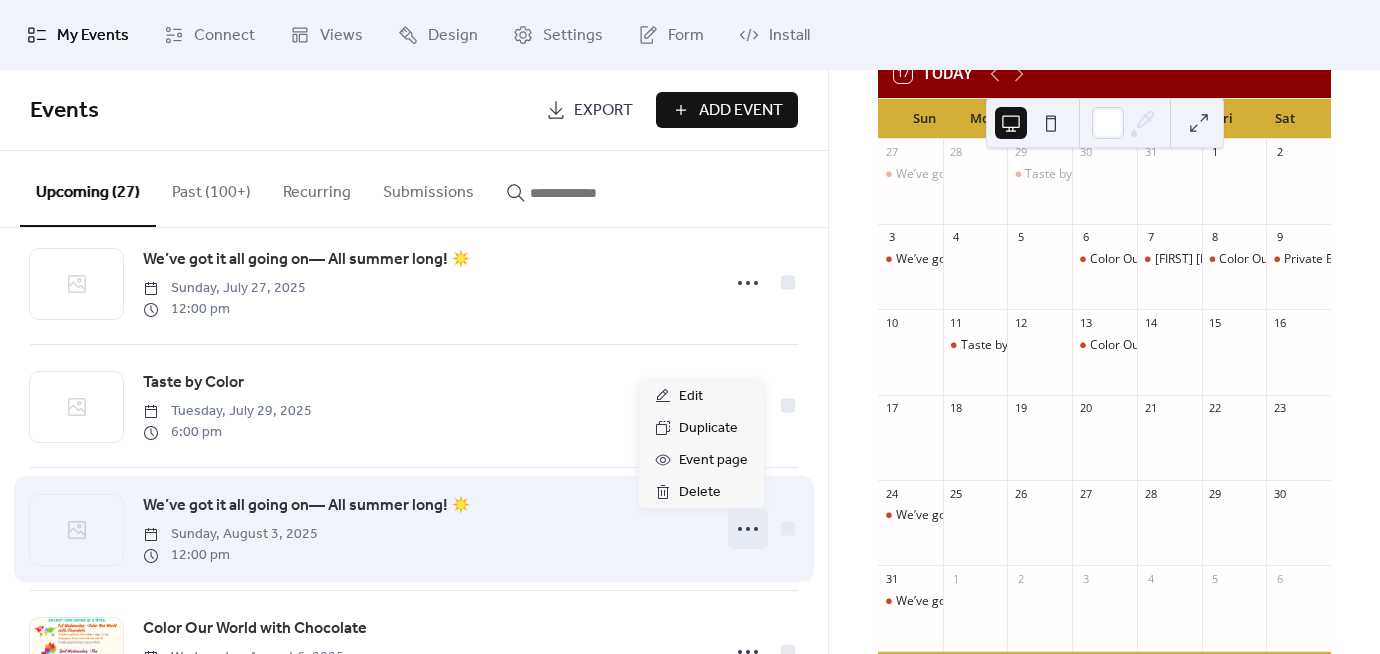click 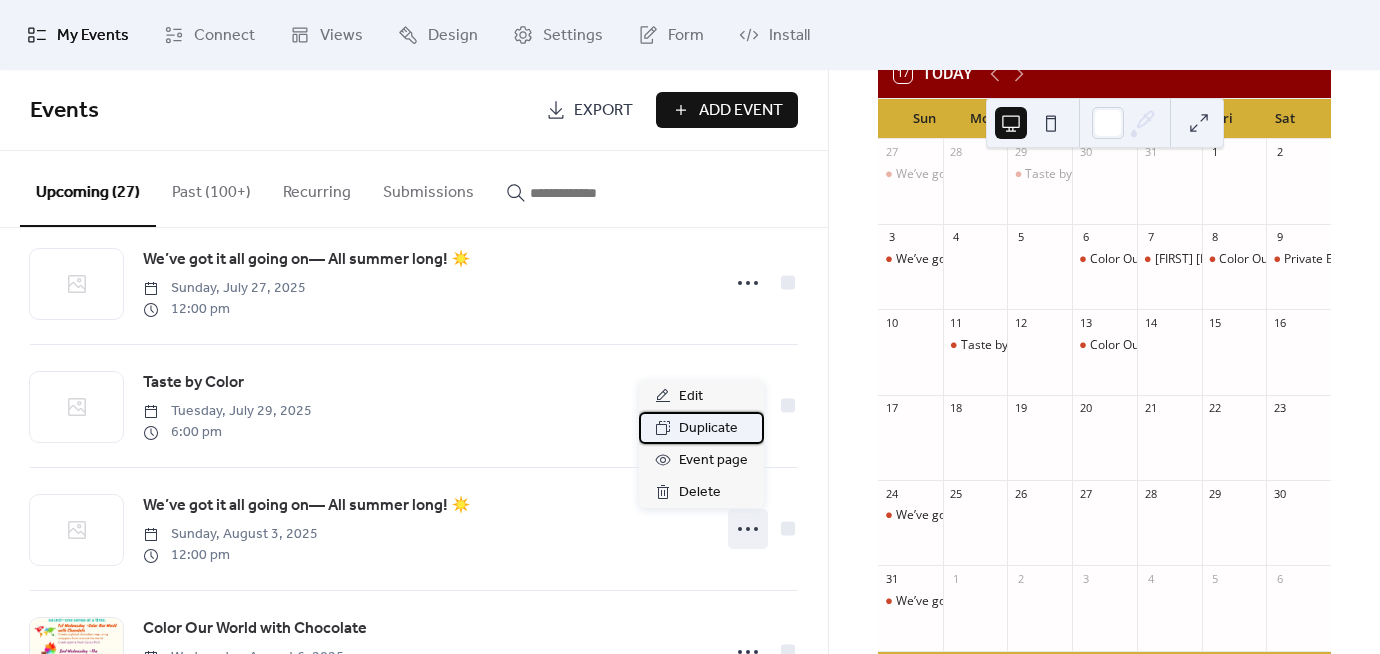 click on "Duplicate" at bounding box center [708, 429] 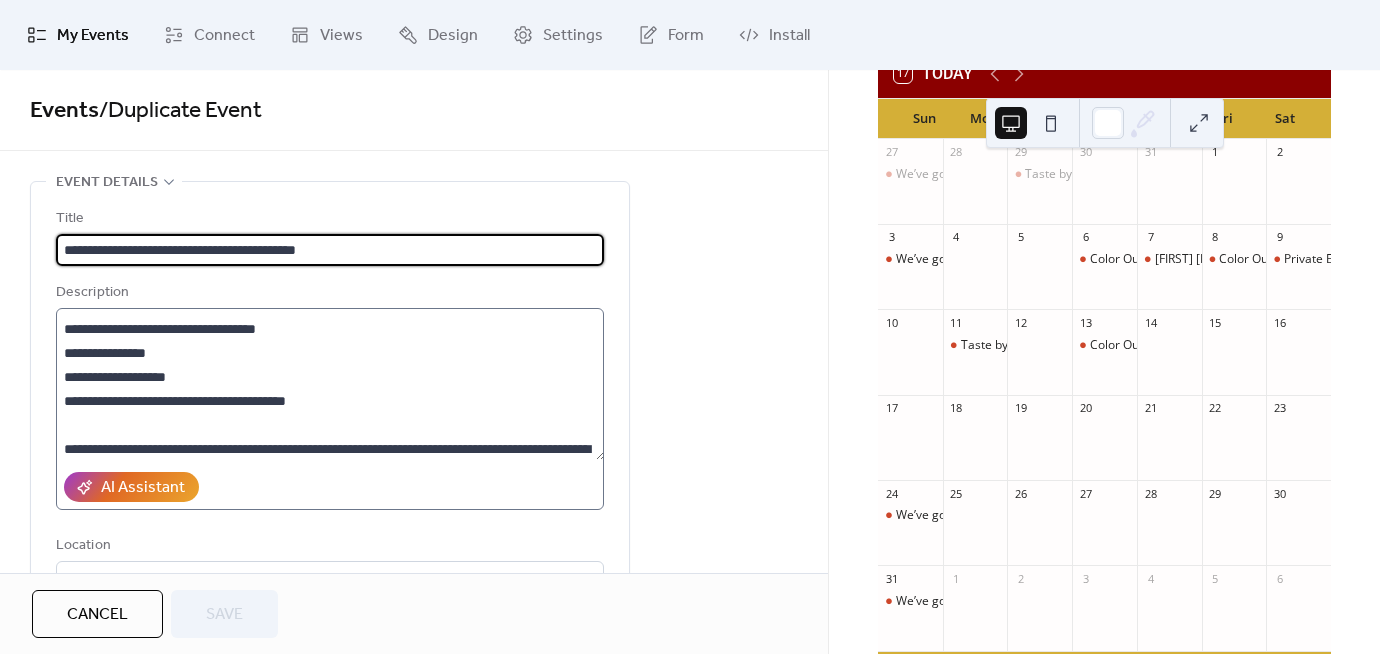 scroll, scrollTop: 95, scrollLeft: 0, axis: vertical 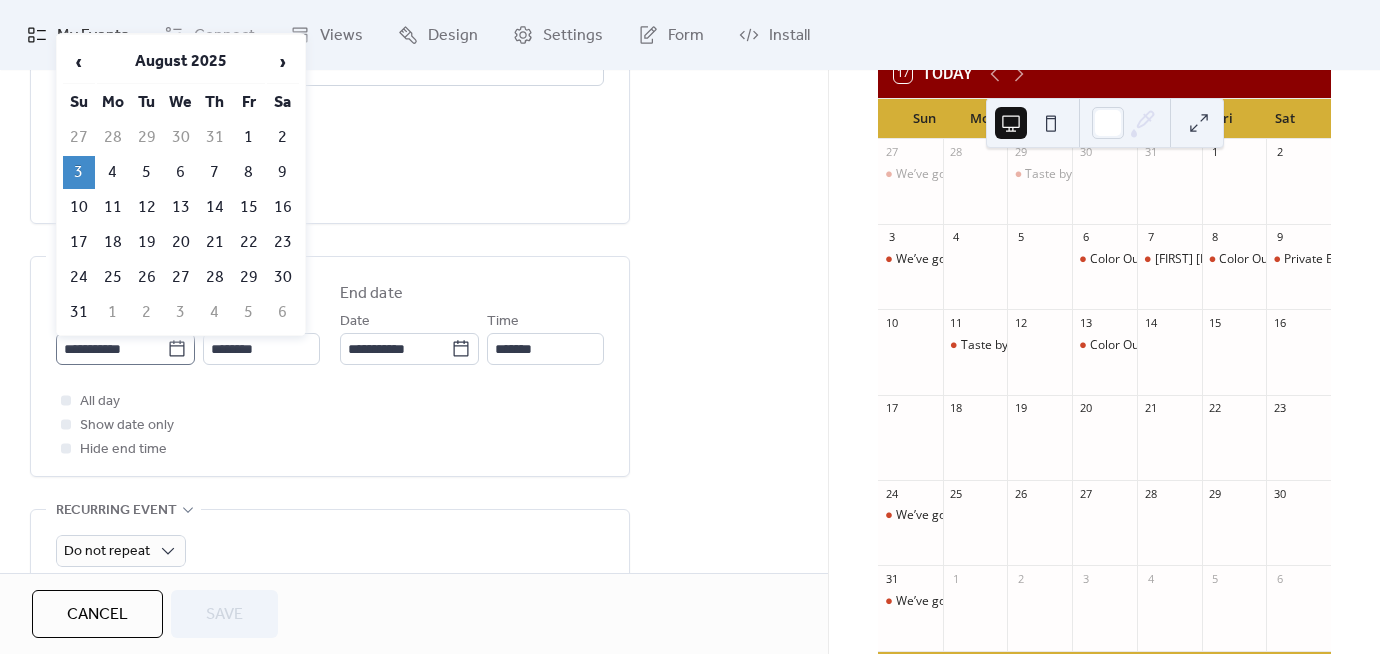 click 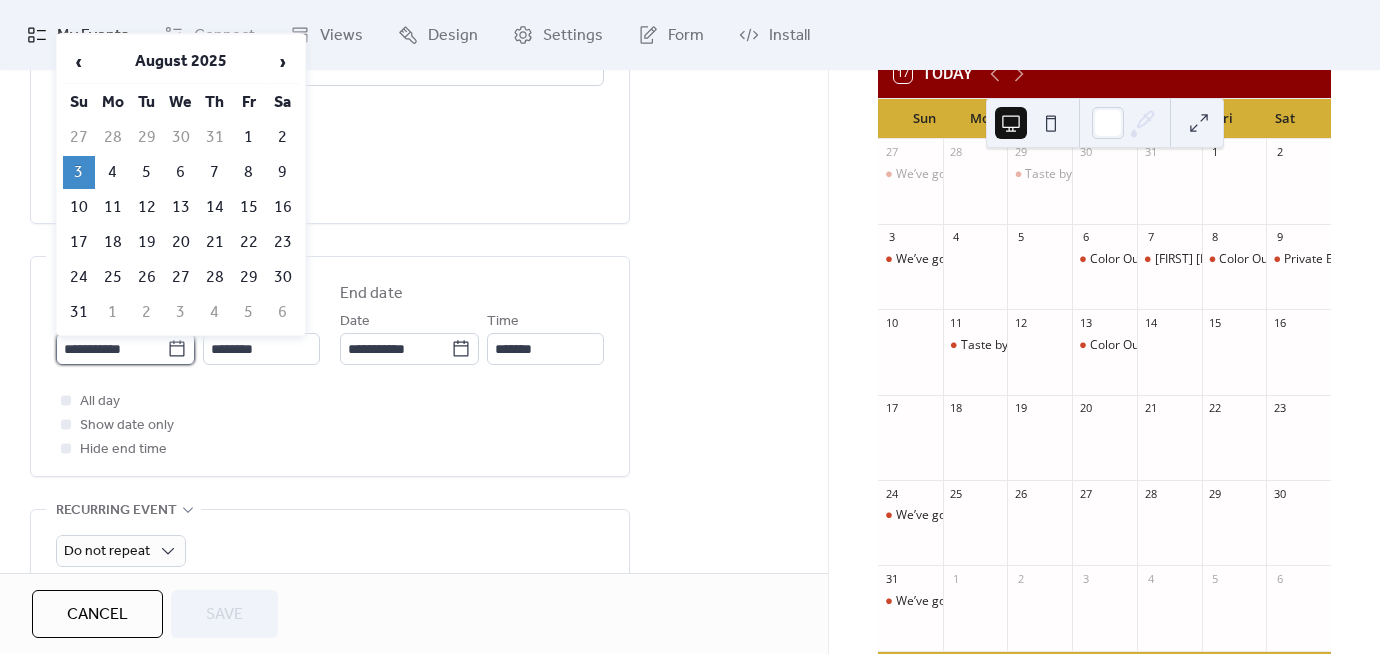 click on "**********" at bounding box center (111, 349) 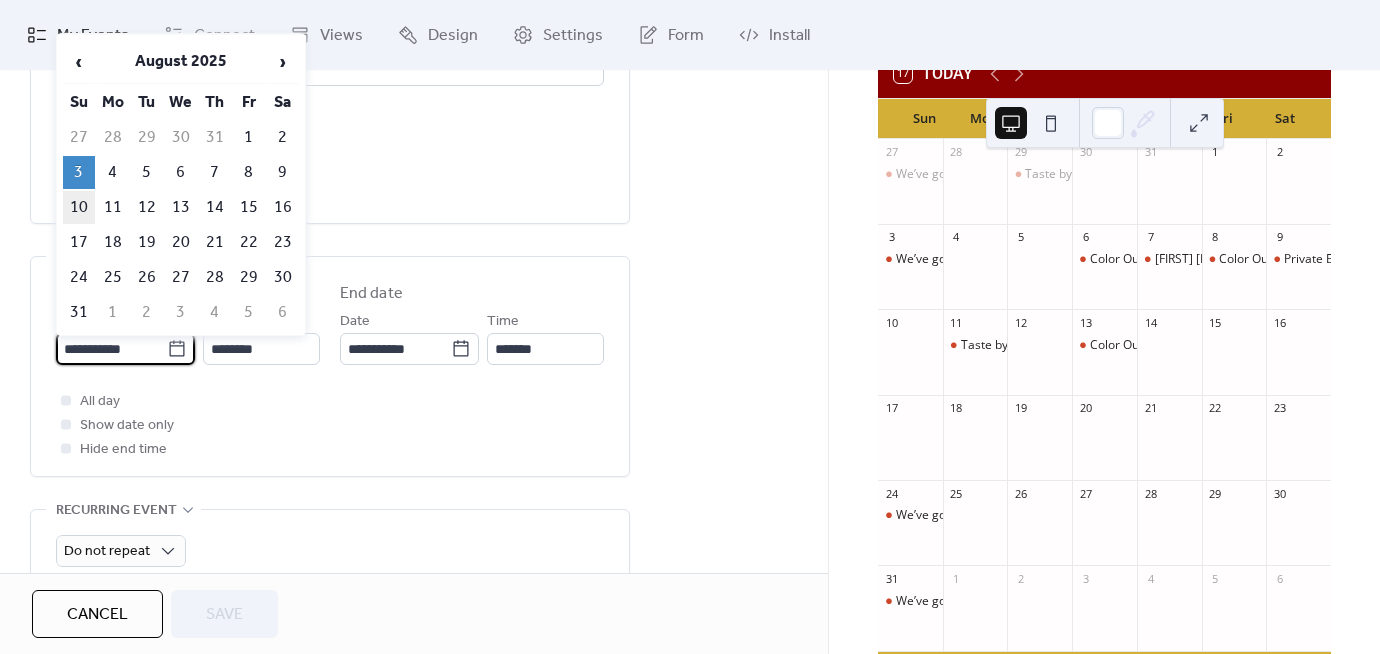 click on "10" at bounding box center [79, 207] 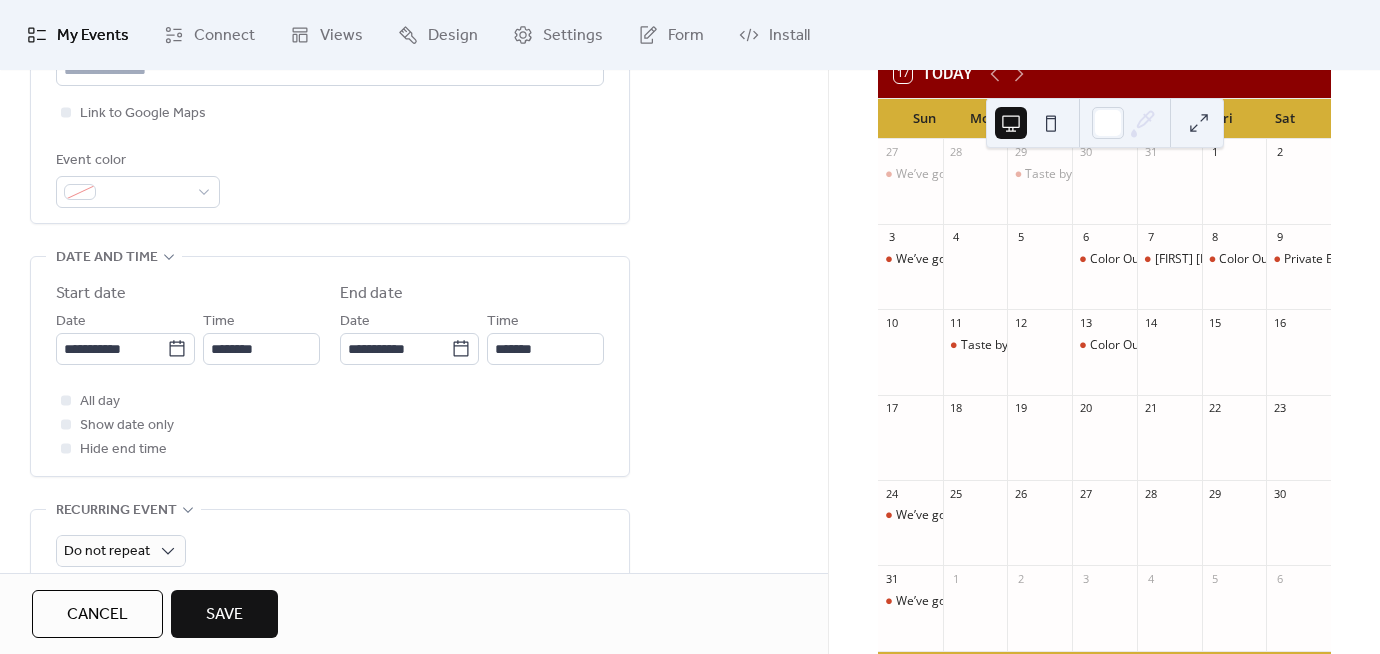 click on "Save" at bounding box center [224, 615] 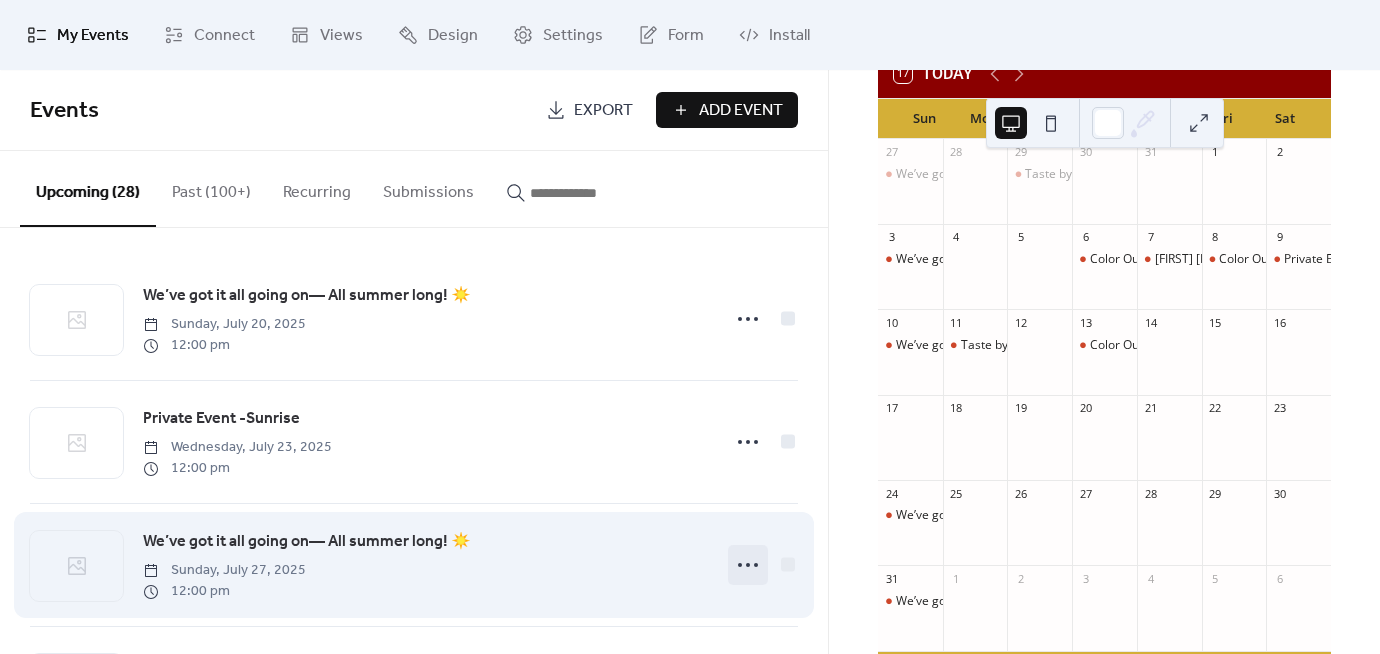 click 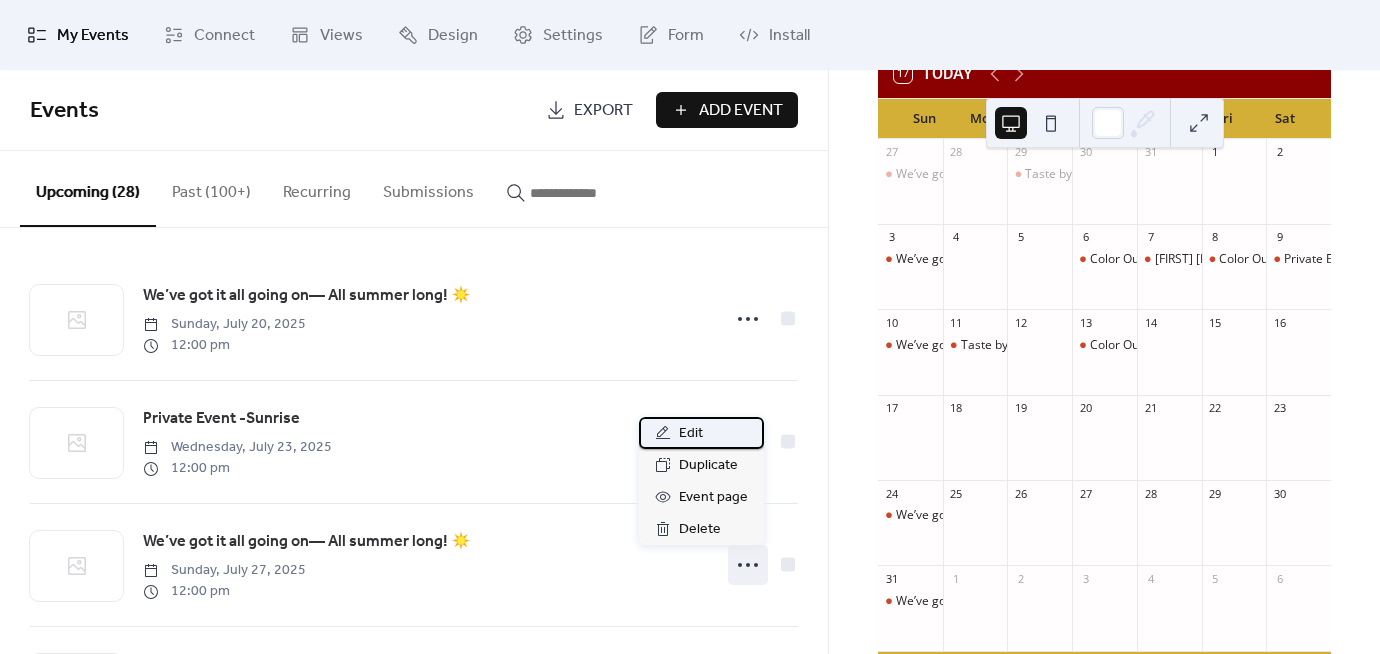 click on "Edit" at bounding box center (691, 434) 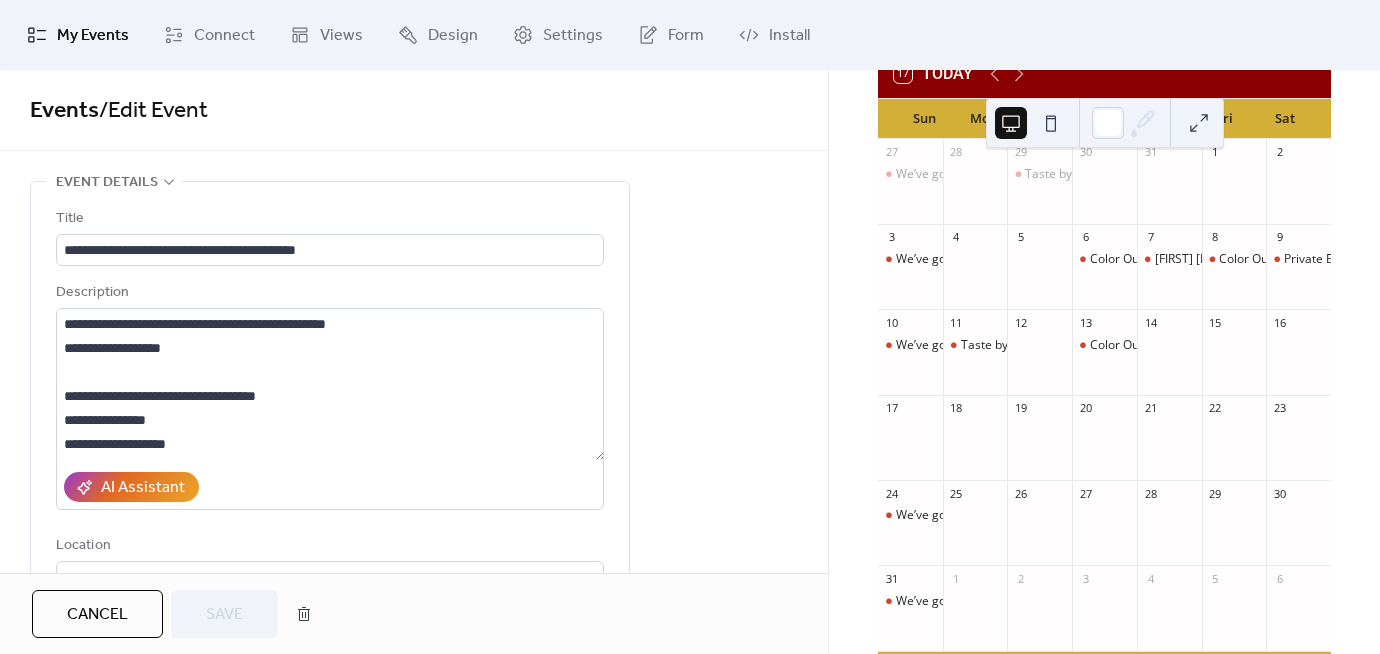 click on "My Events" at bounding box center (93, 36) 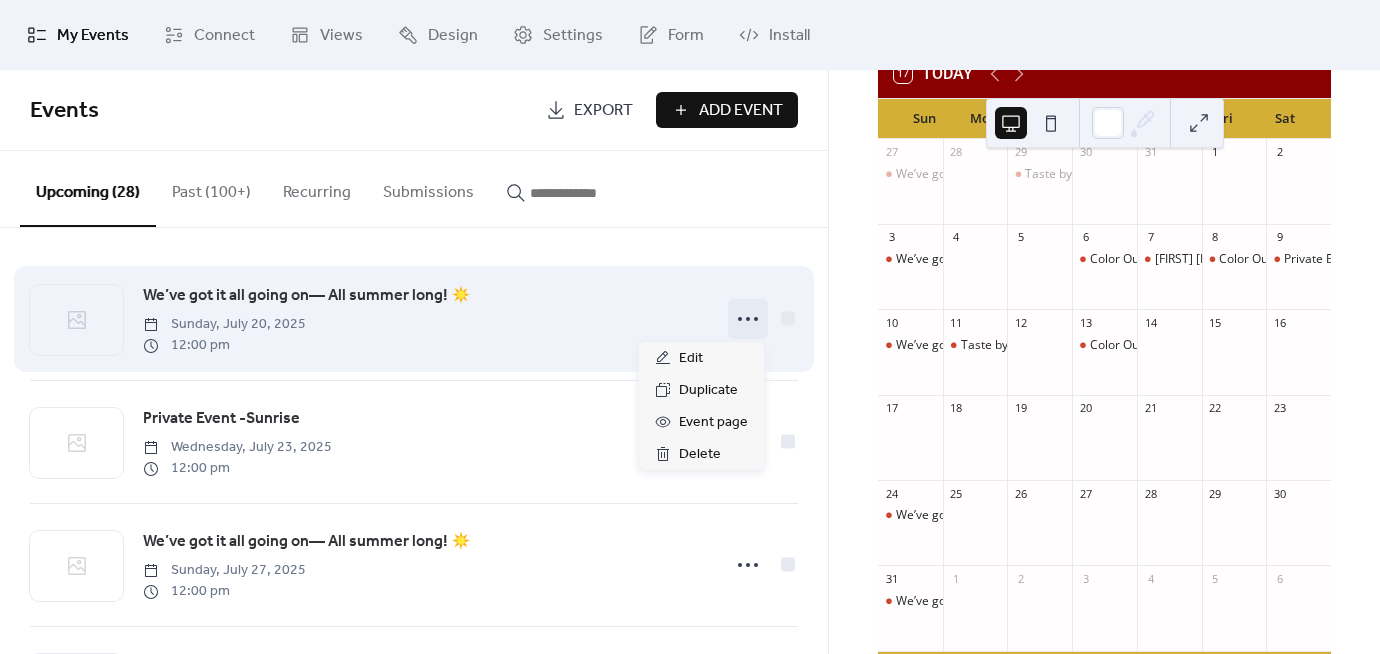 click 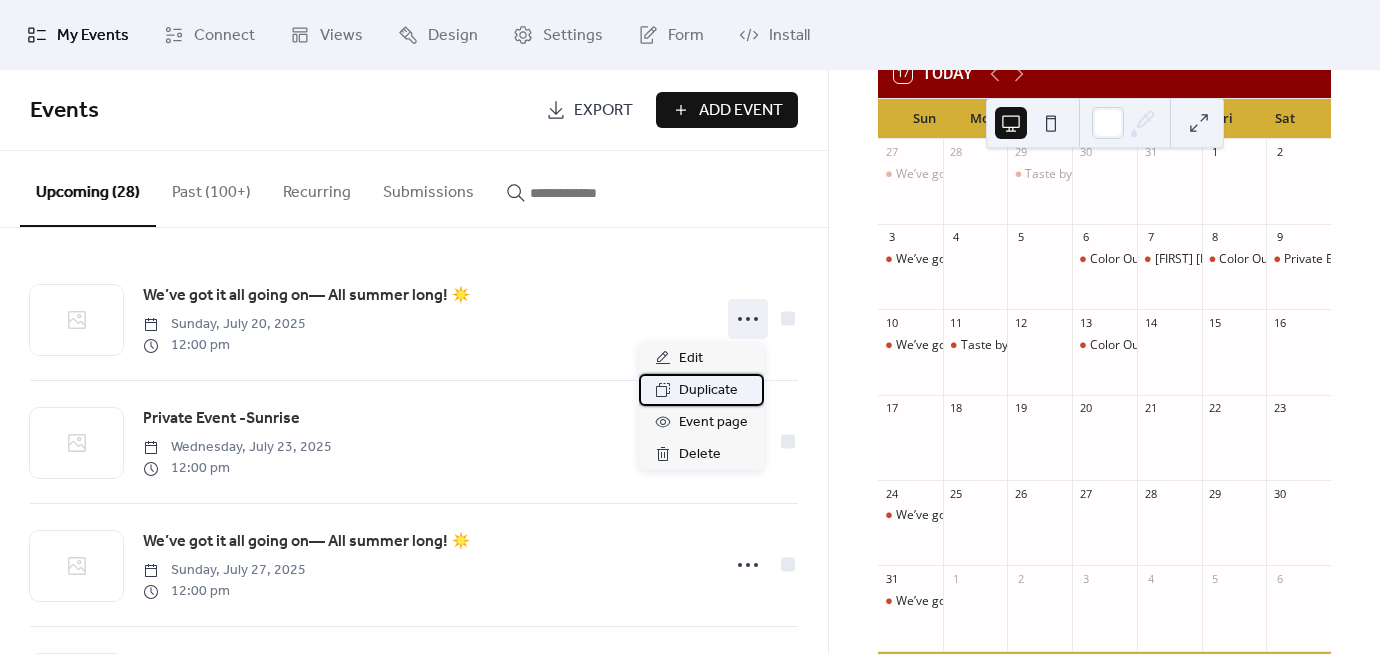 click on "Duplicate" at bounding box center (708, 391) 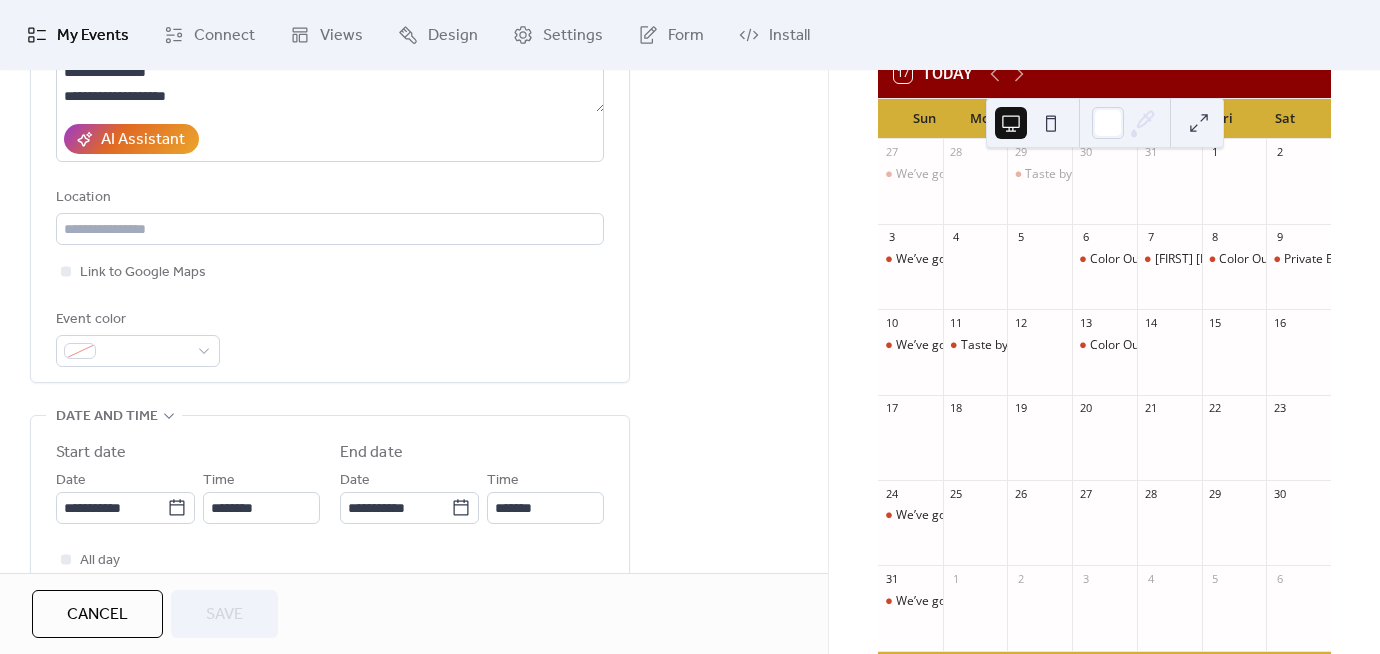 scroll, scrollTop: 408, scrollLeft: 0, axis: vertical 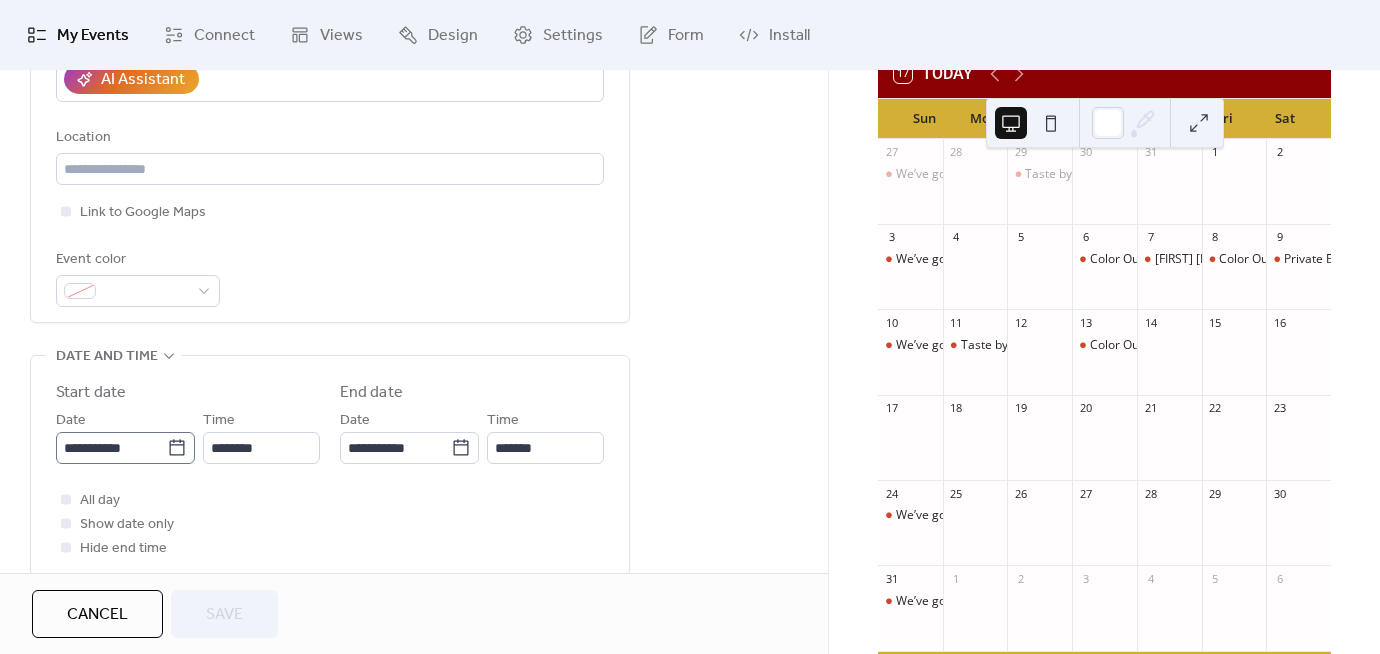 click 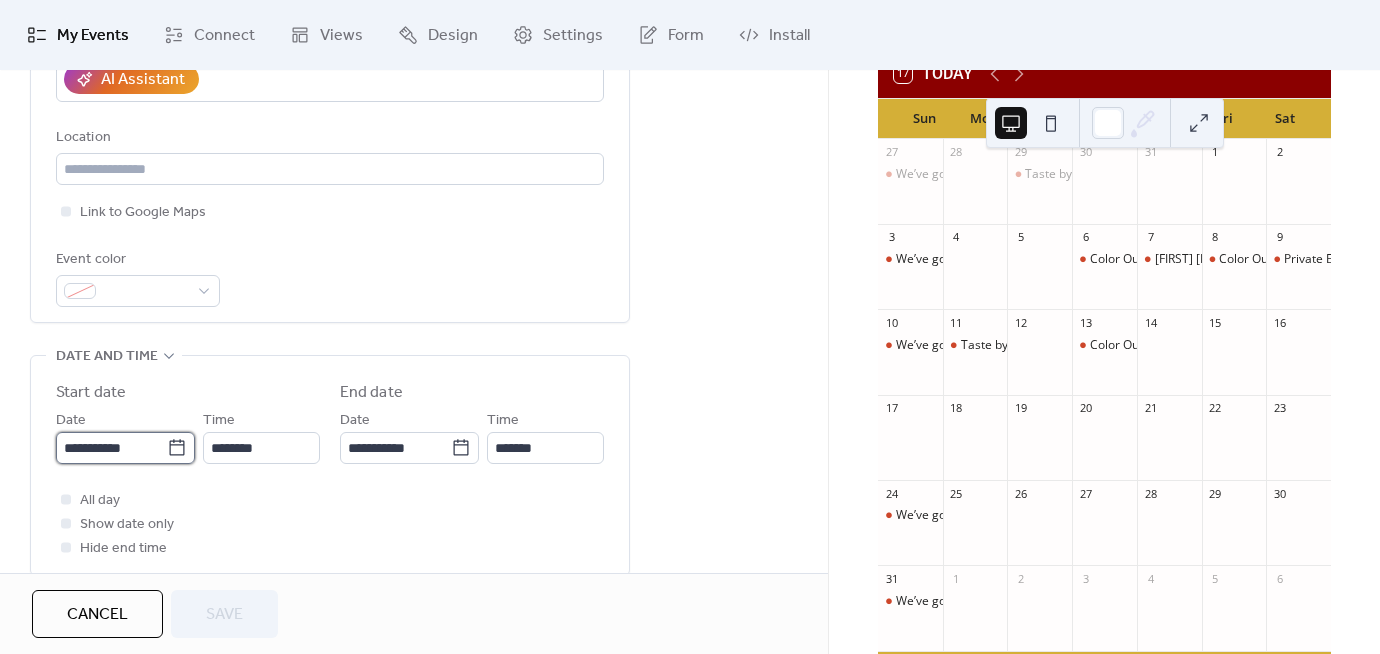 click on "**********" at bounding box center (111, 448) 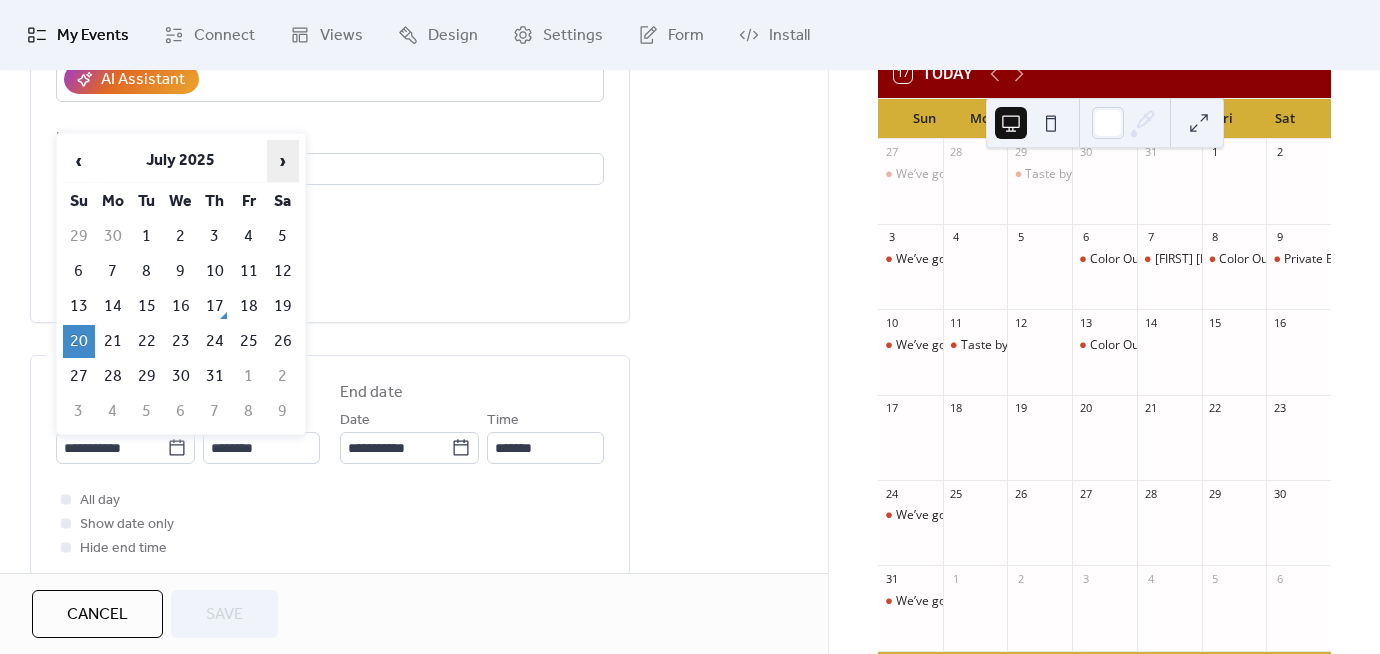 click on "›" at bounding box center (283, 161) 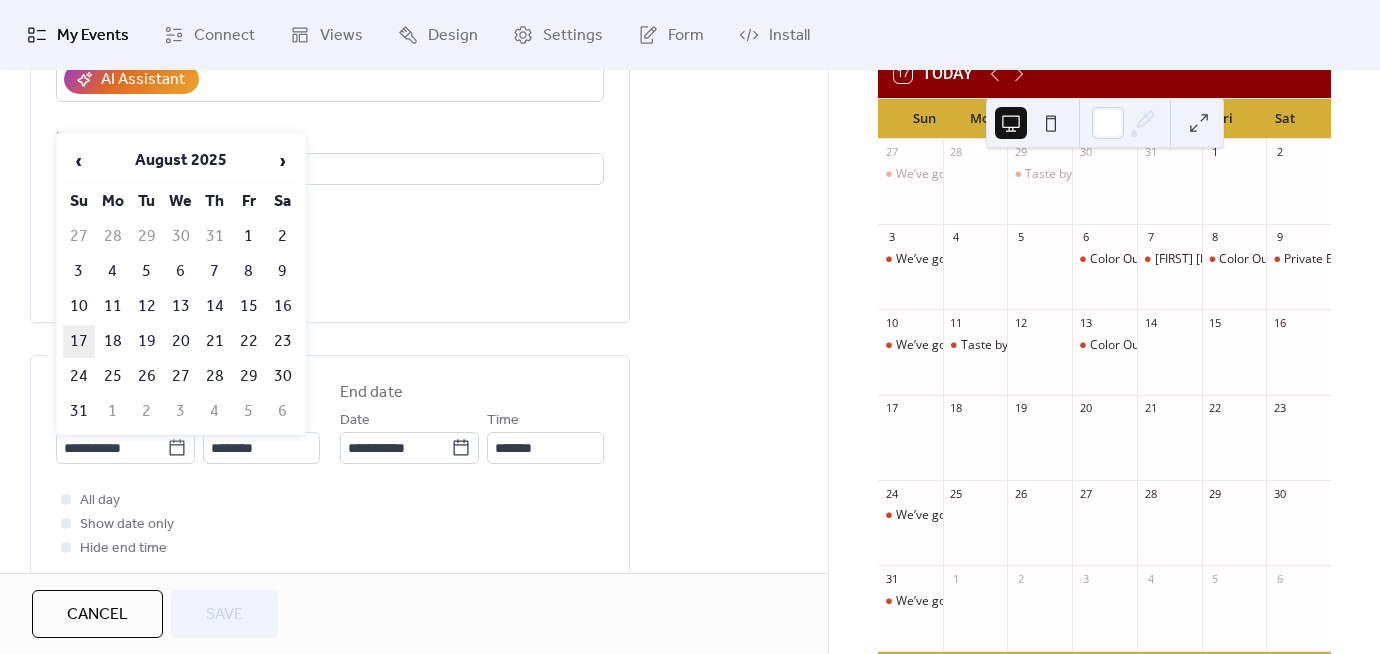 click on "17" at bounding box center (79, 341) 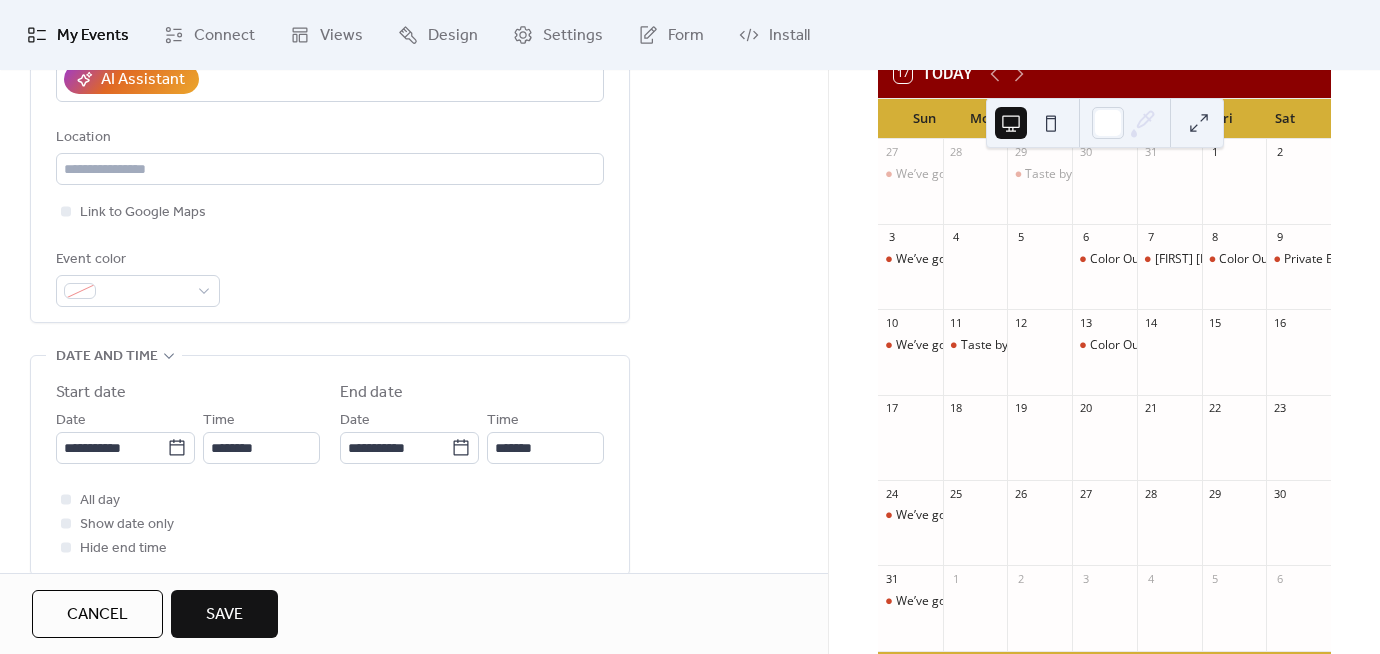 click on "Save" at bounding box center (224, 615) 